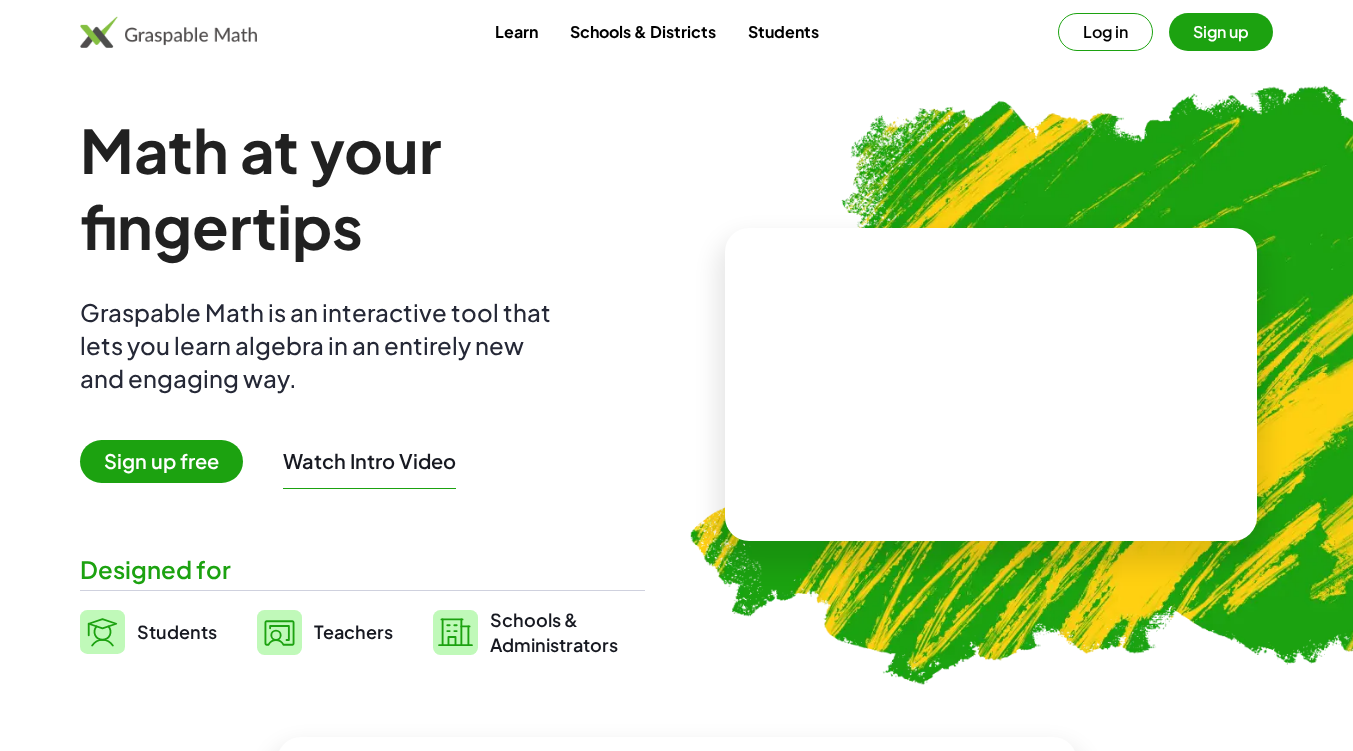scroll, scrollTop: 0, scrollLeft: 0, axis: both 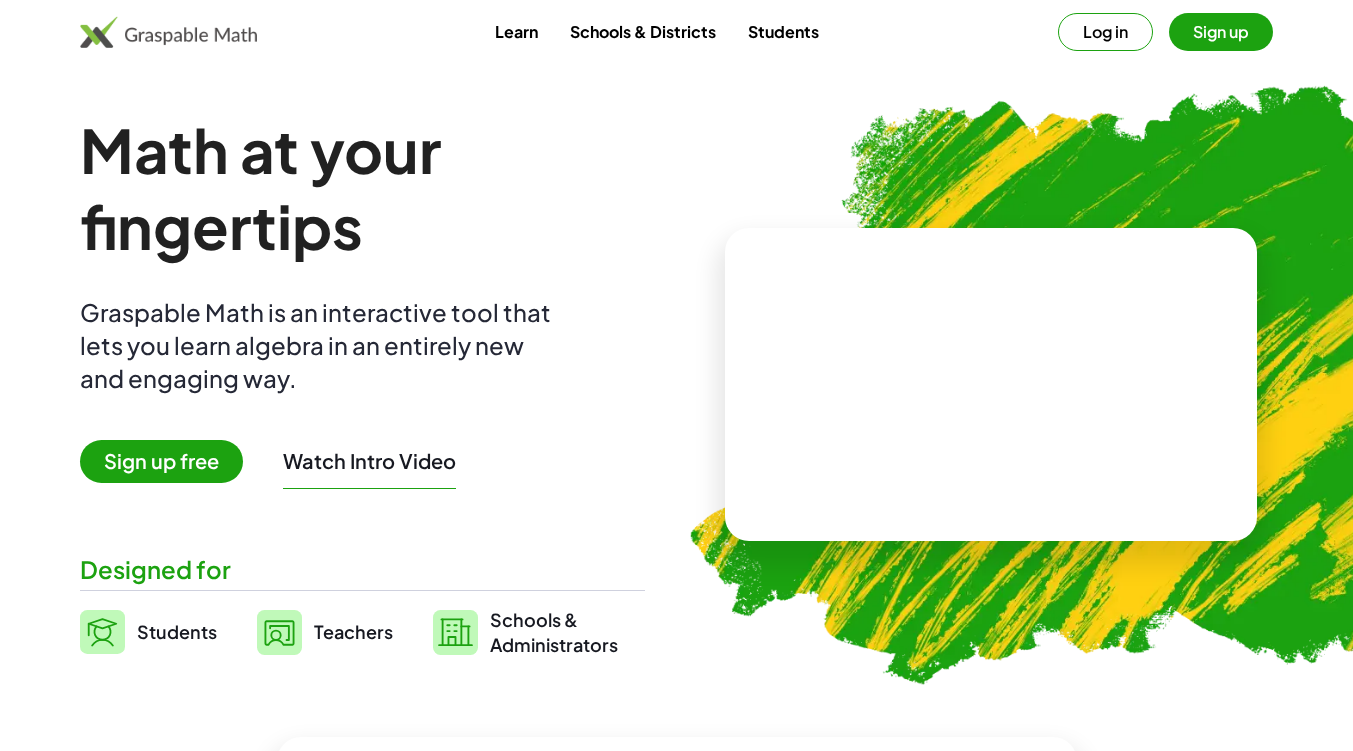 click on "Math at your fingertips" at bounding box center (362, 188) 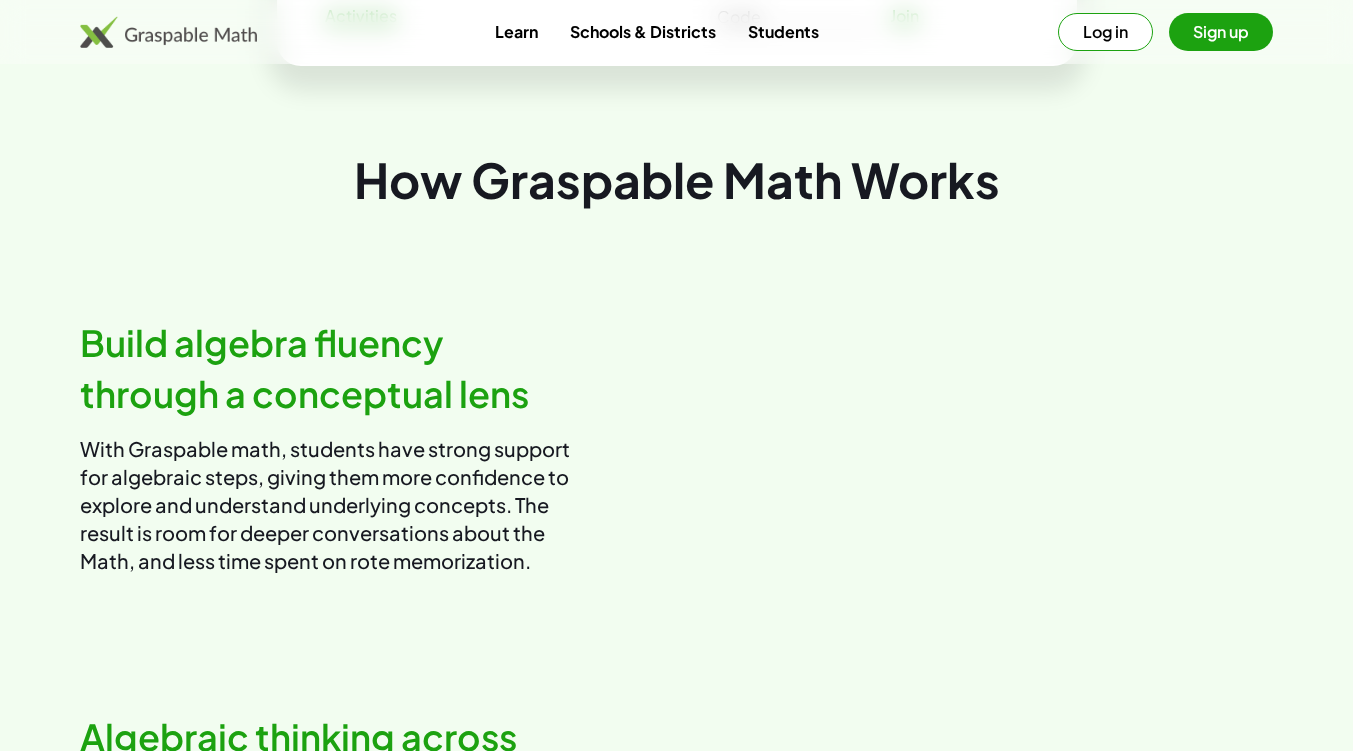 scroll, scrollTop: 0, scrollLeft: 0, axis: both 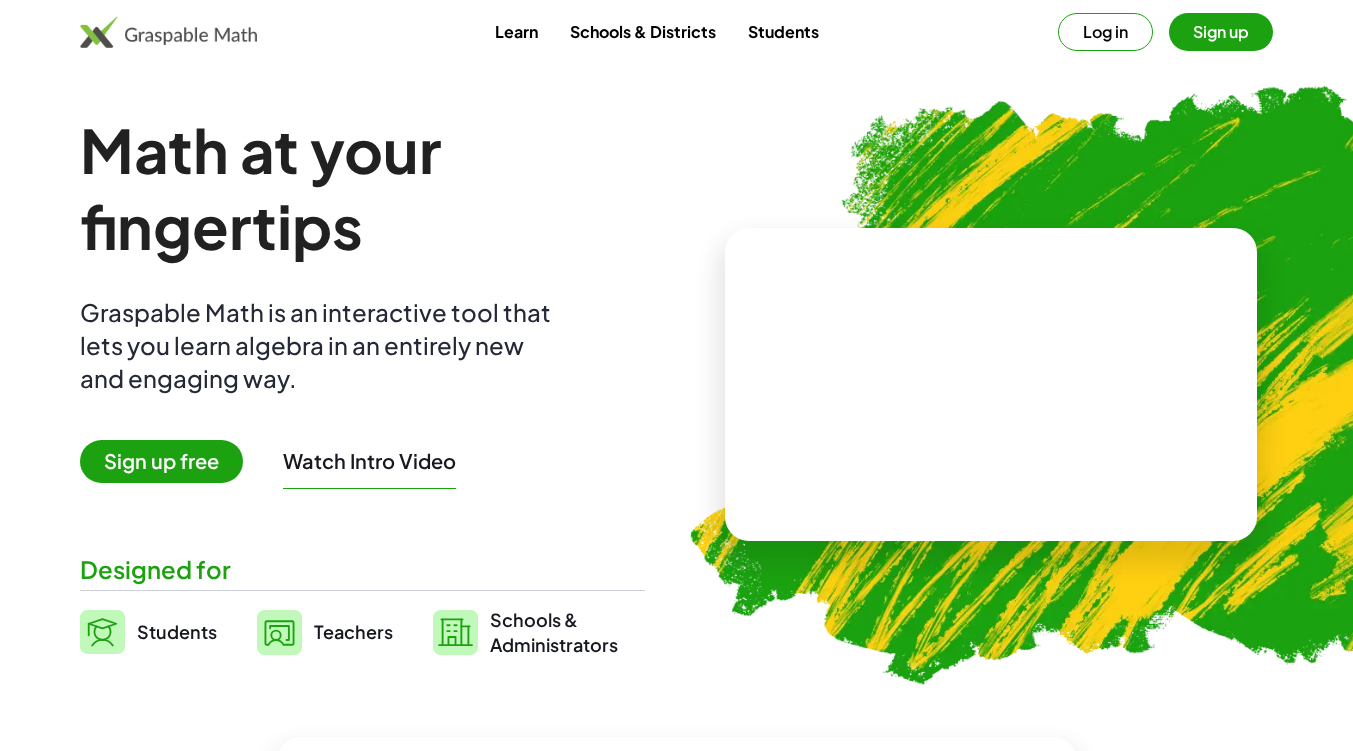 click at bounding box center [1092, 376] 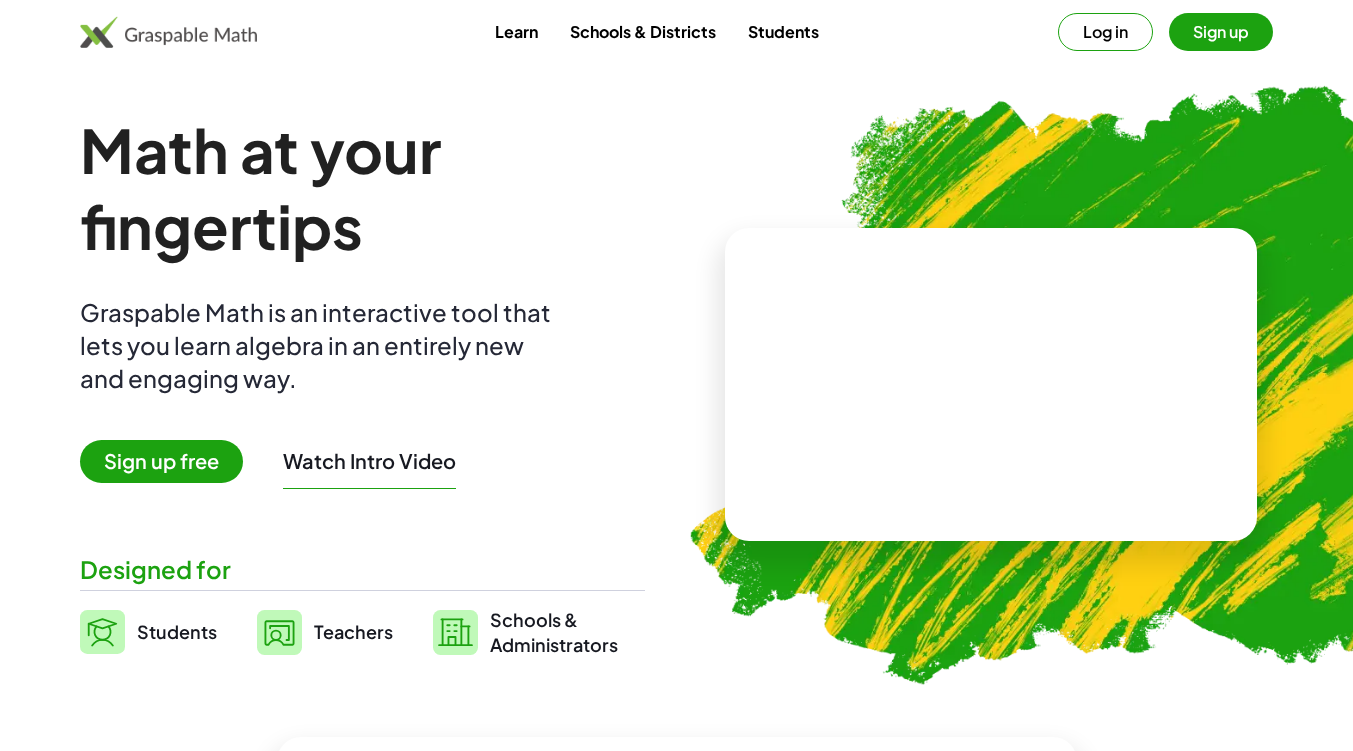 click at bounding box center (991, 384) 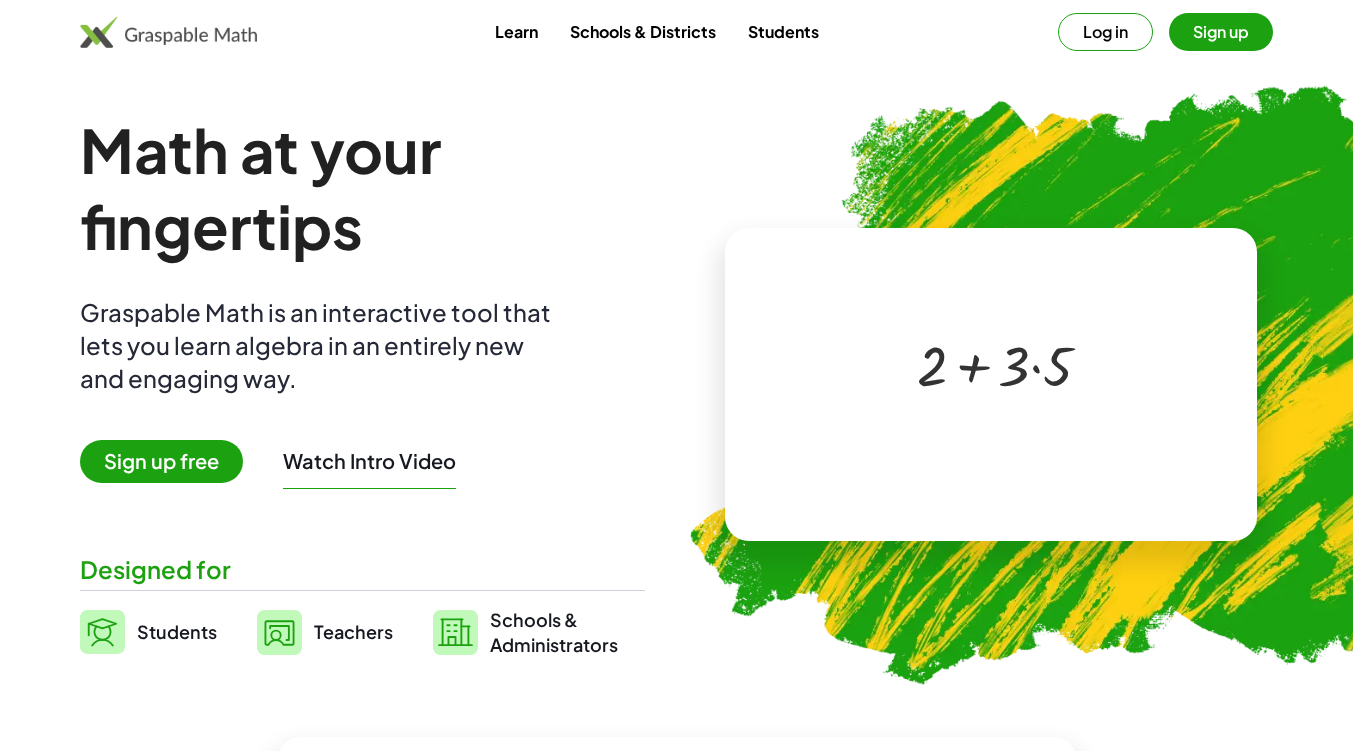 click at bounding box center [987, 364] 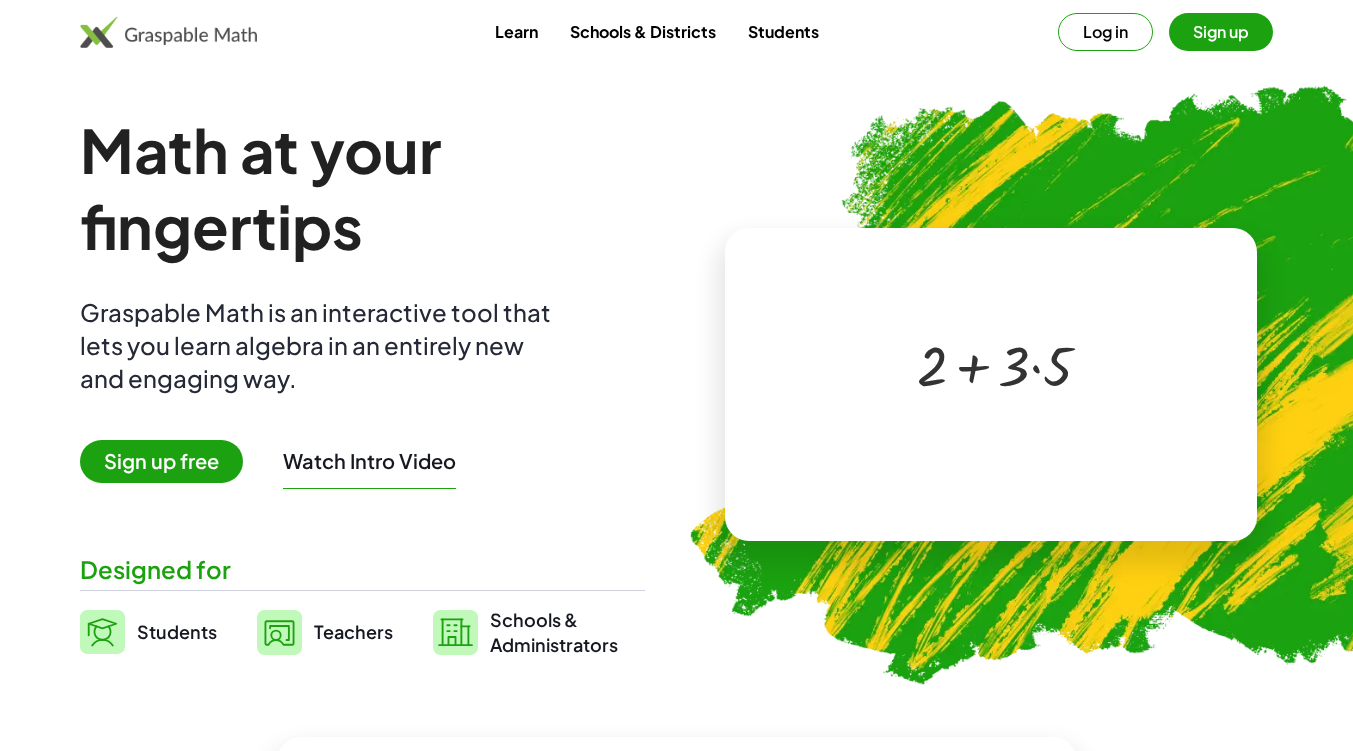 click at bounding box center (995, 364) 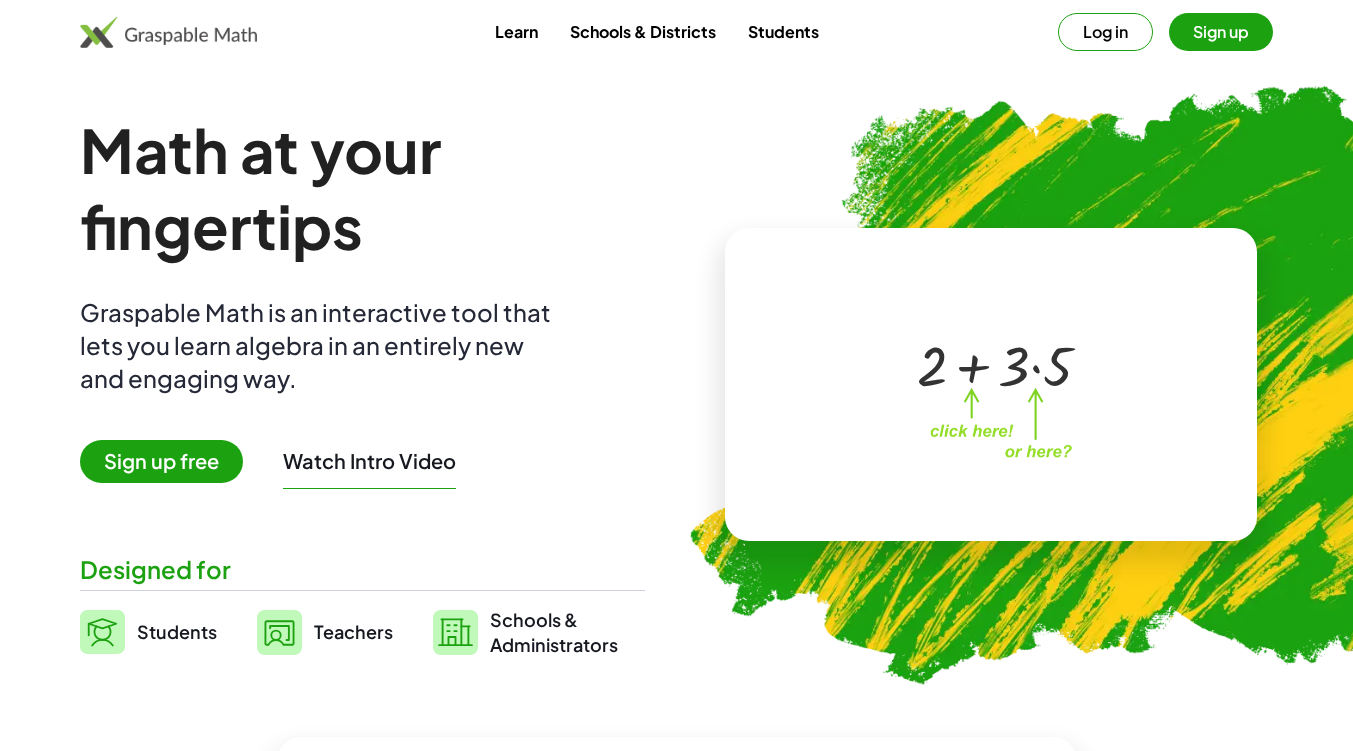 click on "Watch Intro Video" at bounding box center [369, 461] 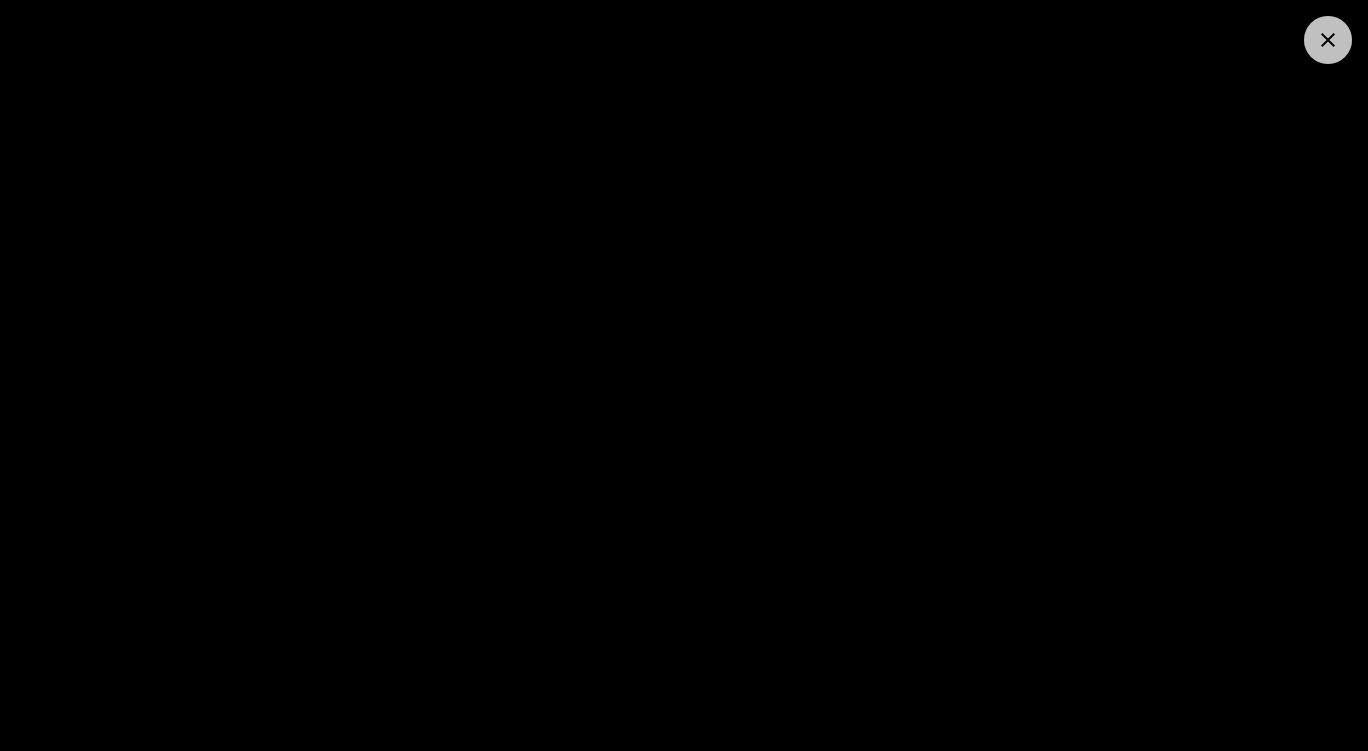 click 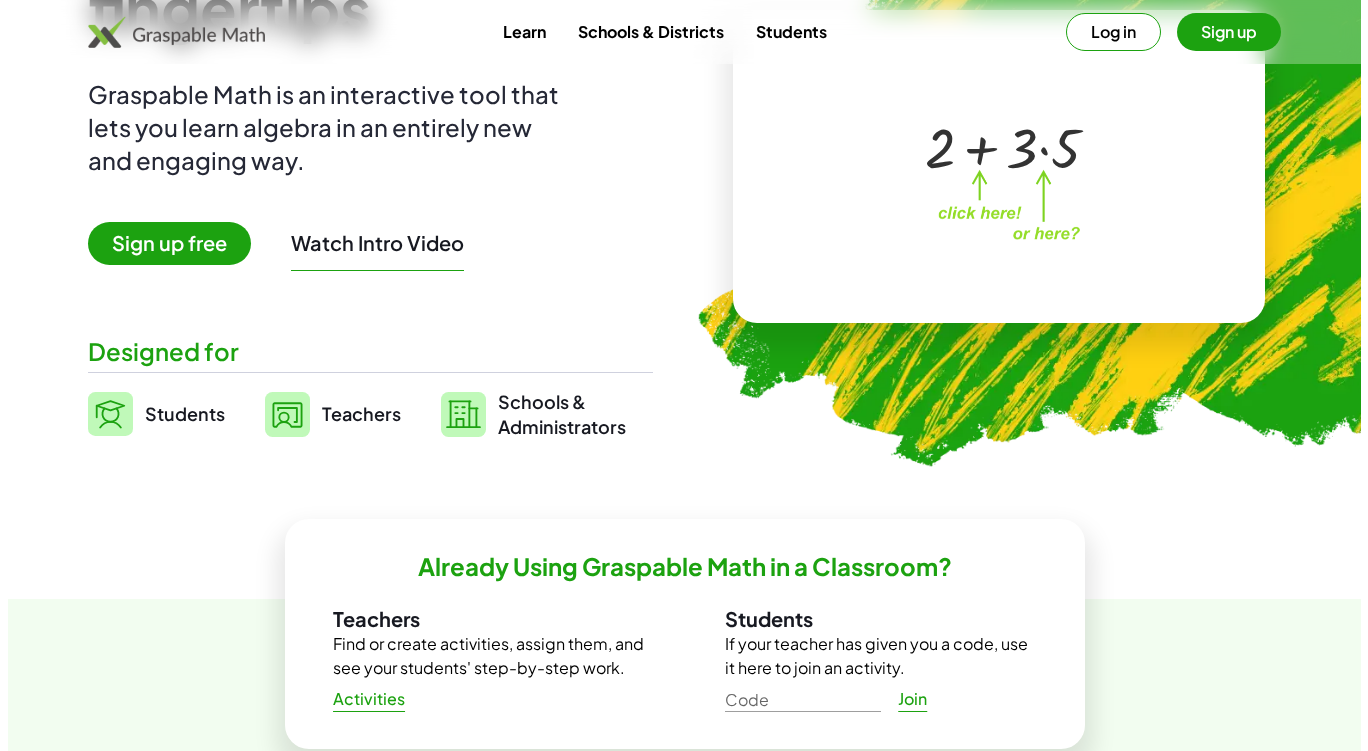 scroll, scrollTop: 0, scrollLeft: 0, axis: both 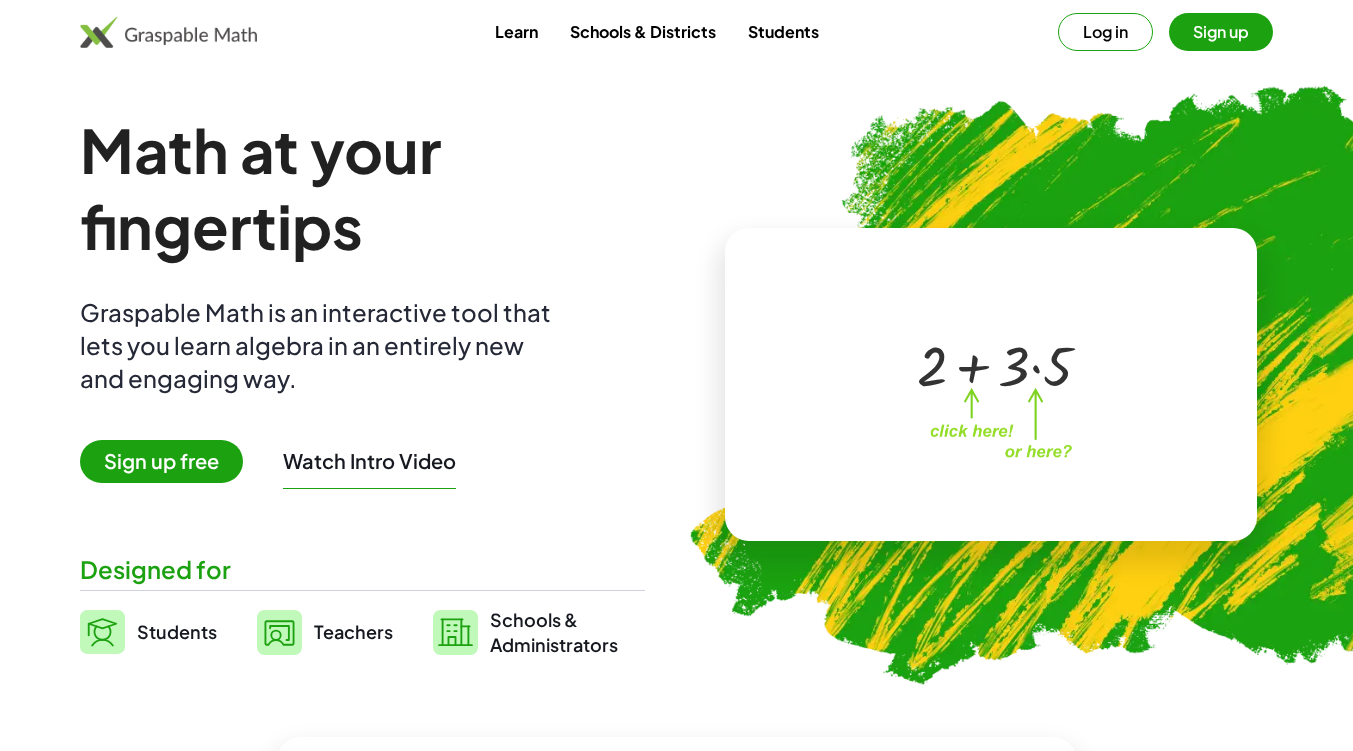click on "Students" at bounding box center (783, 31) 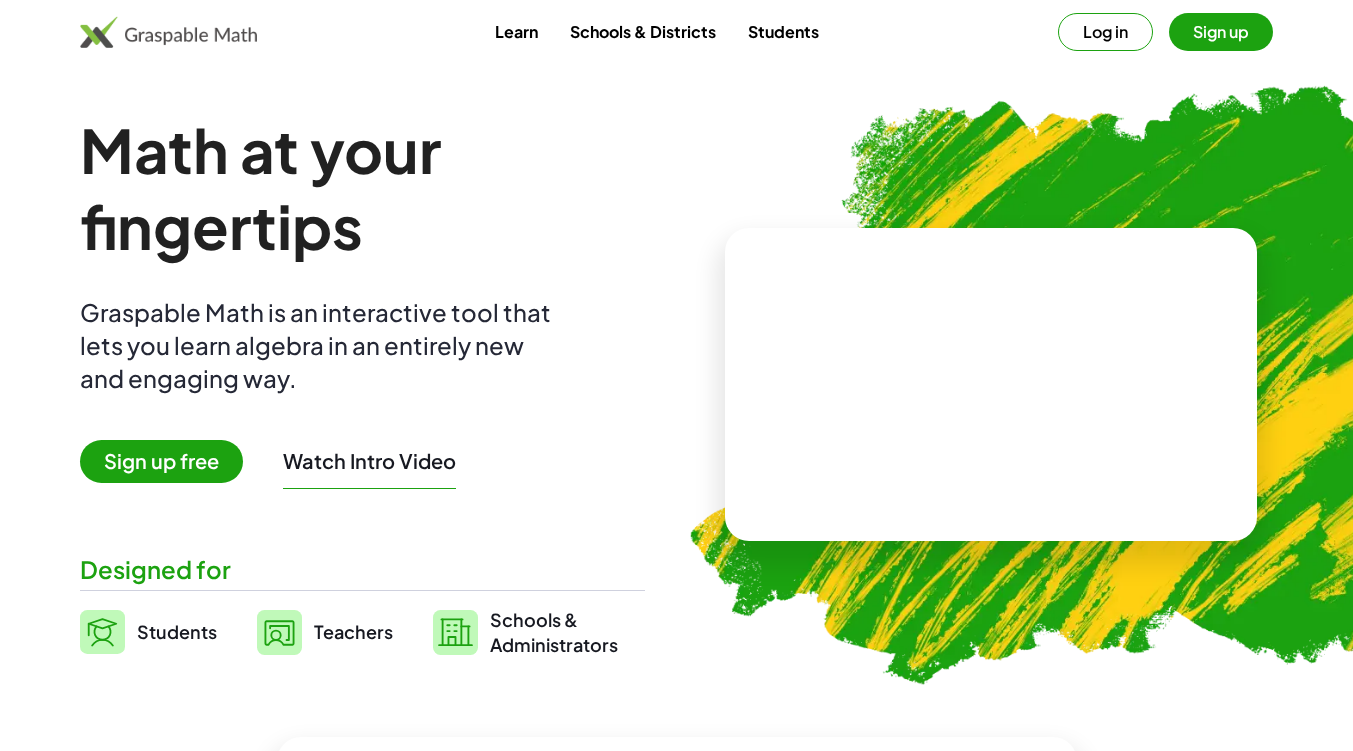 click on "Learn" at bounding box center (516, 31) 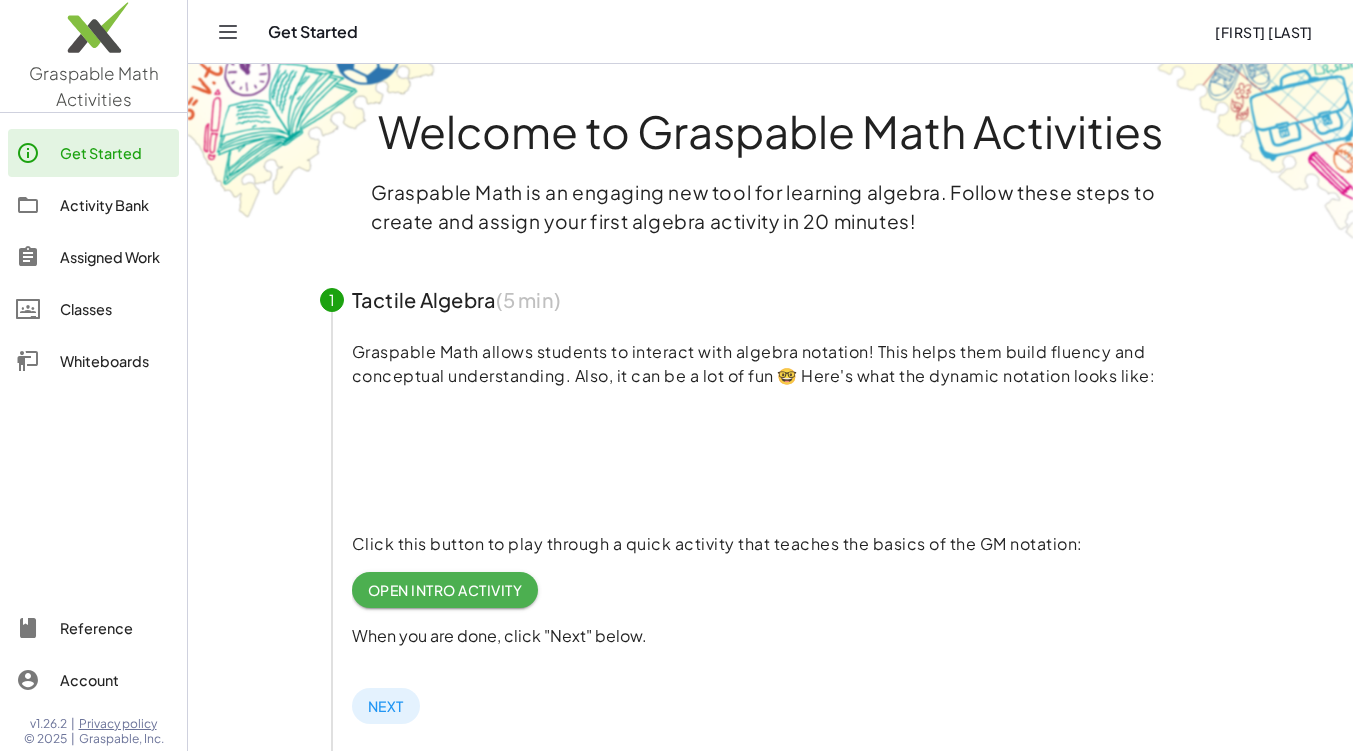 click on "Whiteboards" 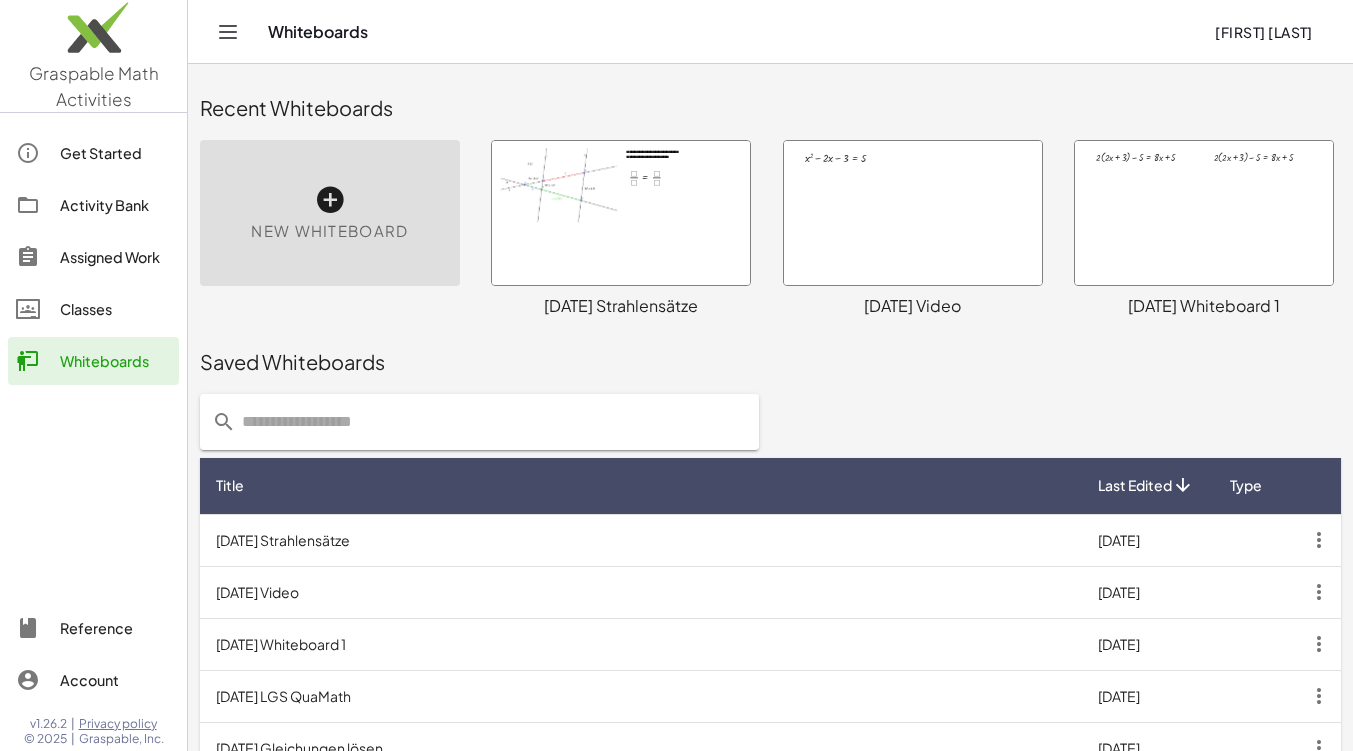 click on "New Whiteboard" at bounding box center [330, 213] 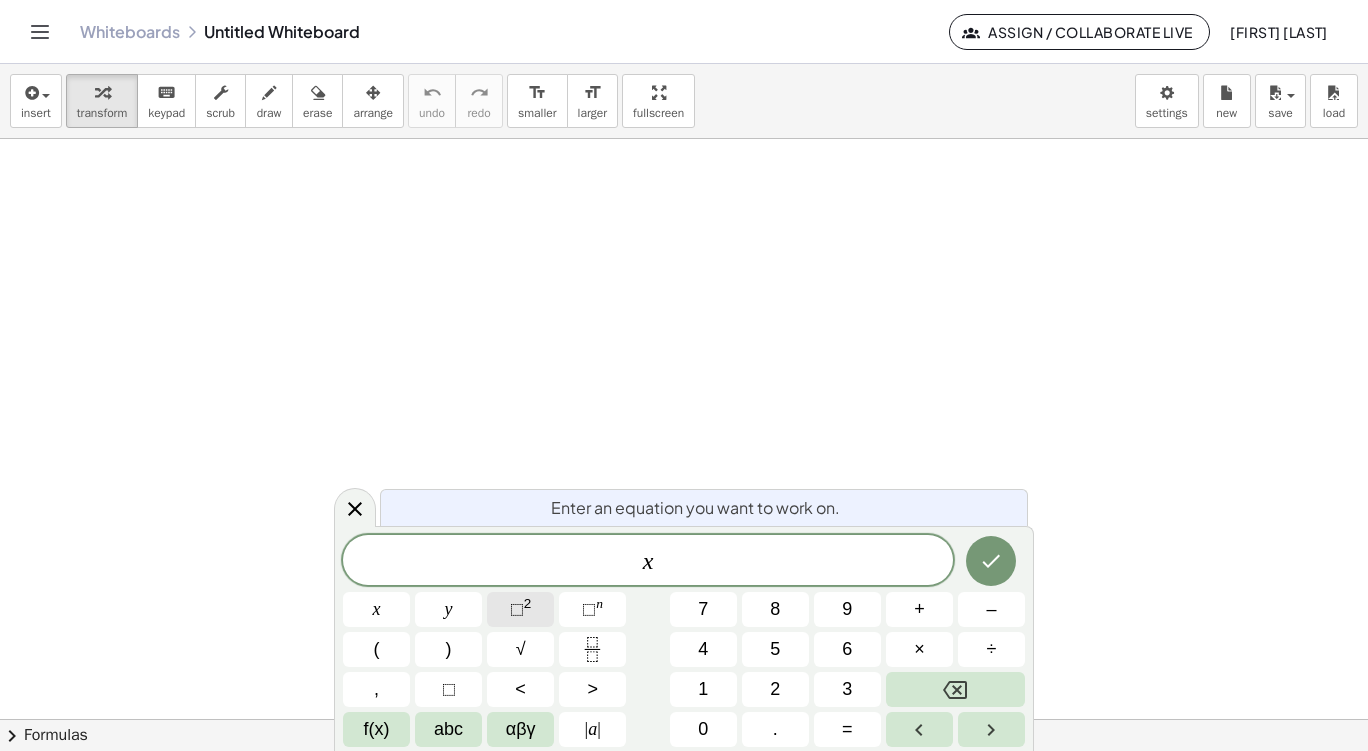 click on "2" at bounding box center [528, 603] 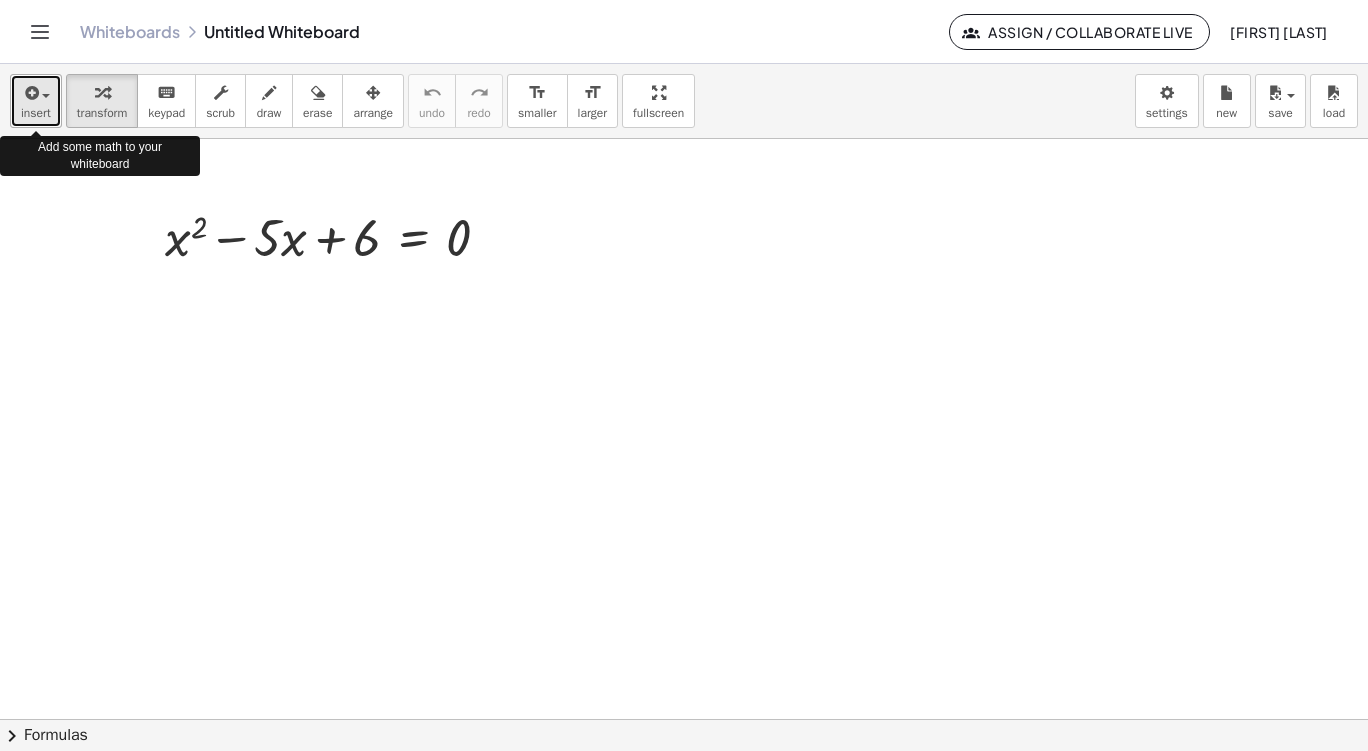 click at bounding box center [36, 92] 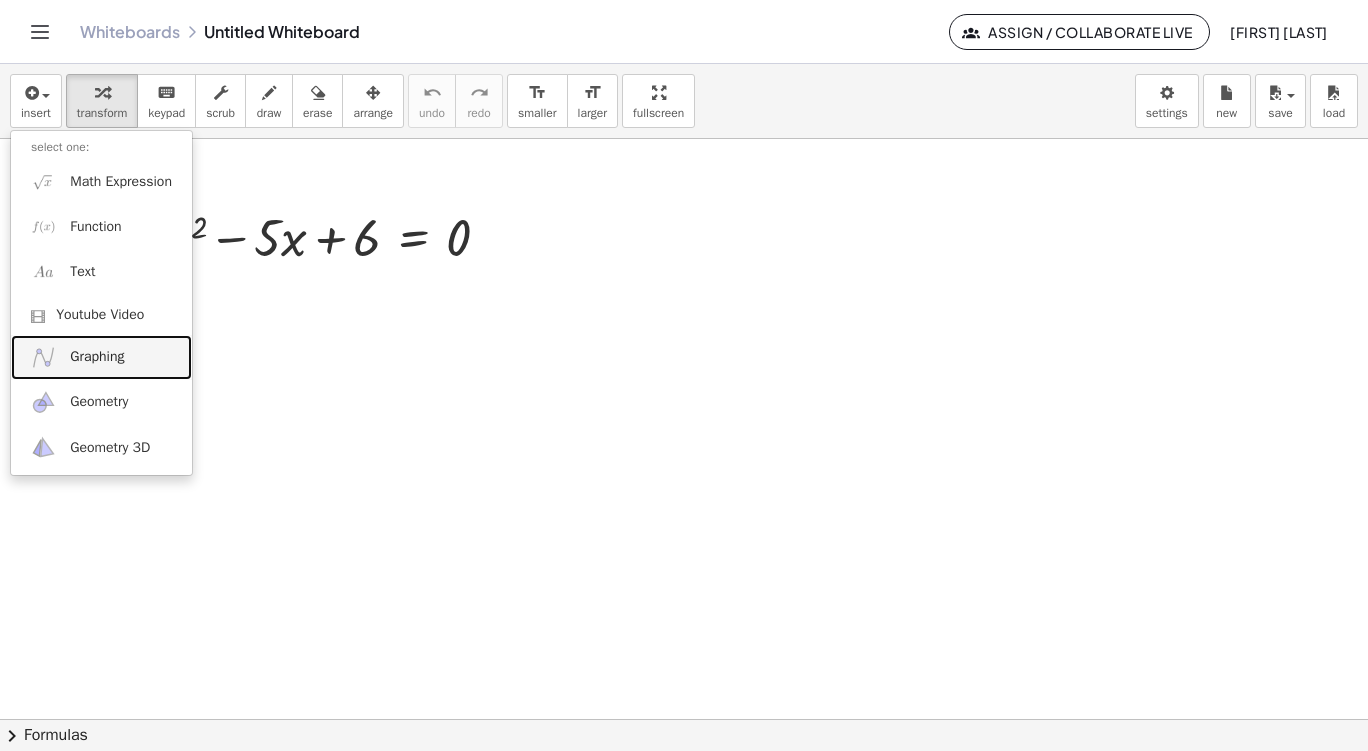 click on "Graphing" at bounding box center (97, 357) 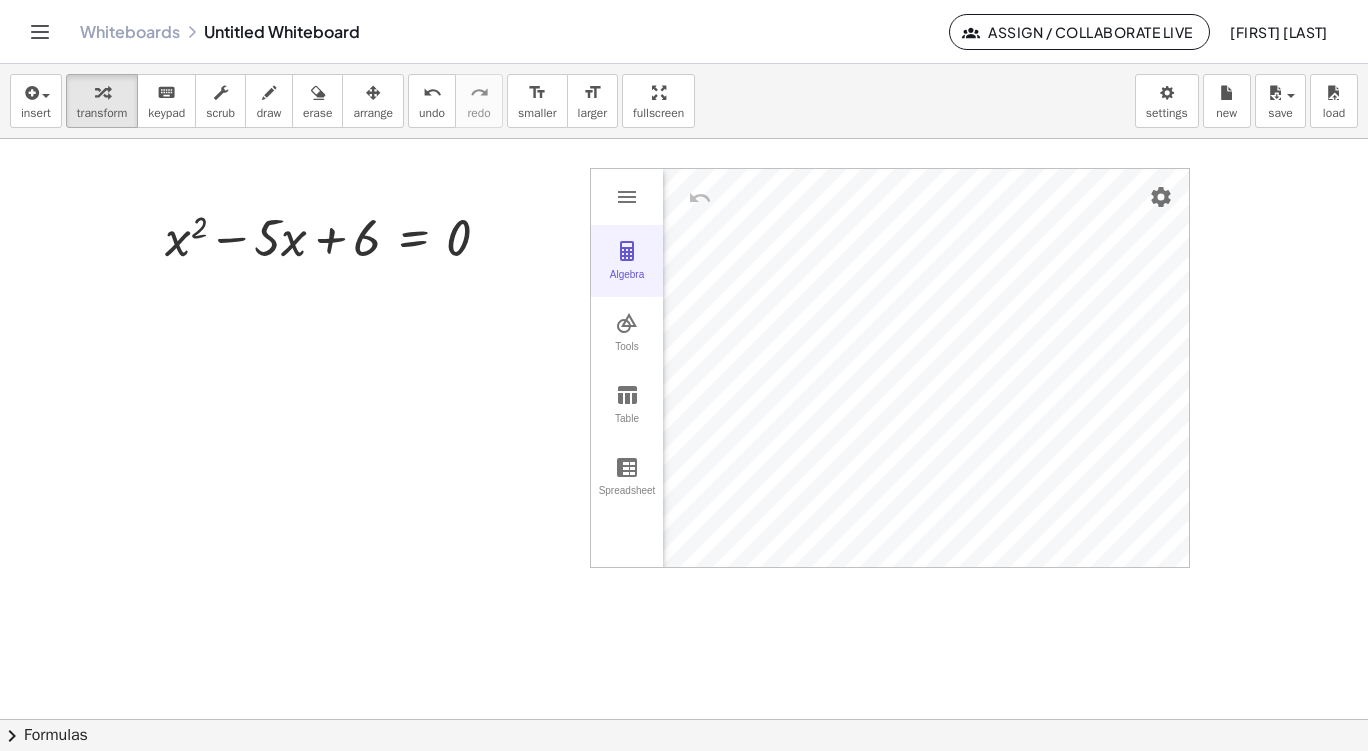 click at bounding box center [627, 251] 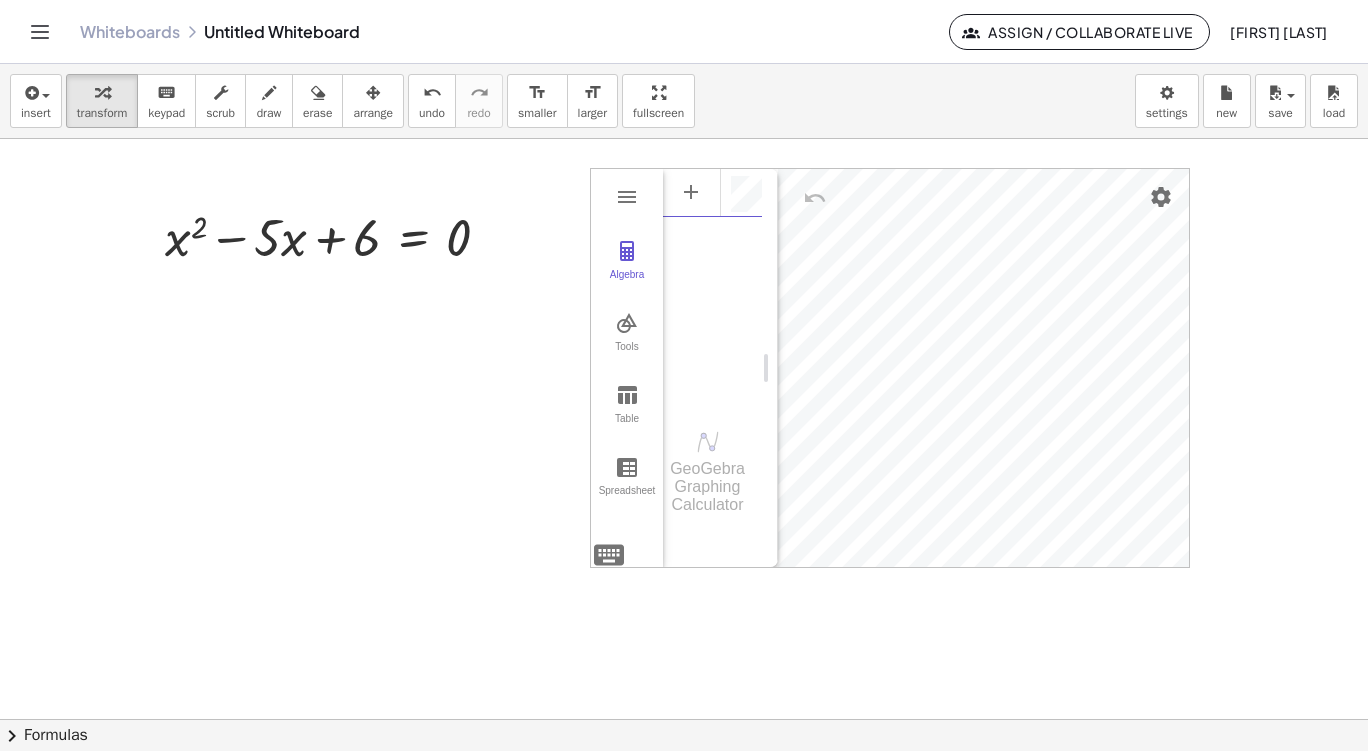 scroll, scrollTop: 11, scrollLeft: 0, axis: vertical 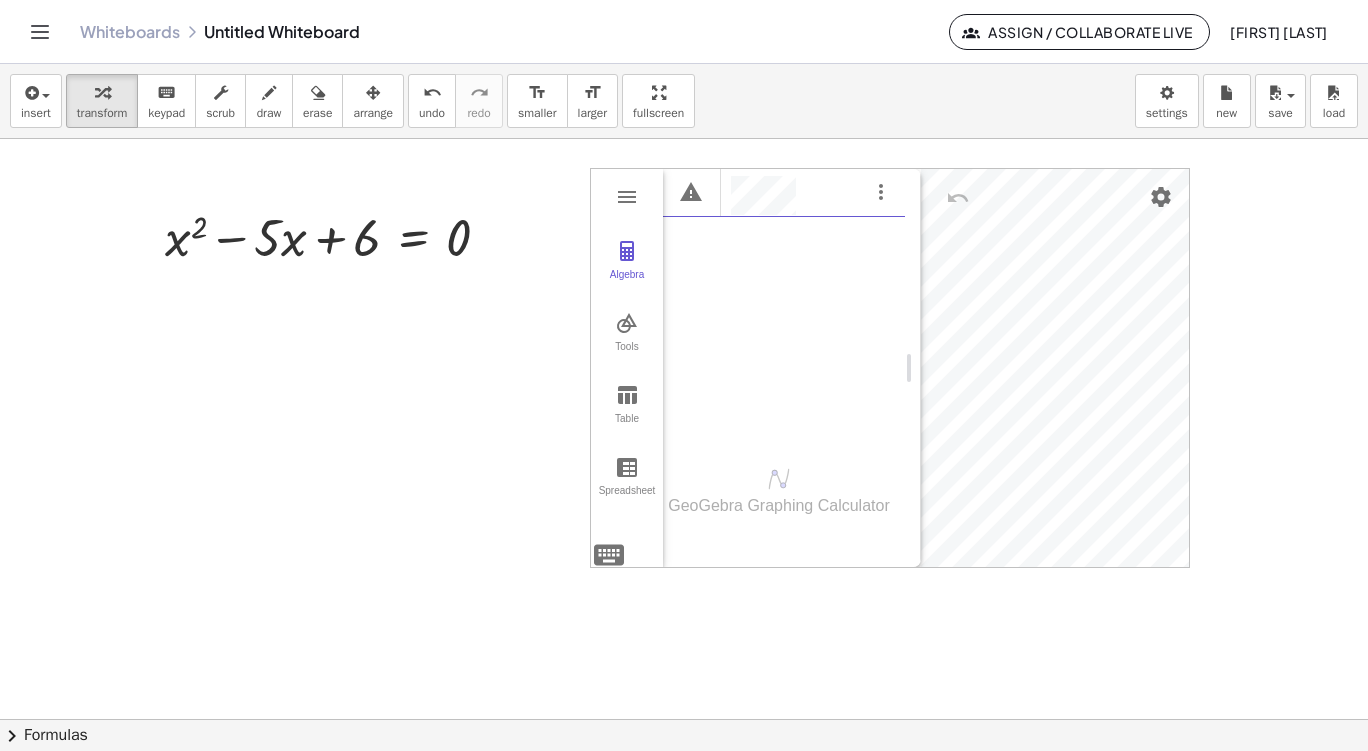 drag, startPoint x: 769, startPoint y: 330, endPoint x: 912, endPoint y: 324, distance: 143.12582 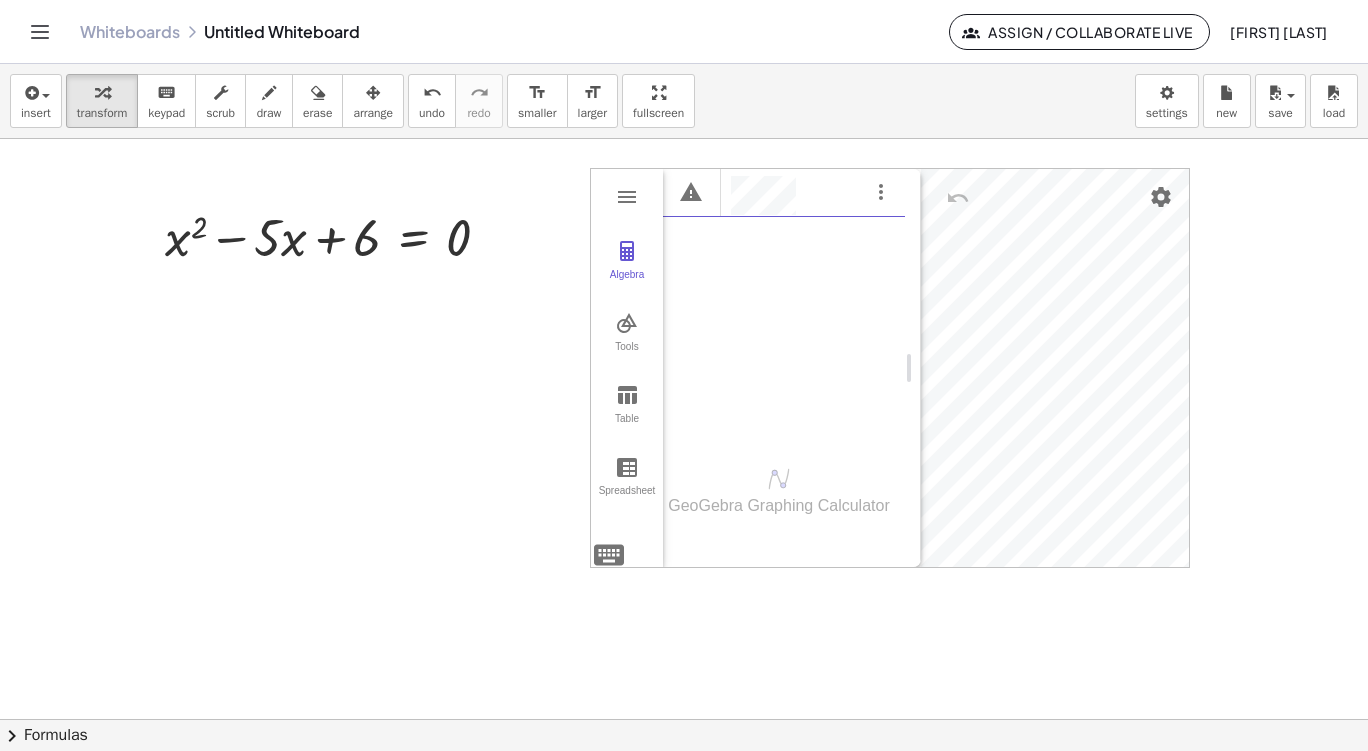 scroll, scrollTop: 11, scrollLeft: 0, axis: vertical 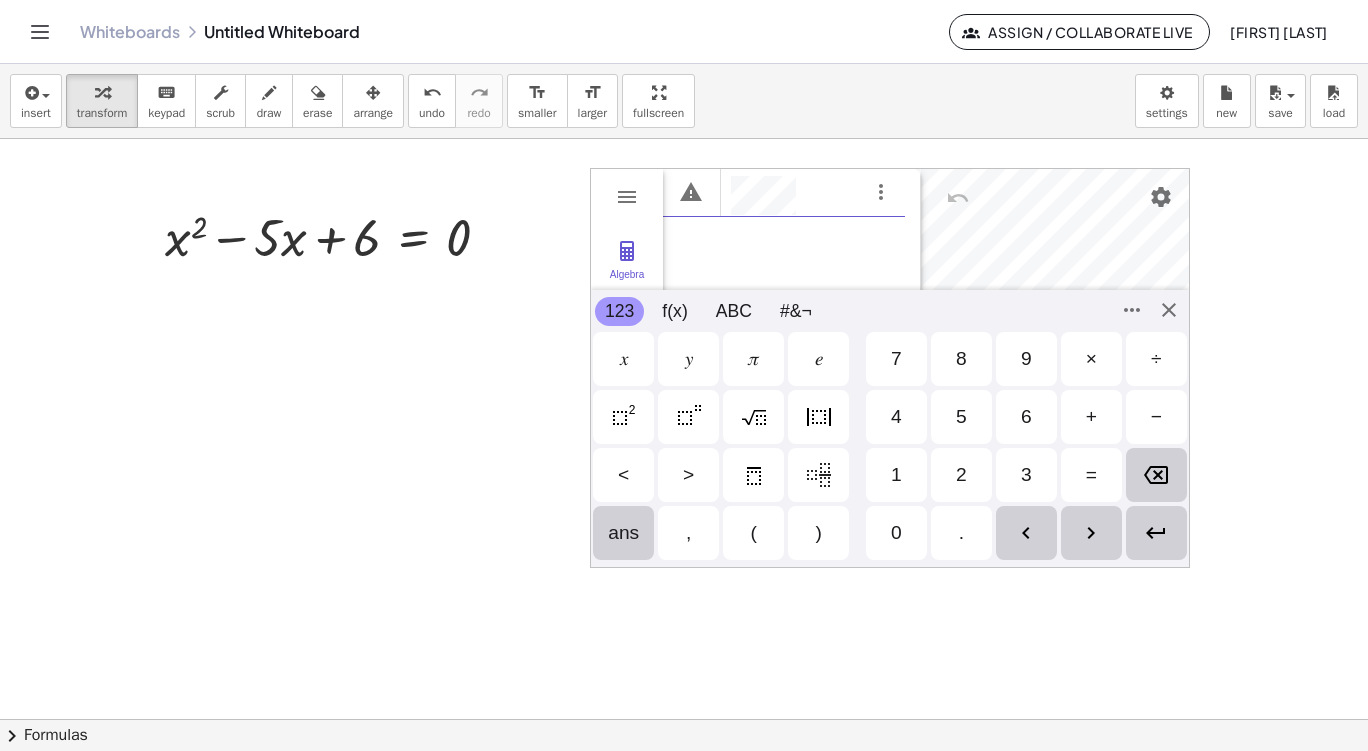click on "Algebra Tools Table Spreadsheet GeoGebra Graphing Calculator Basic Tools Move Point Slider Intersect Extremum Roots Best Fit Line Edit Select Objects Move Graphics View Delete Show / Hide Label Show / Hide Object Copy Visual Style Media Text Points Point Intersect Point on Object Attach / Detach Point Extremum Roots Complex Number List Lines Line Ray Vector Others Pen Freehand Function Button Check Box Input Box   123 123 f(x) ABC #&¬ 𝑥 𝑦 𝜋 𝑒 7 8 9 × ÷ 4 5 6 + − < > 1 2 3 = ans , ( ) 0 . 𝑥 𝑦 𝑧 𝜋 7 8 9 × ÷ 𝑒 4 5 6 + − < > 1 2 3 = ( ) , 0 ." at bounding box center (890, 368) 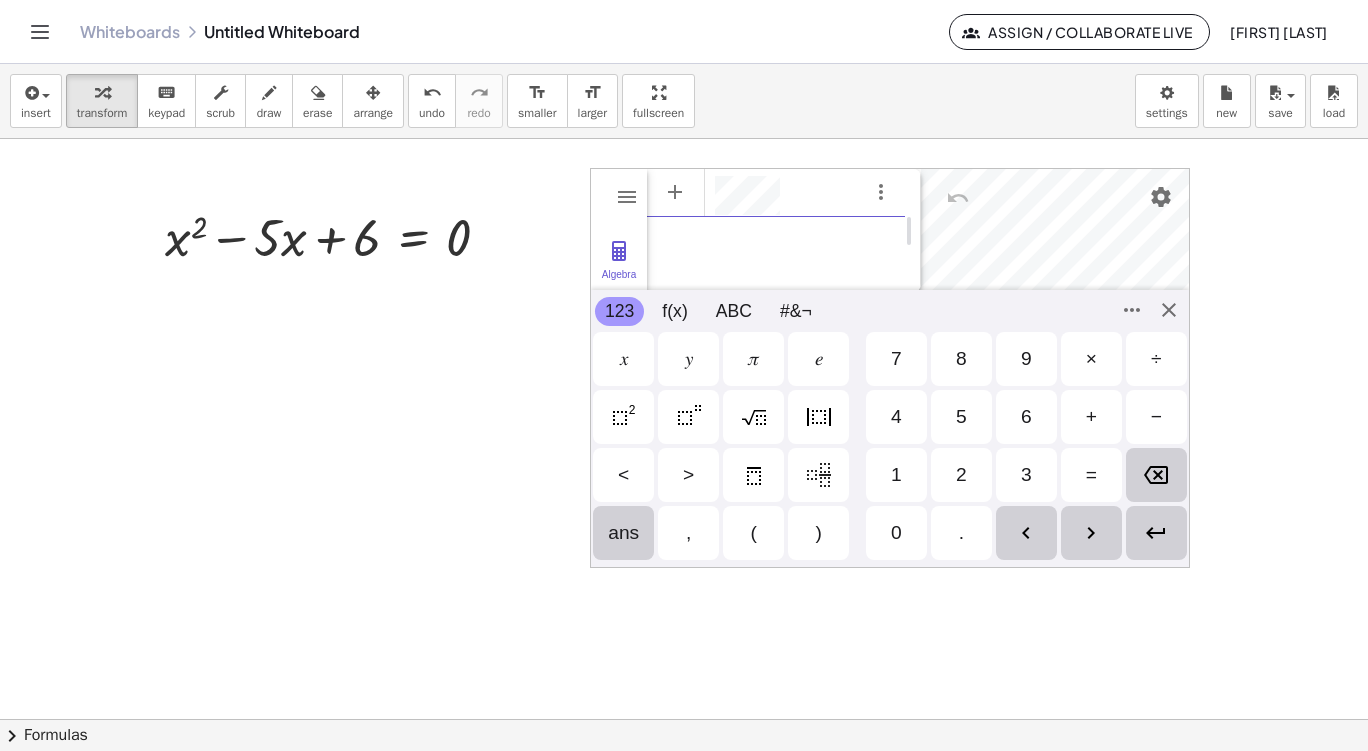 click on "𝑥" at bounding box center (623, 359) 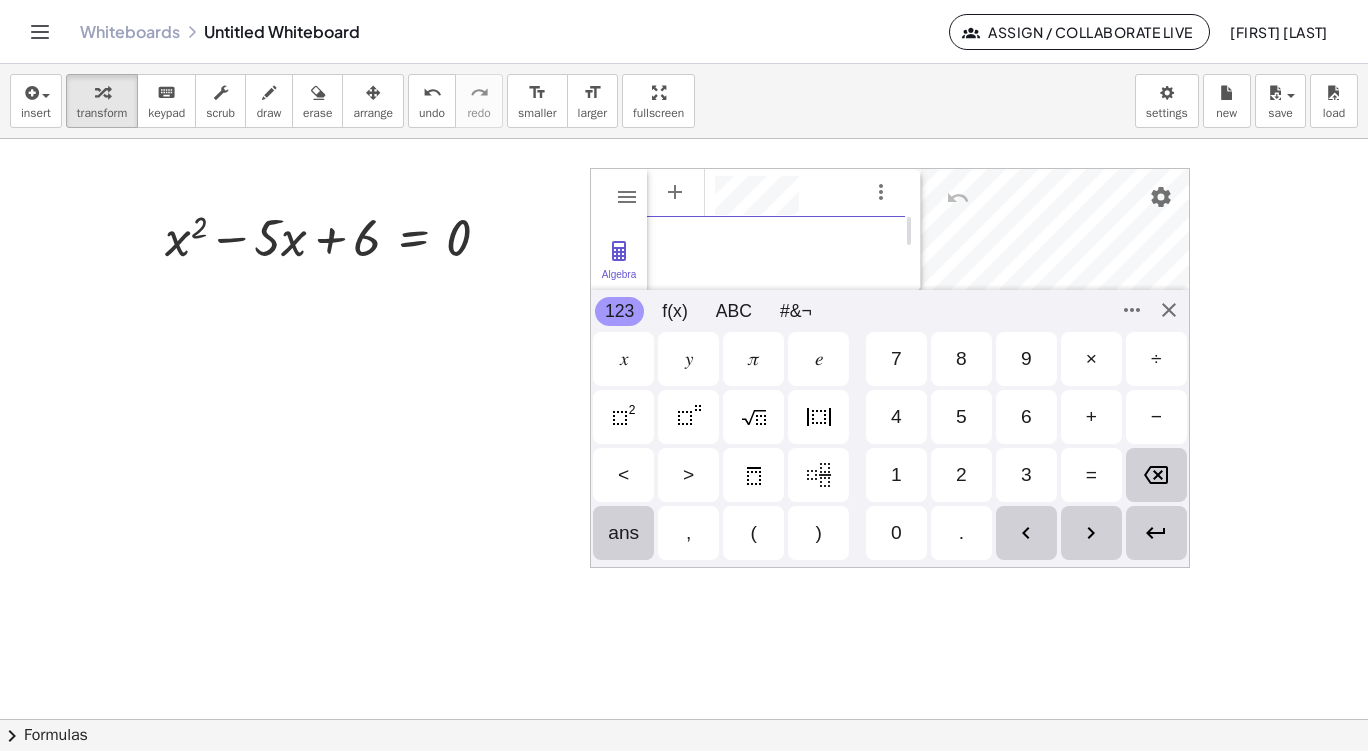 click at bounding box center (624, 417) 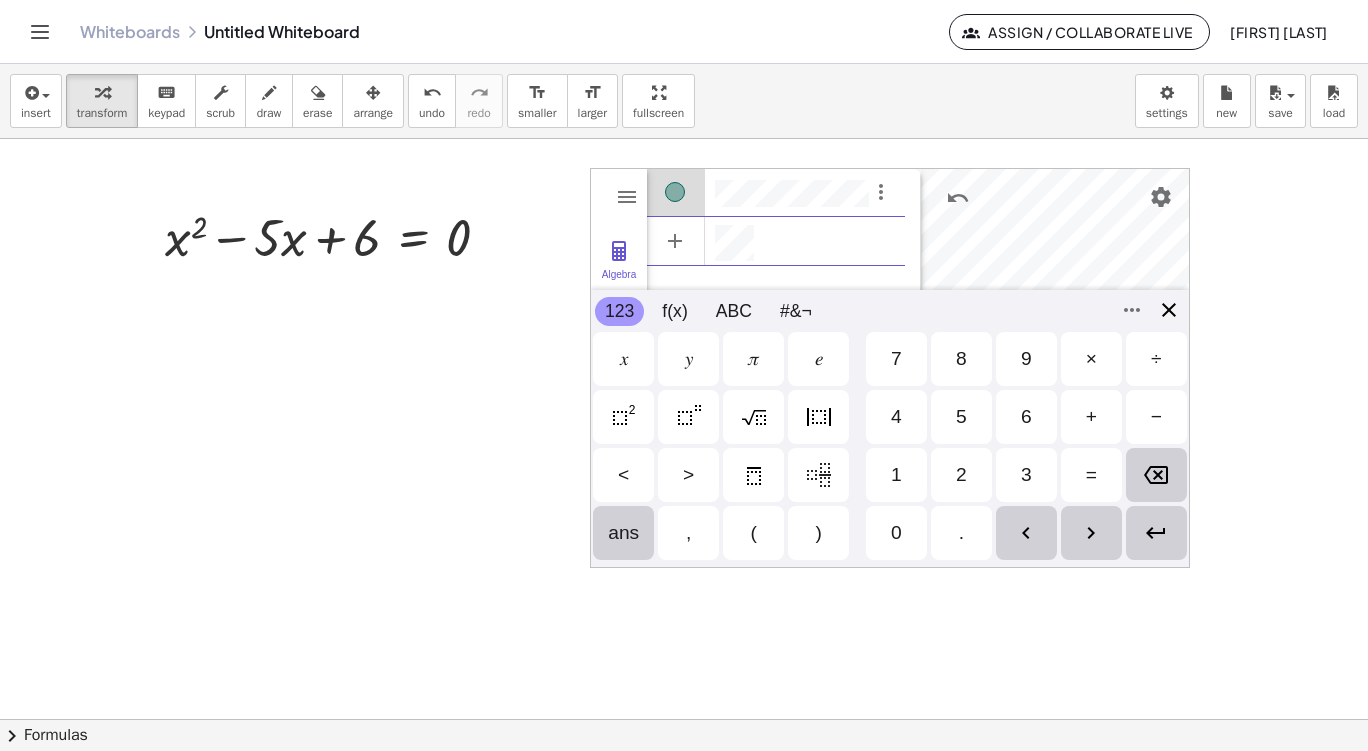 click on "Algebra Tools Table Spreadsheet GeoGebra Graphing Calculator Basic Tools Move Point Slider Intersect Extremum Roots Best Fit Line Edit Select Objects Move Graphics View Delete Show / Hide Label Show / Hide Object Copy Visual Style Media Text Points Point Intersect Point on Object Attach / Detach Point Extremum Roots Complex Number List Lines Line Ray Vector Others Pen Freehand Function Button Check Box Input Box   123 123 f(x) ABC #&¬ 𝑥 𝑦 𝜋 𝑒 7 8 9 × ÷ 4 5 6 + − < > 1 2 3 = ans , ( ) 0 . 𝑥 𝑦 𝑧 𝜋 7 8 9 × ÷ 𝑒 4 5 6 + − < > 1 2 3 = ( ) , 0 ." at bounding box center [890, 368] 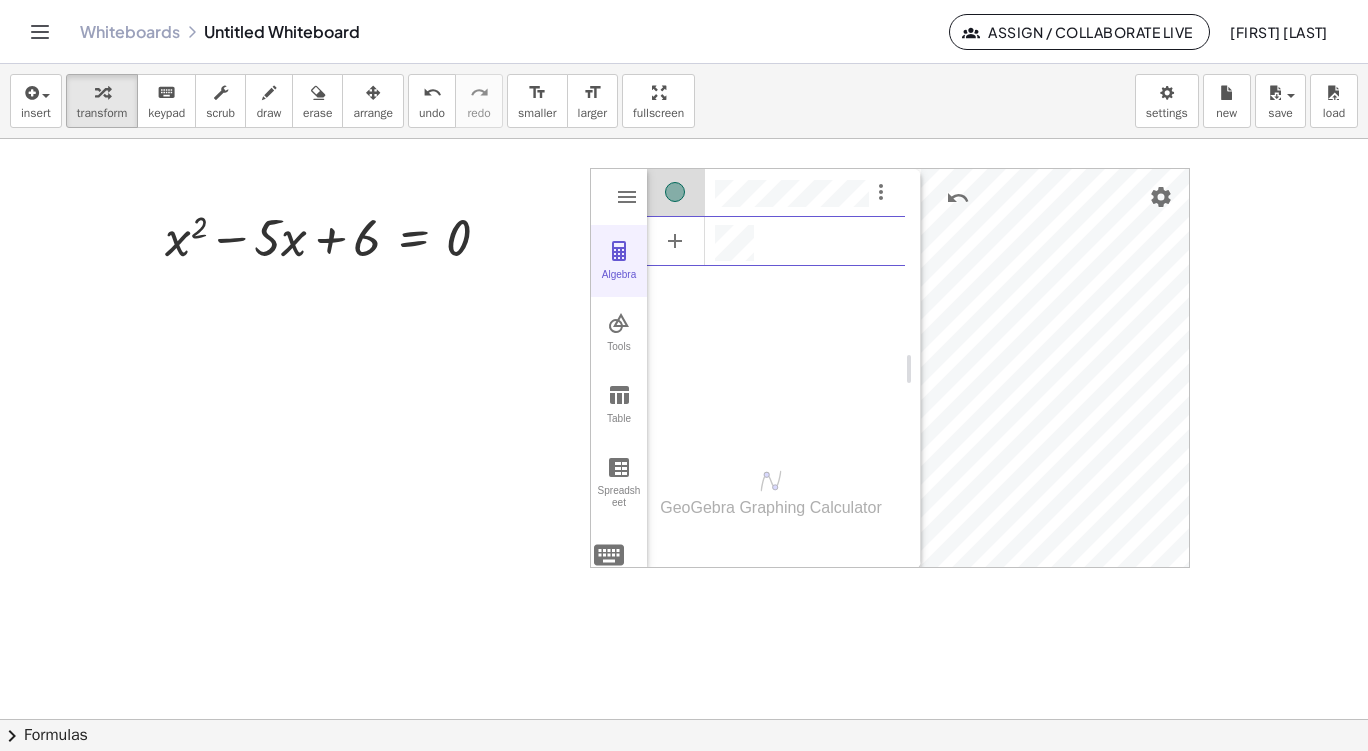 click at bounding box center [619, 251] 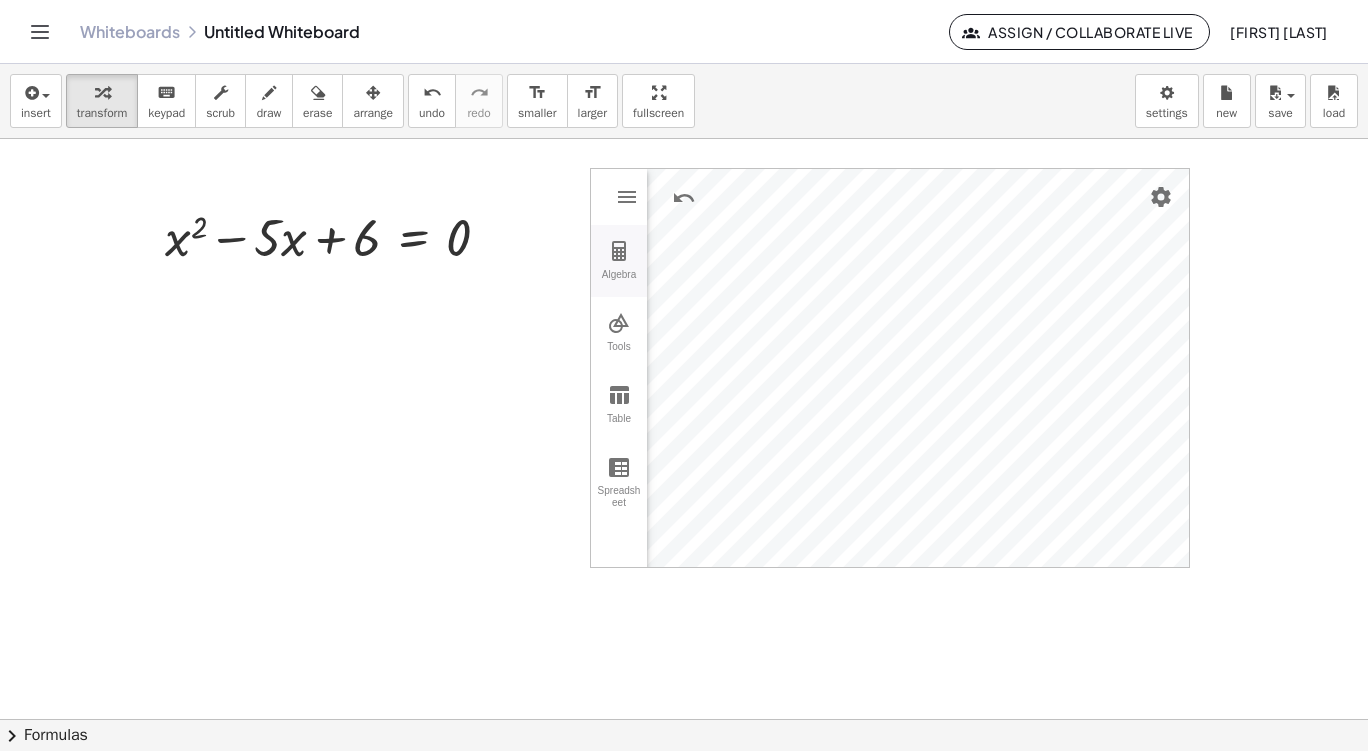 click on "Algebra" at bounding box center [619, 261] 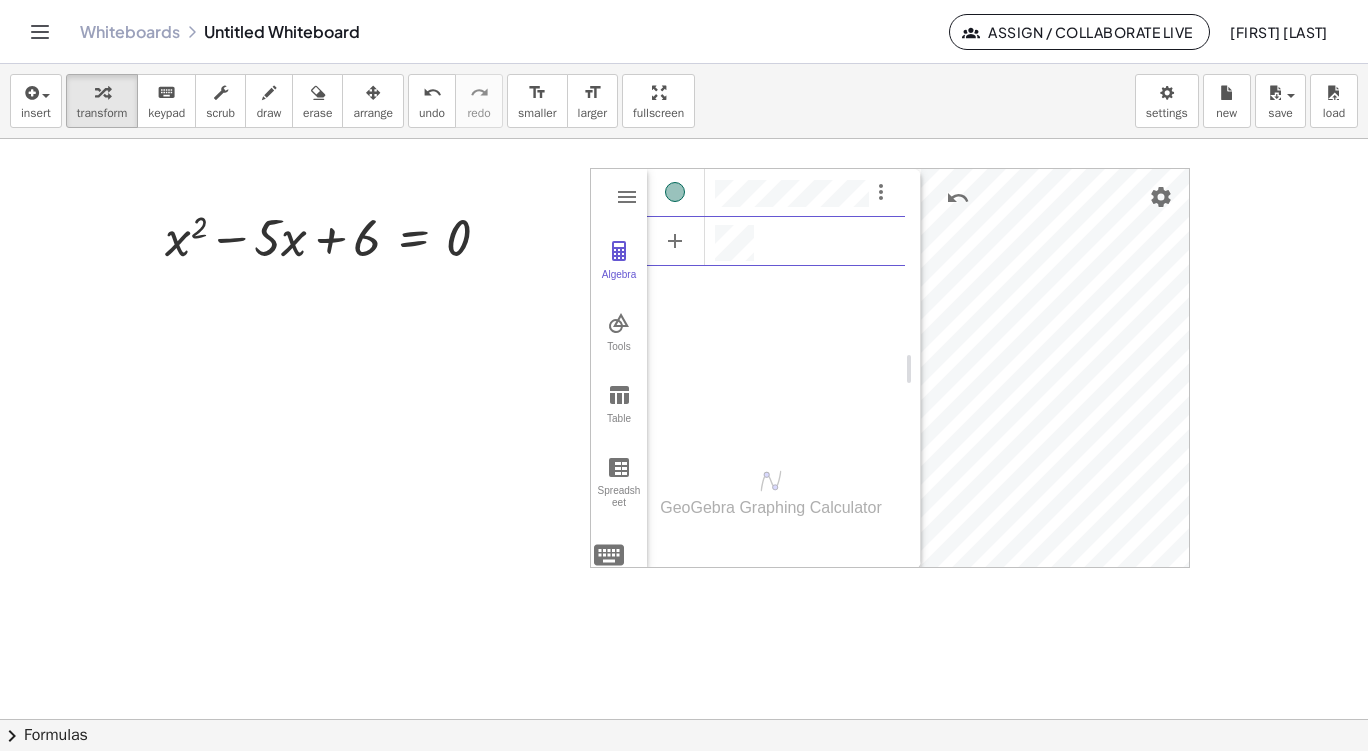 scroll, scrollTop: 11, scrollLeft: 0, axis: vertical 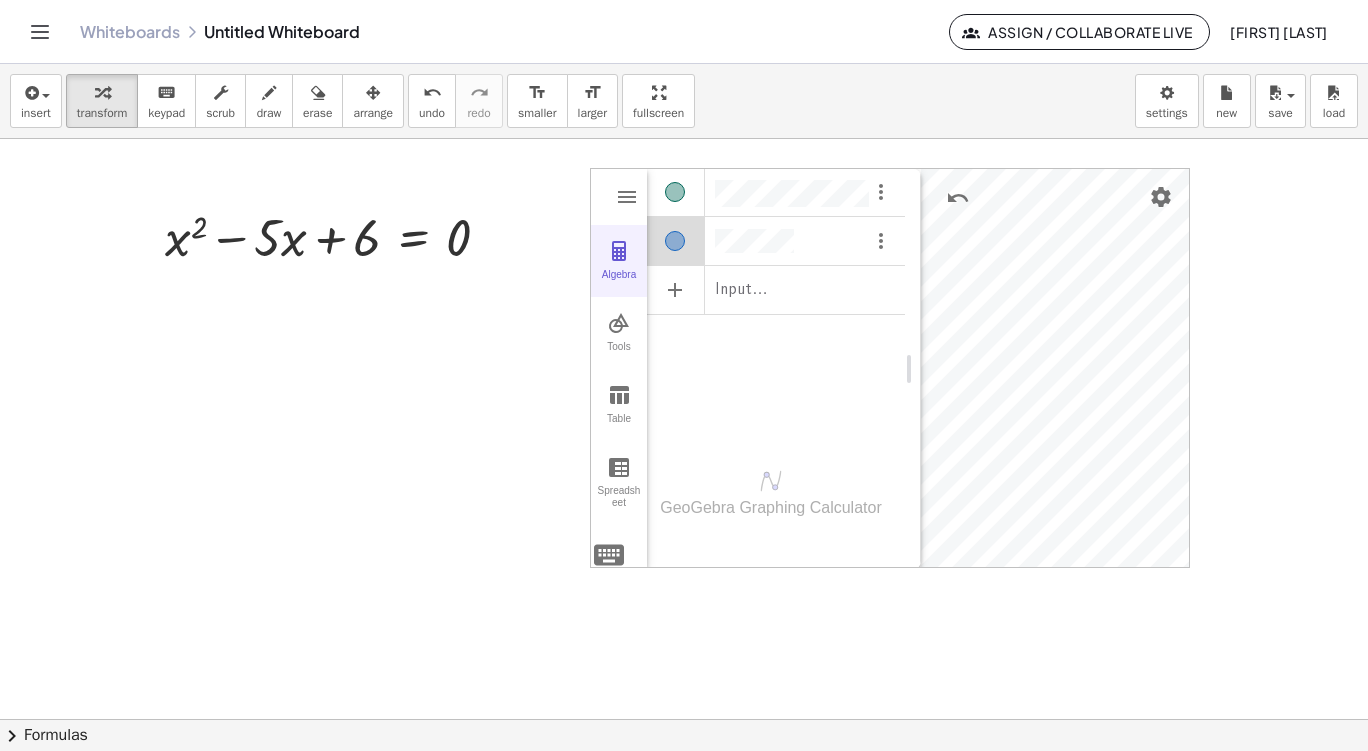 click at bounding box center (619, 251) 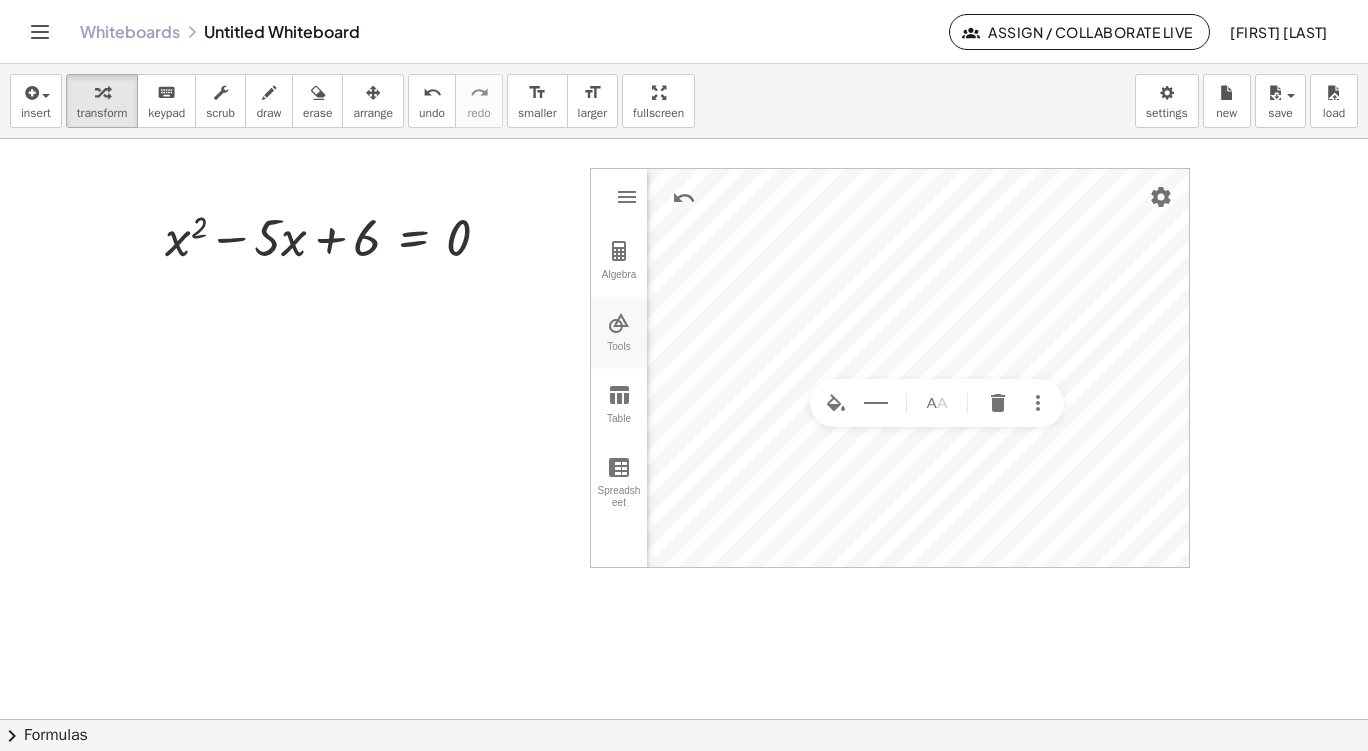 click at bounding box center (619, 323) 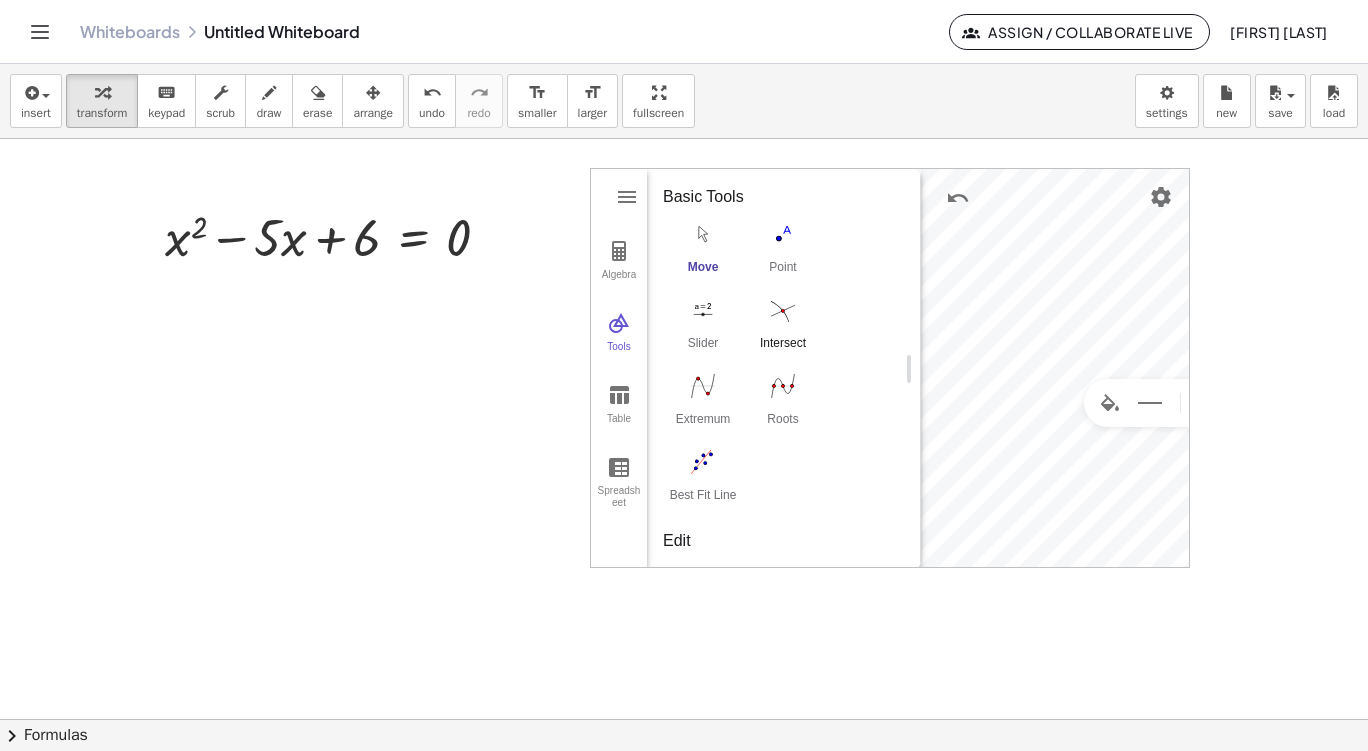 click at bounding box center (783, 310) 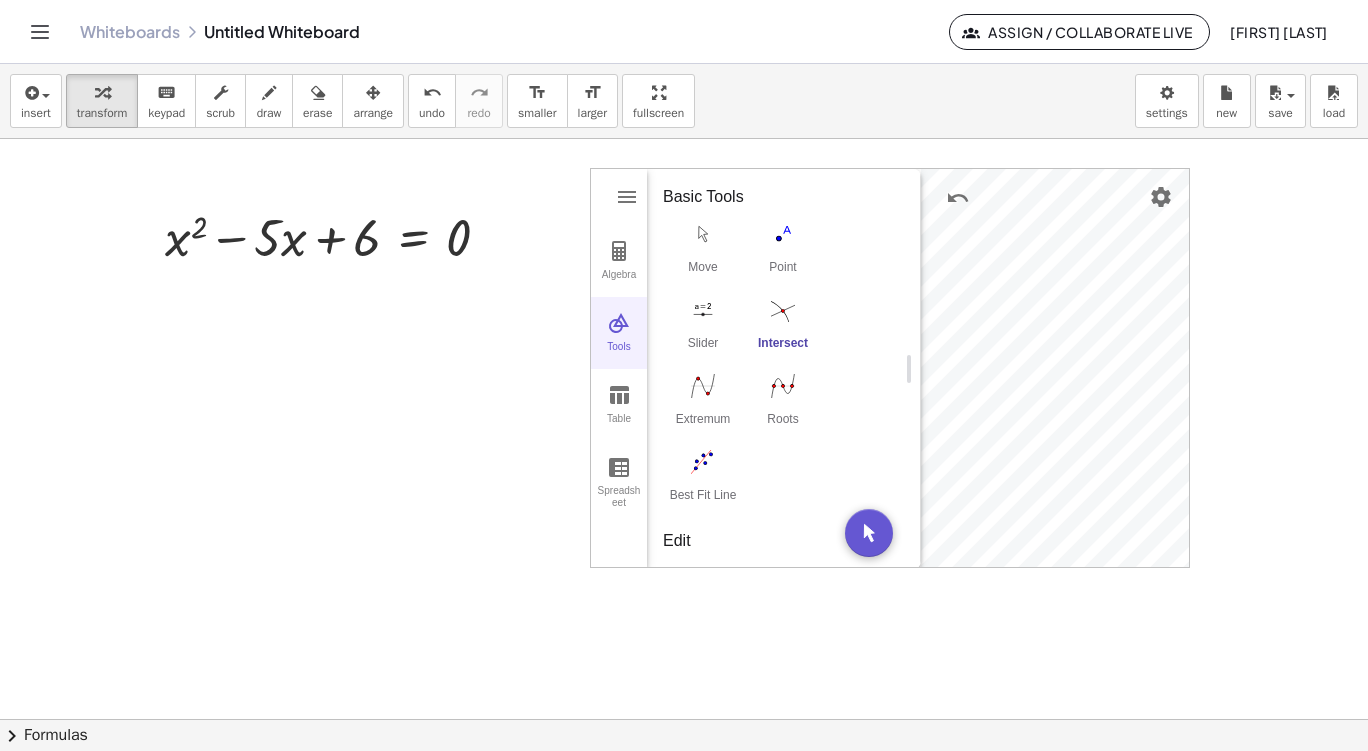 click on "Tools" at bounding box center (619, 333) 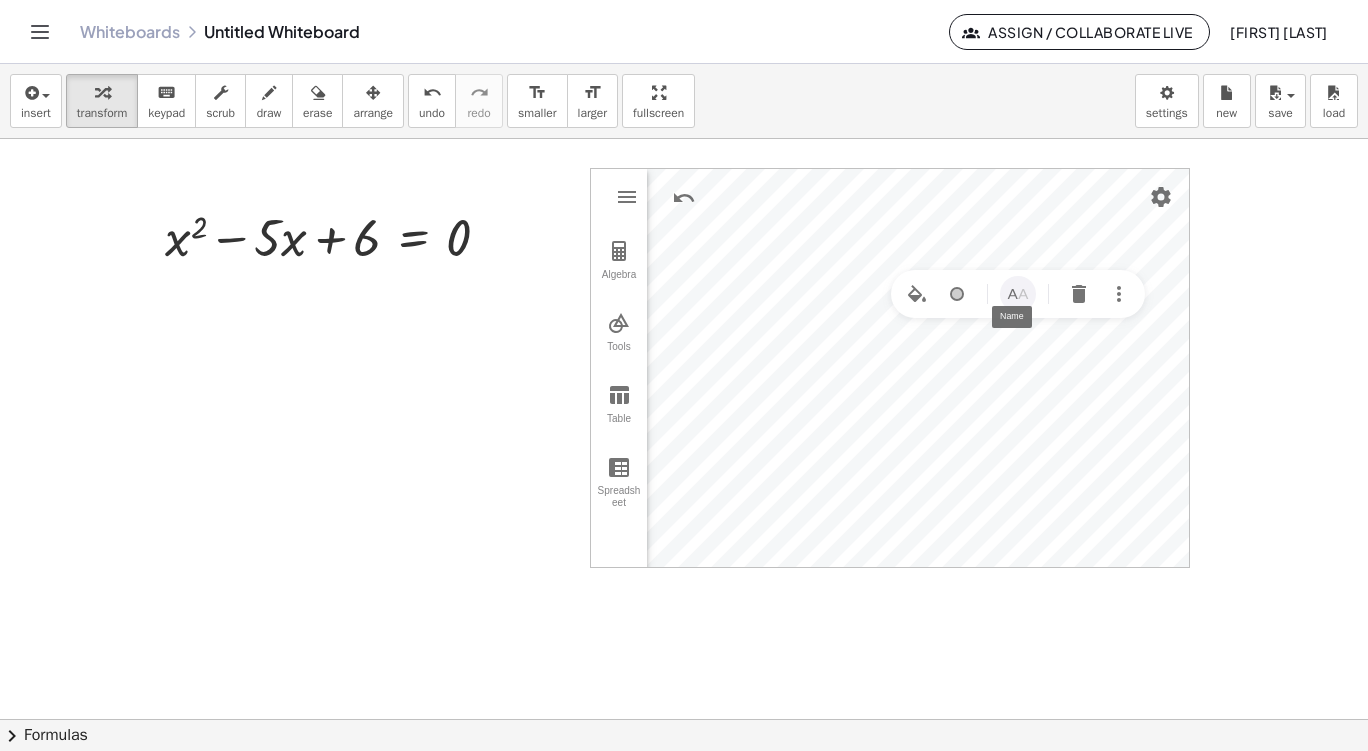 click at bounding box center (1018, 294) 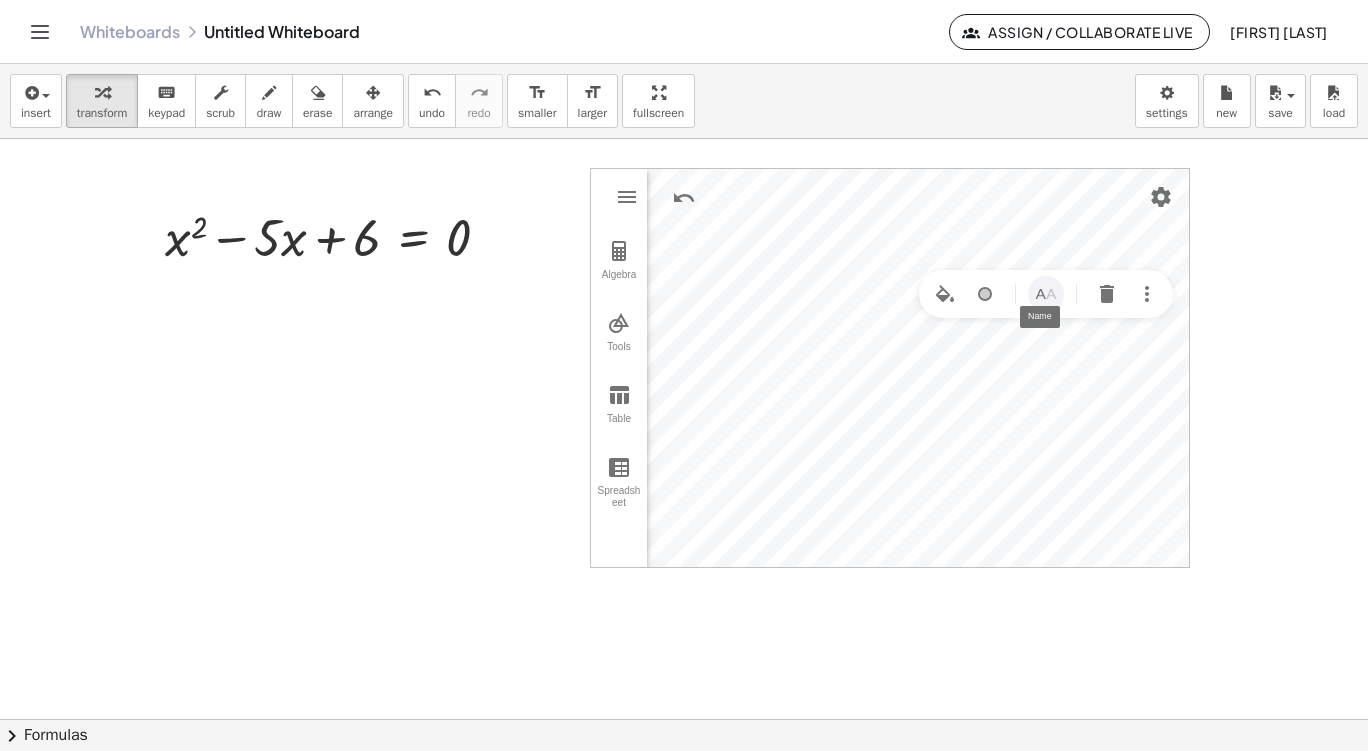click at bounding box center (1046, 294) 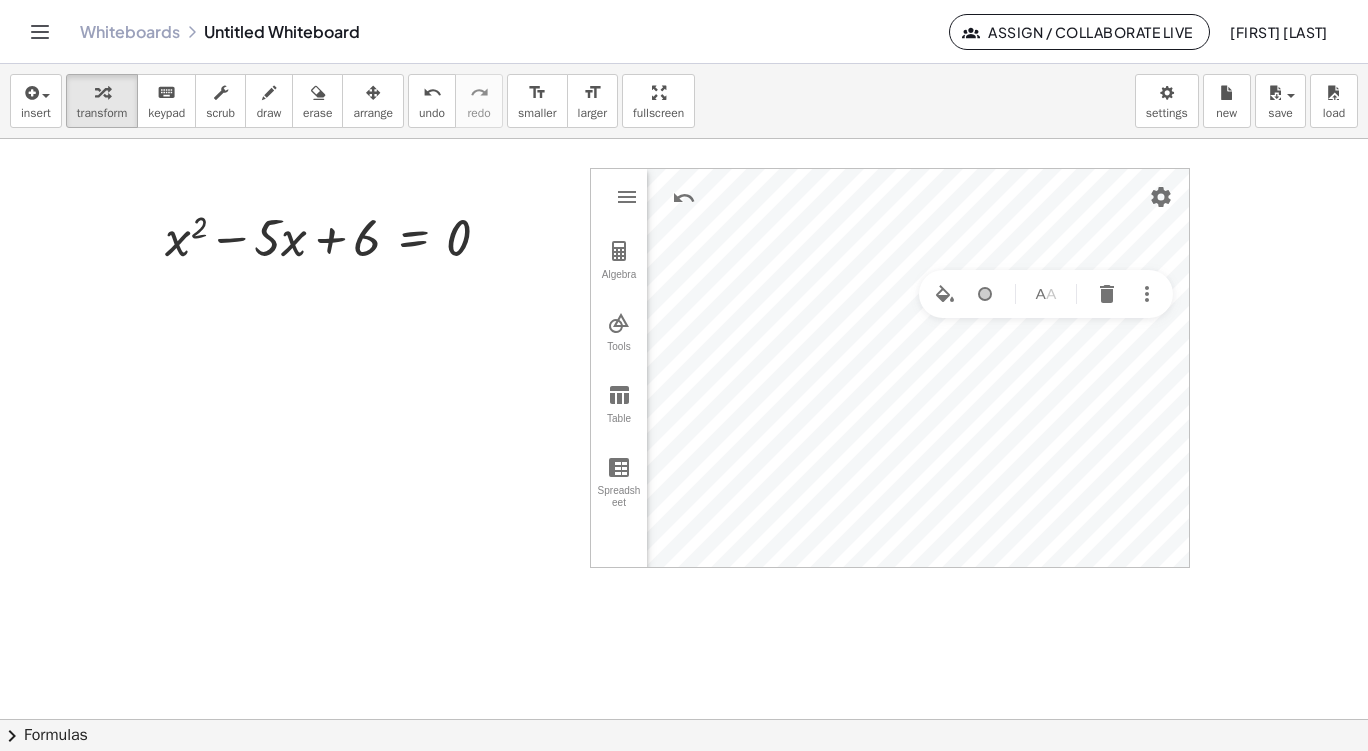 click at bounding box center [684, 719] 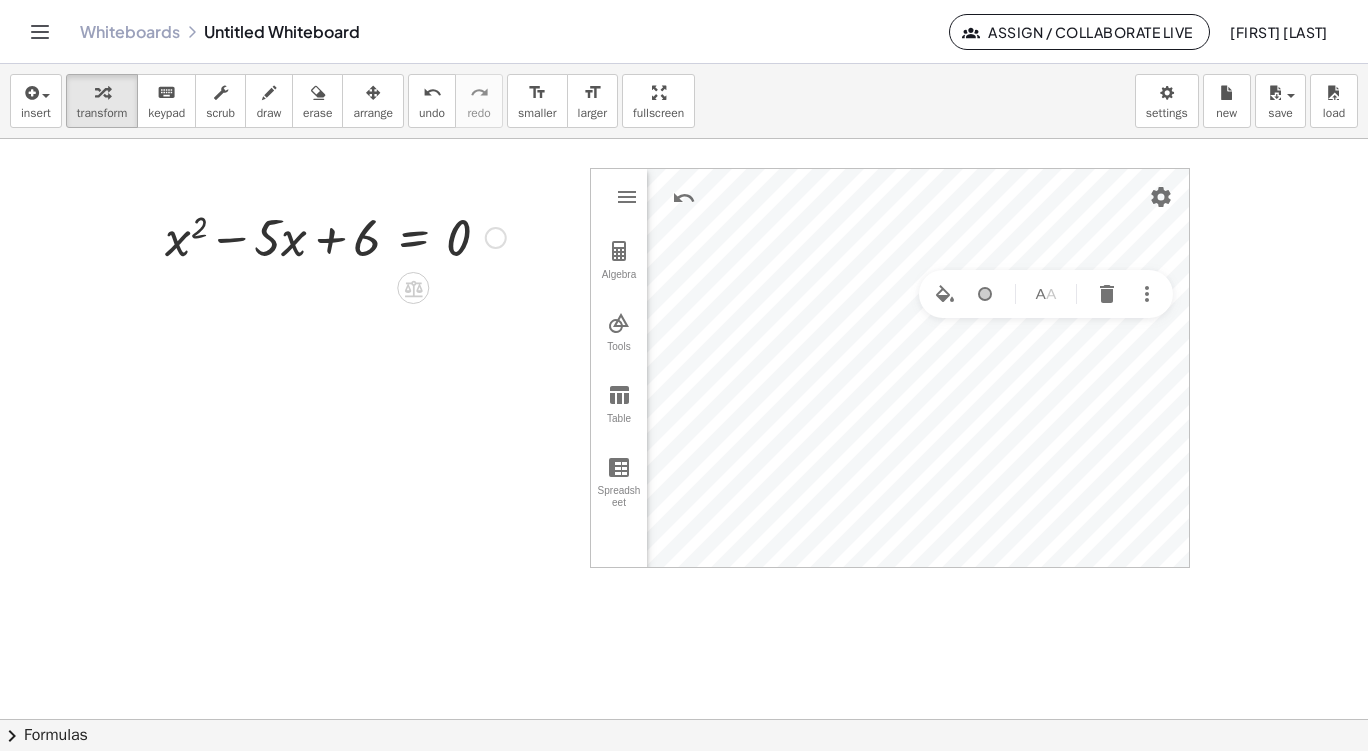 click at bounding box center [335, 236] 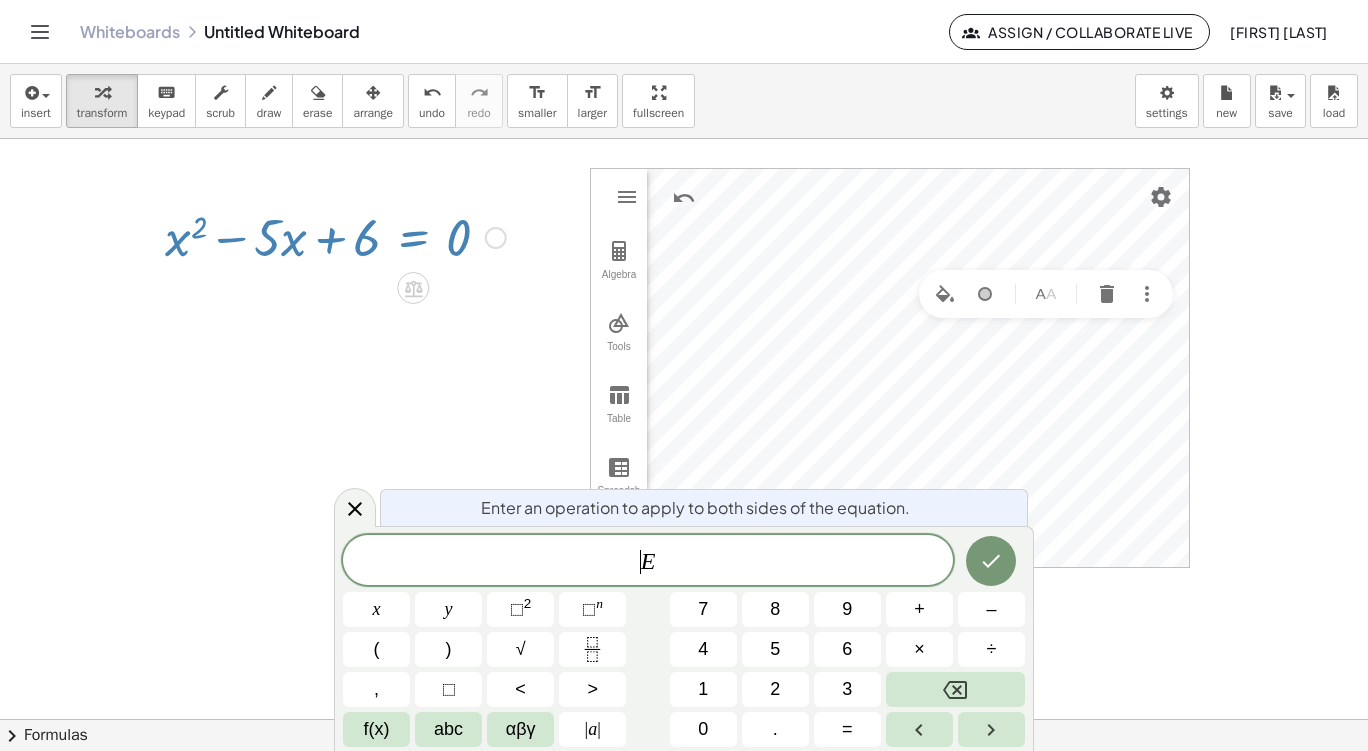 click on "​ E" at bounding box center (648, 562) 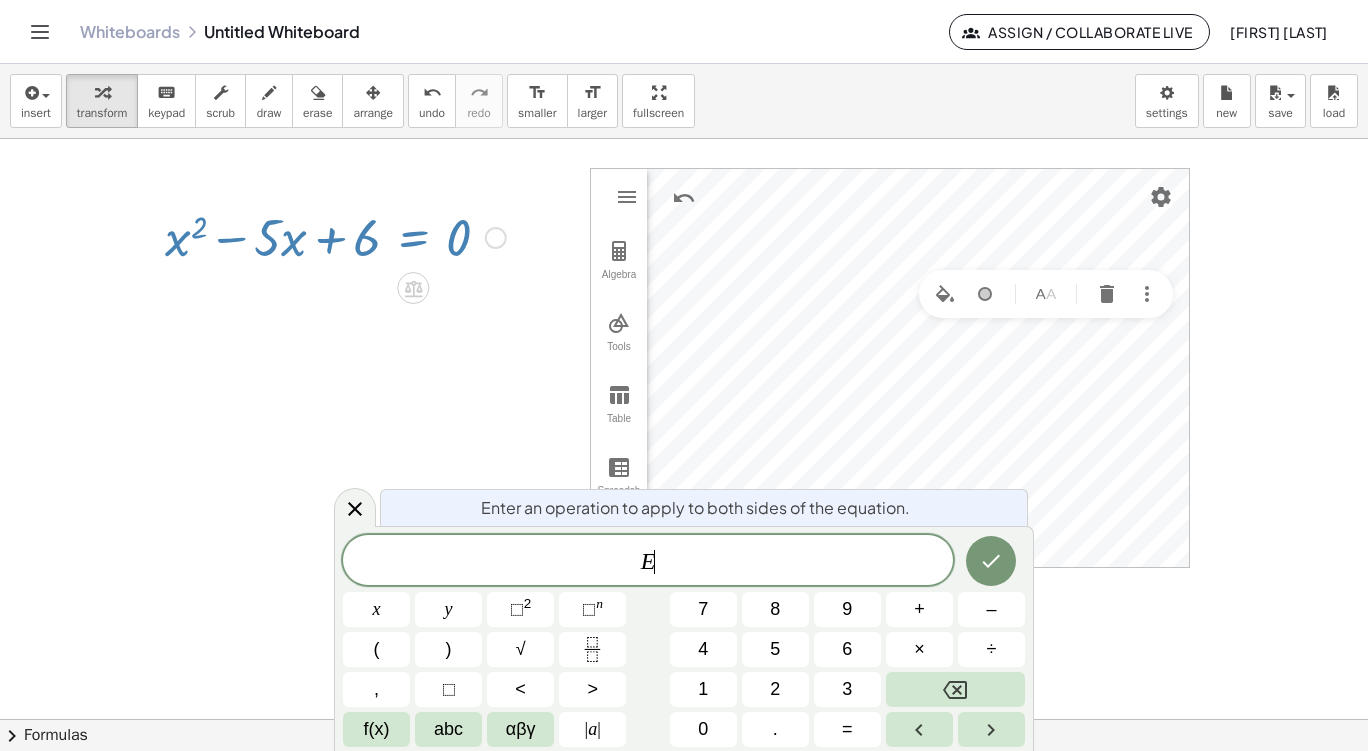 click on "E ​" at bounding box center (648, 562) 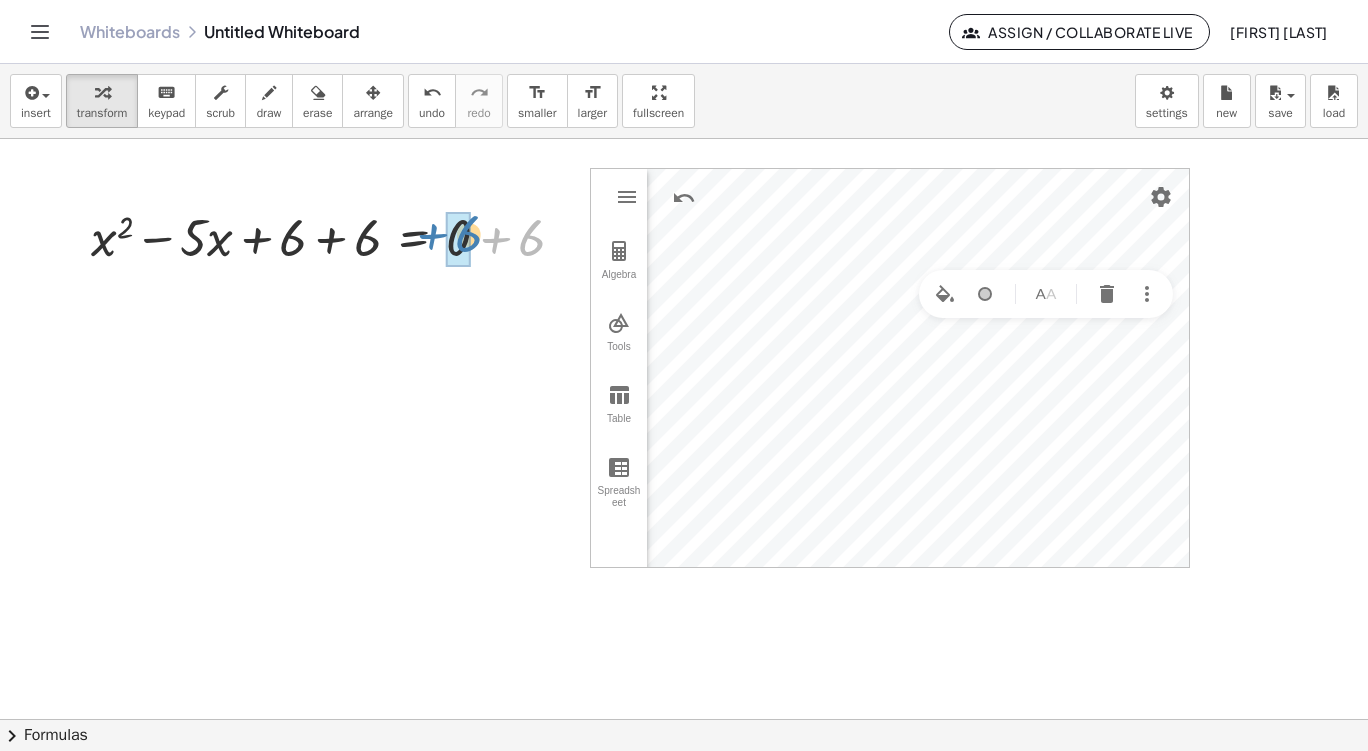drag, startPoint x: 525, startPoint y: 247, endPoint x: 462, endPoint y: 243, distance: 63.126858 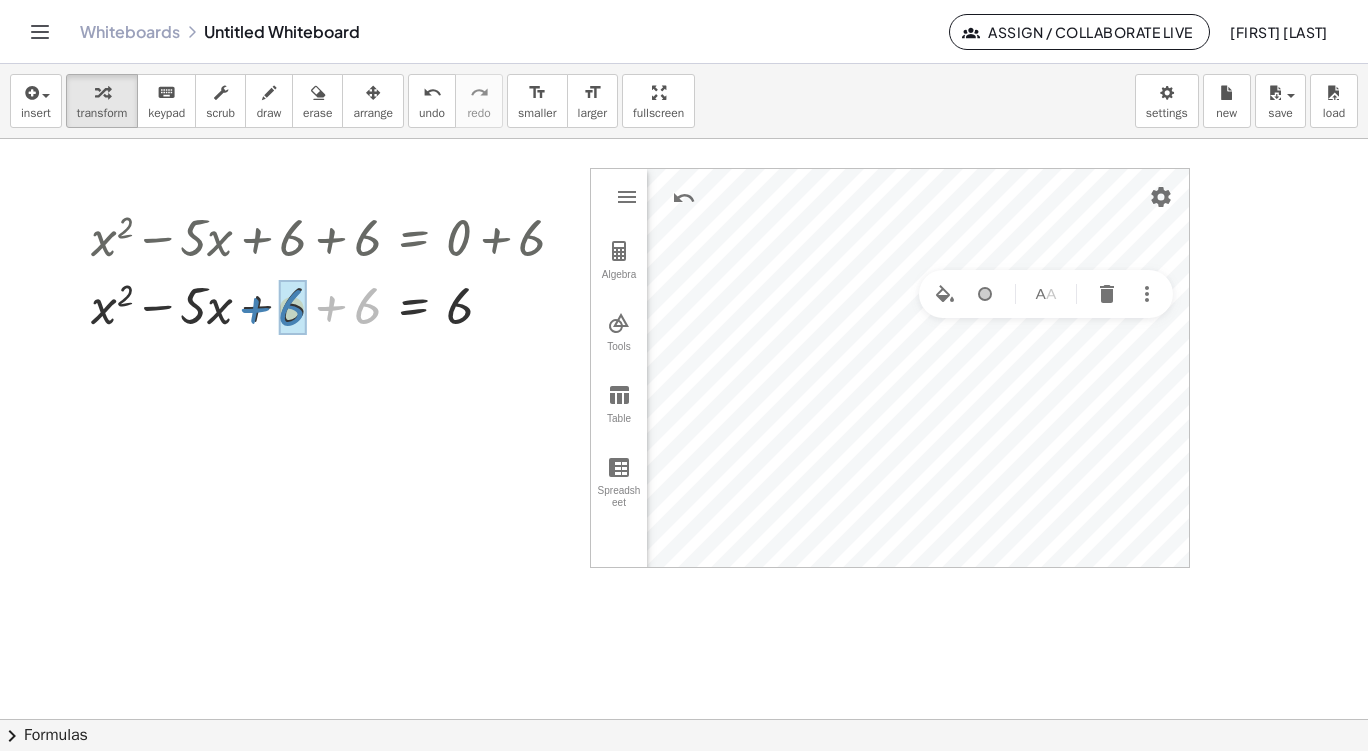 drag, startPoint x: 367, startPoint y: 303, endPoint x: 291, endPoint y: 305, distance: 76.02631 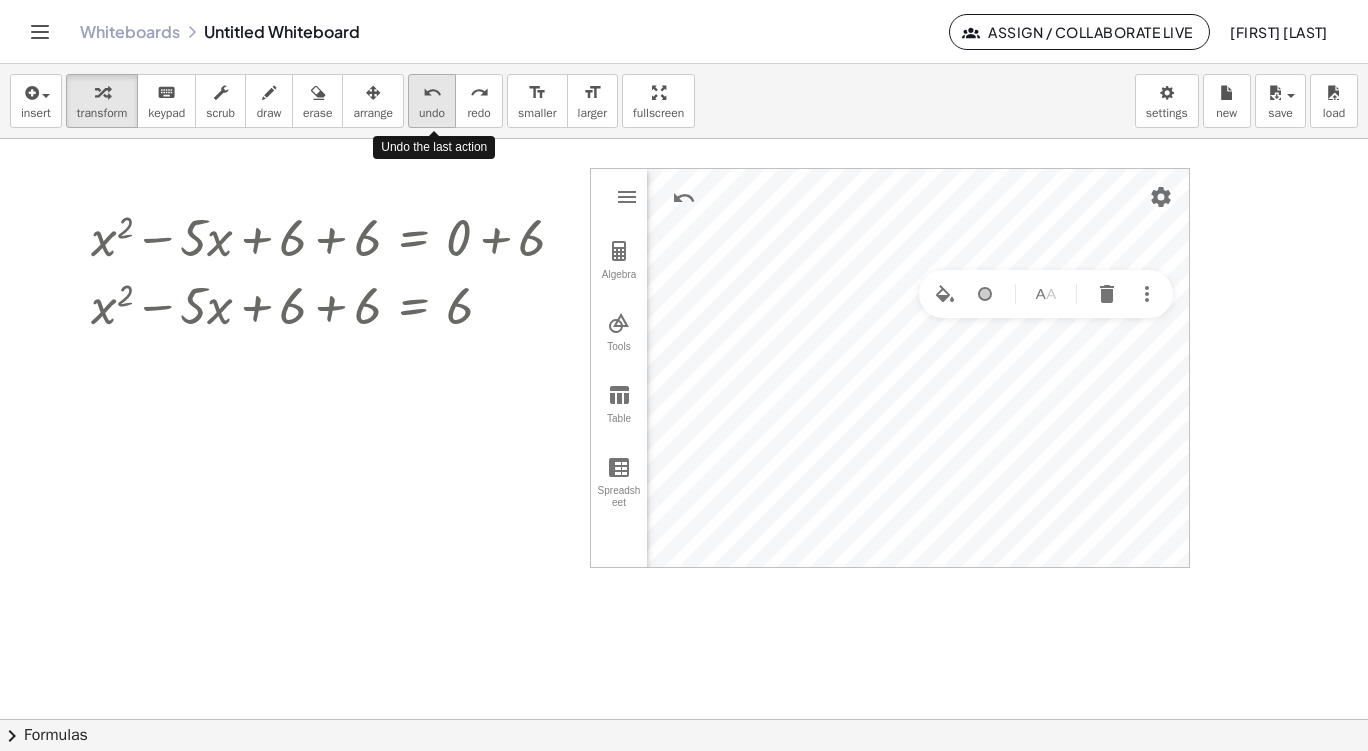 click on "undo" at bounding box center [432, 93] 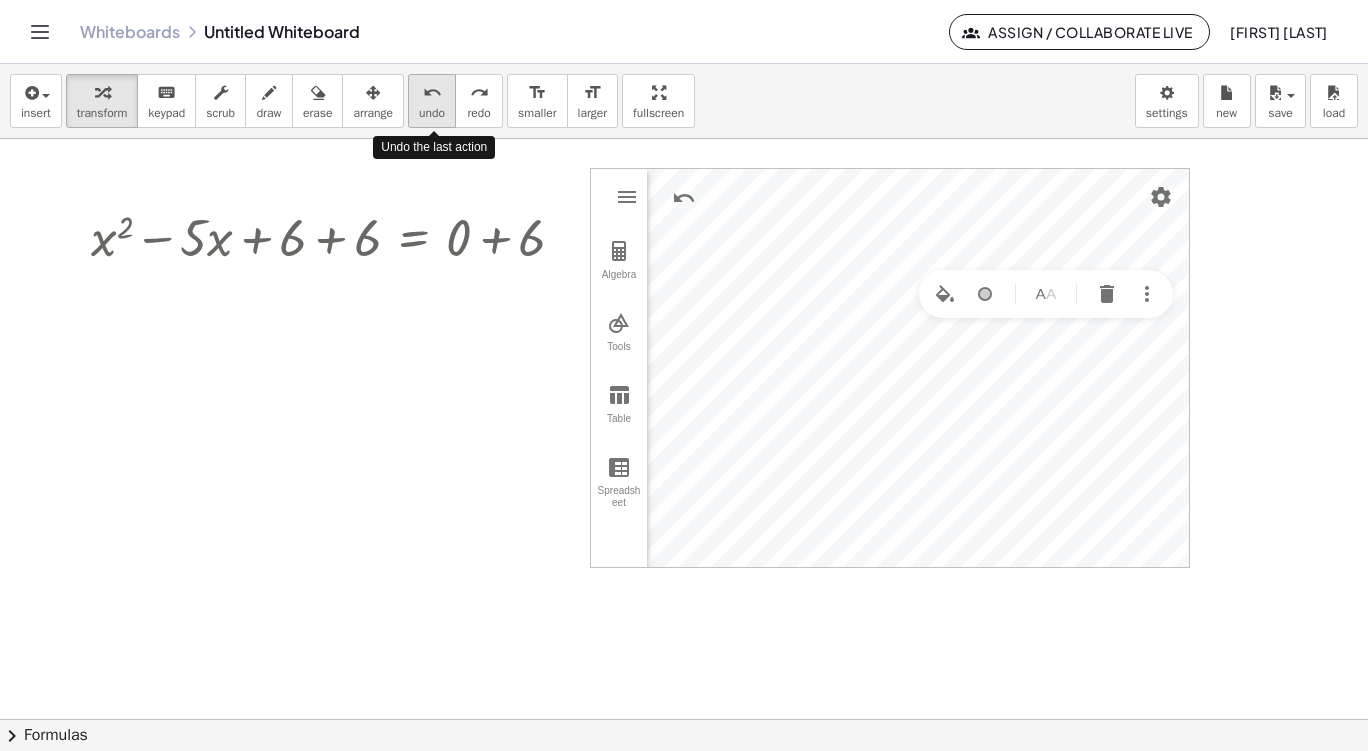 click on "undo" at bounding box center (432, 93) 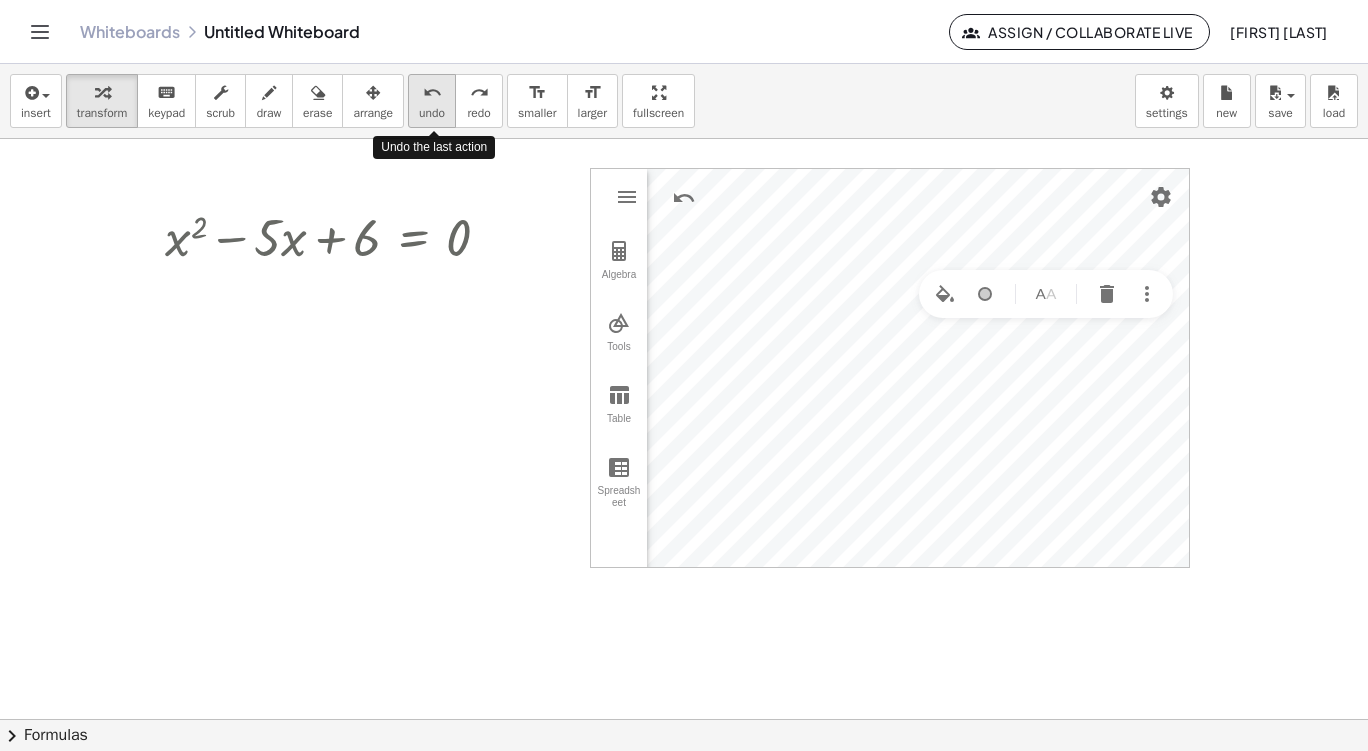 click on "undo" at bounding box center [432, 93] 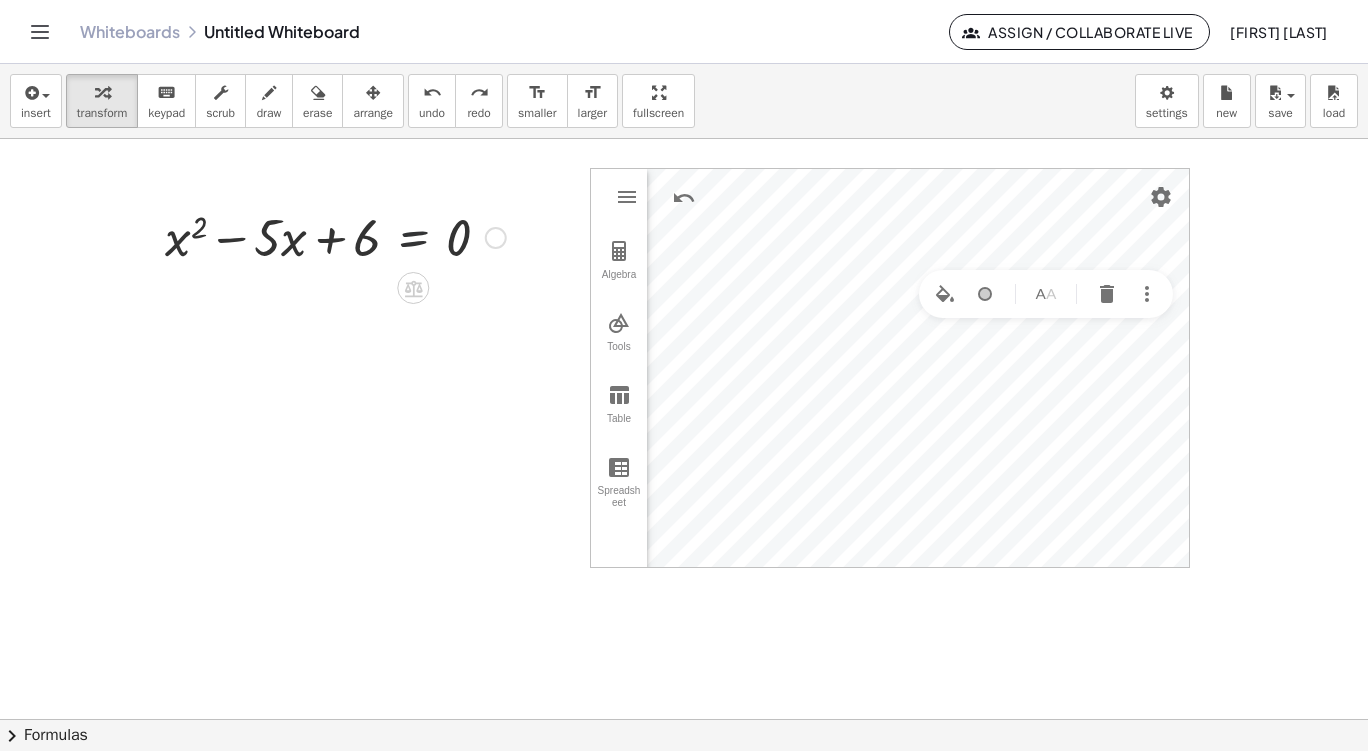 click at bounding box center [335, 236] 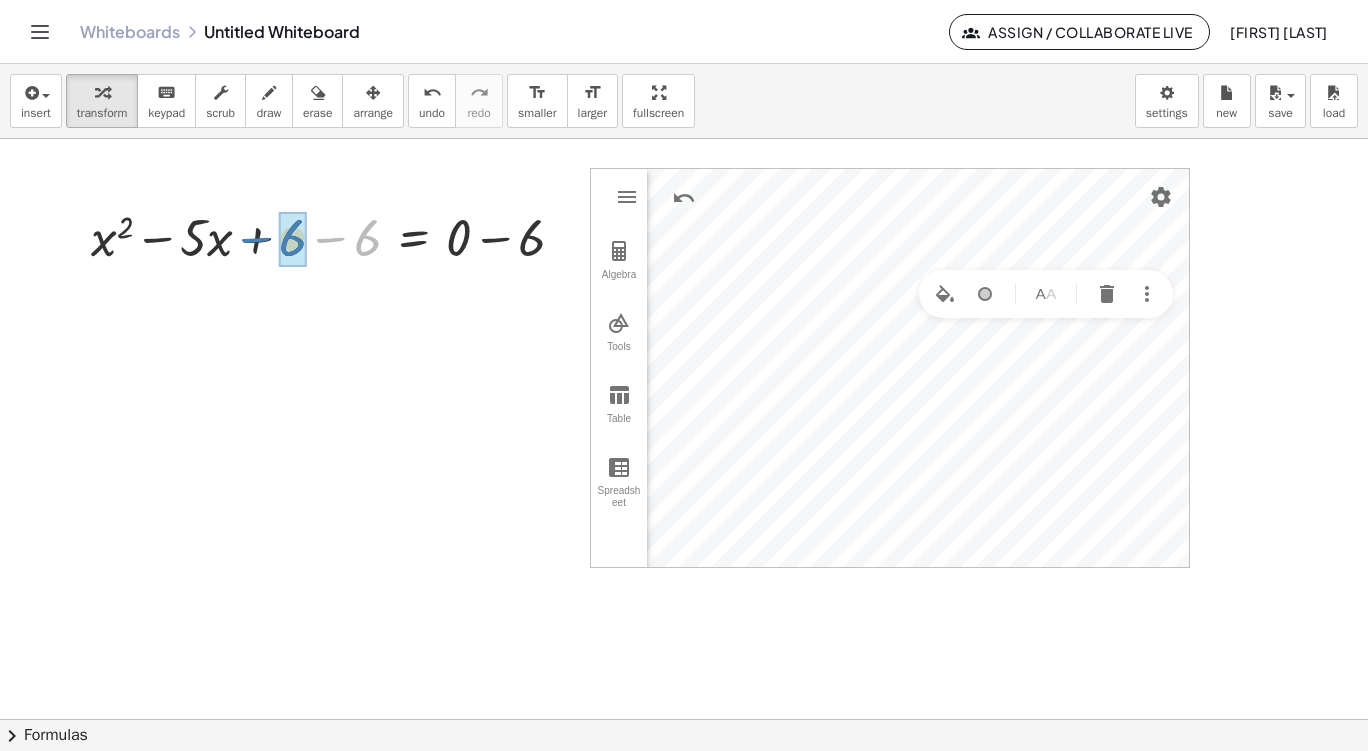 drag, startPoint x: 370, startPoint y: 247, endPoint x: 295, endPoint y: 247, distance: 75 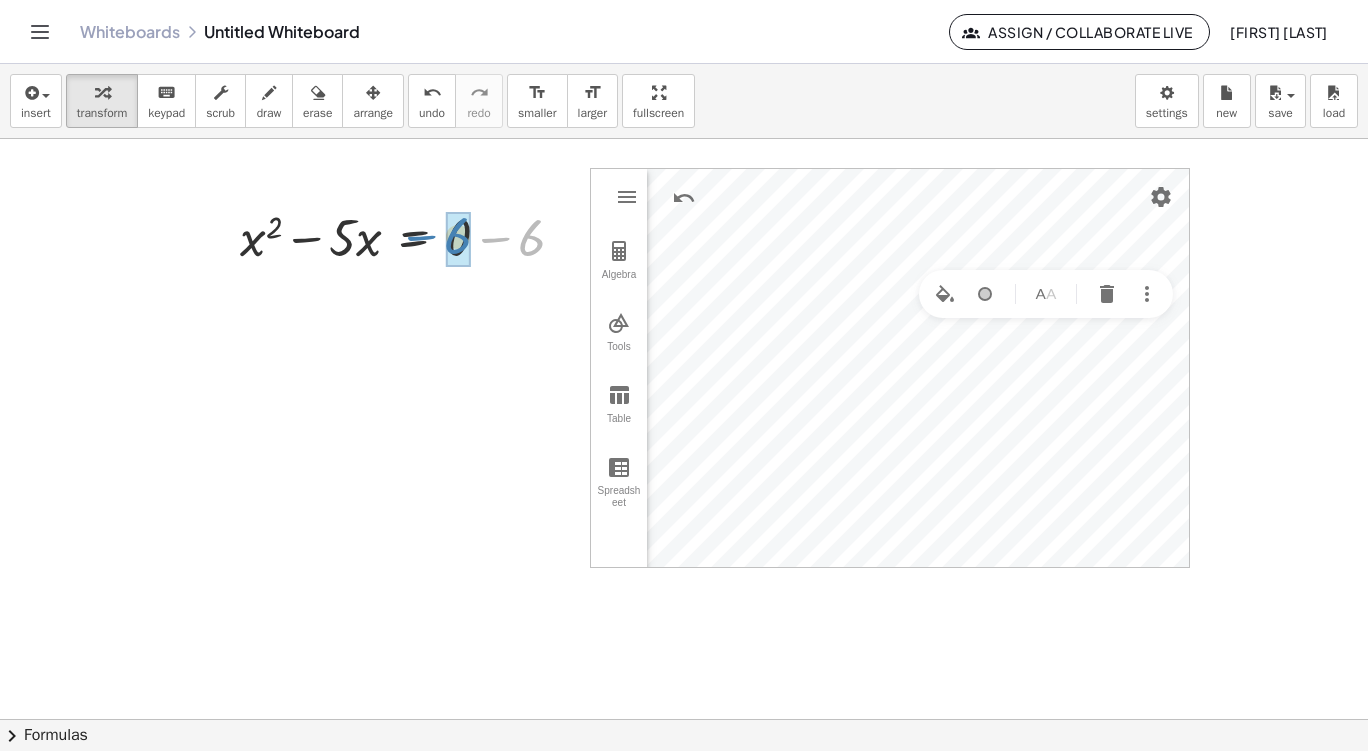 drag, startPoint x: 530, startPoint y: 244, endPoint x: 456, endPoint y: 242, distance: 74.02702 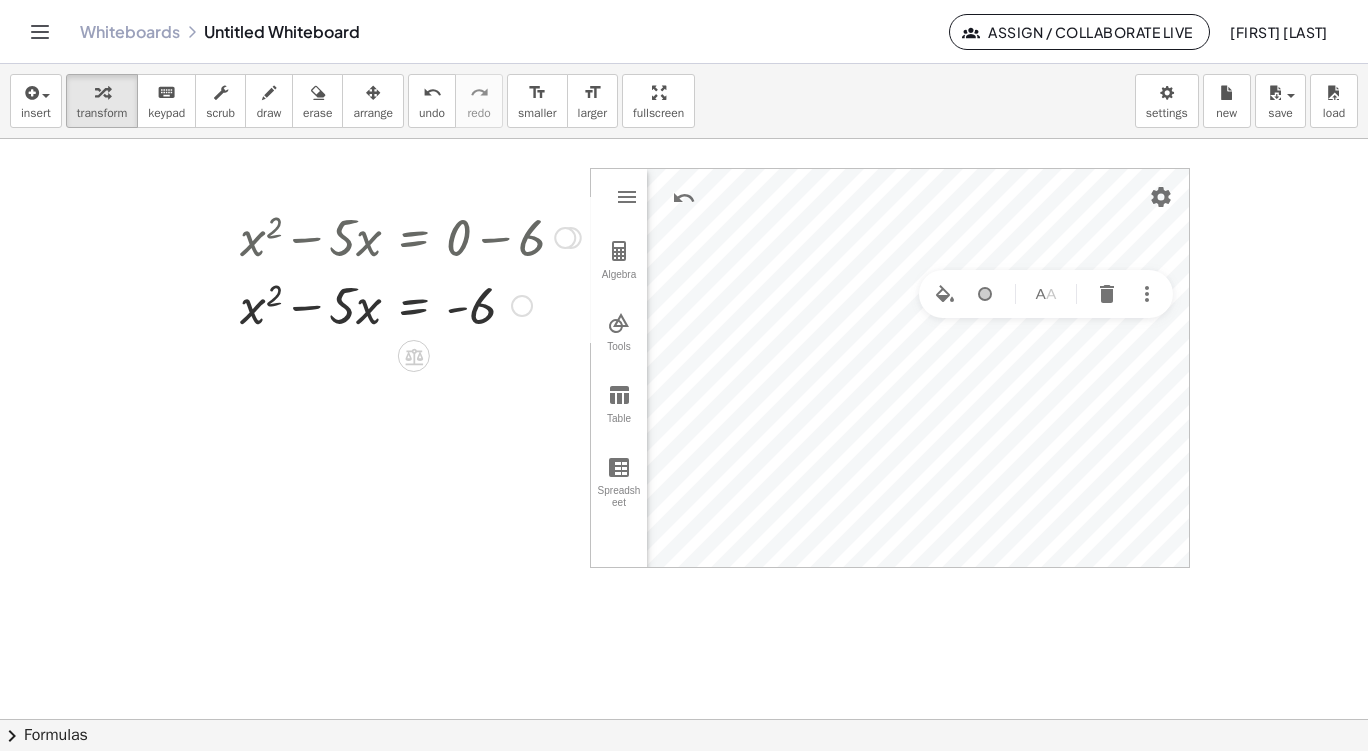 click at bounding box center [410, 304] 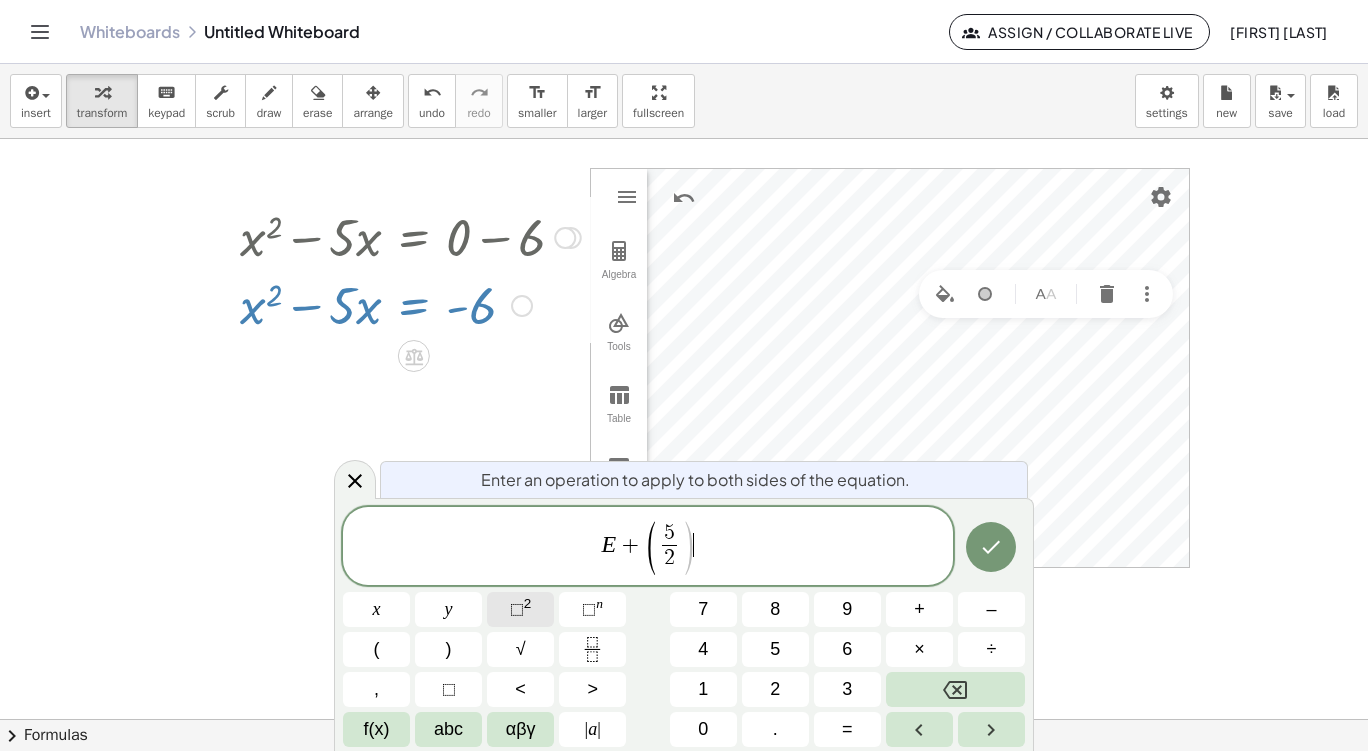 click on "⬚" at bounding box center [517, 609] 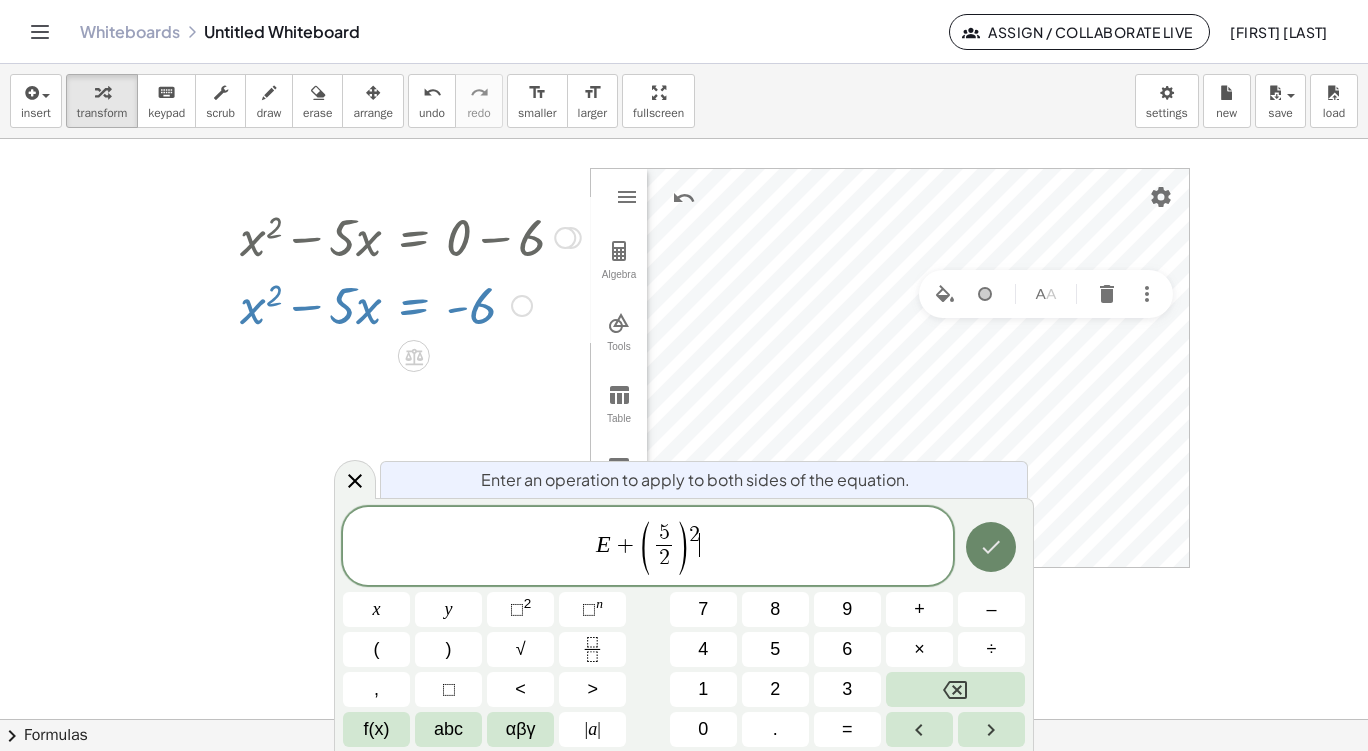 click 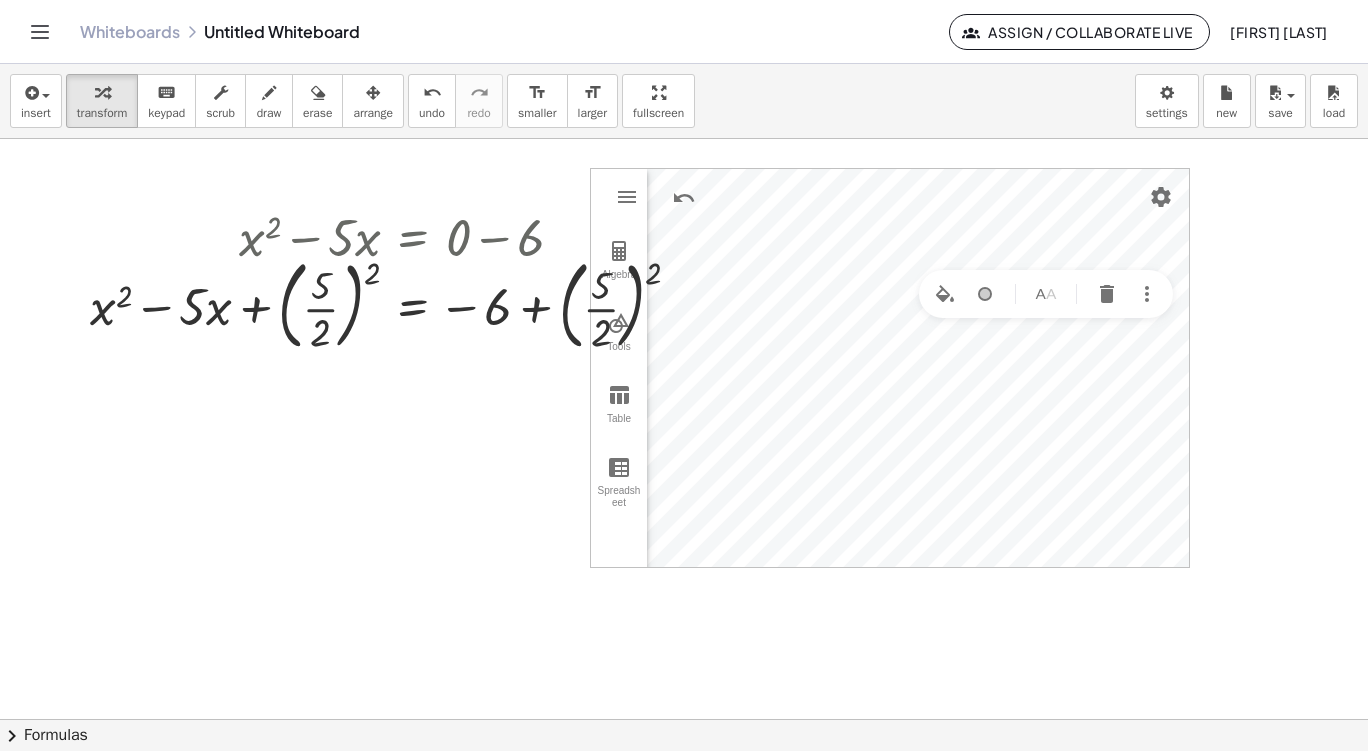click at bounding box center [684, 719] 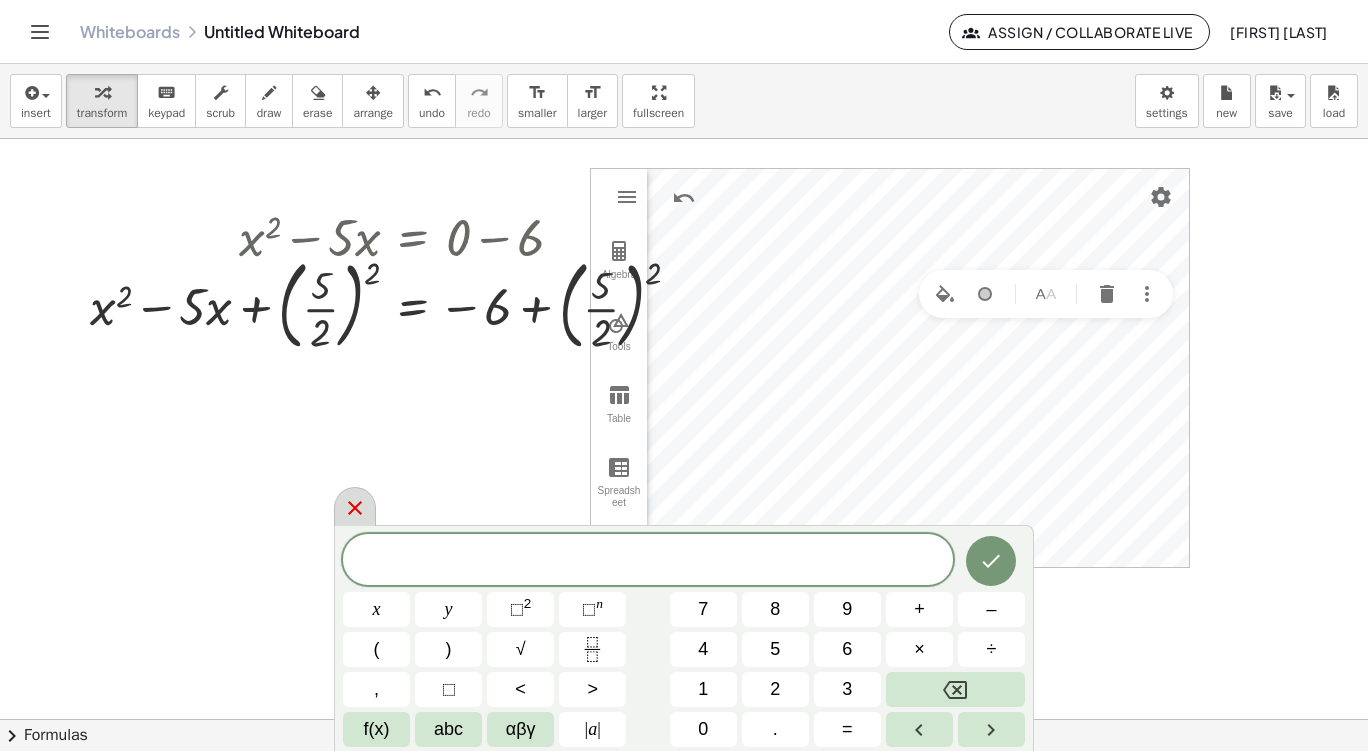 click 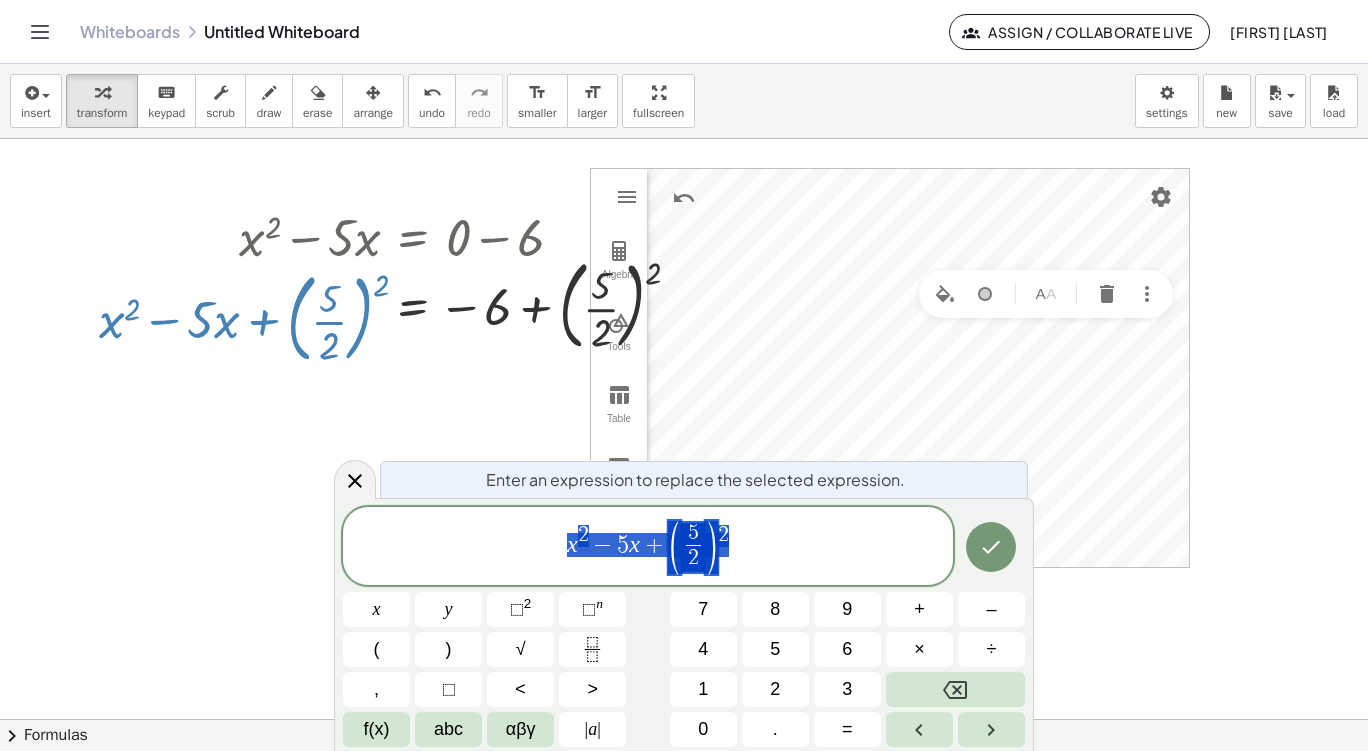 drag, startPoint x: 103, startPoint y: 317, endPoint x: 186, endPoint y: 436, distance: 145.08618 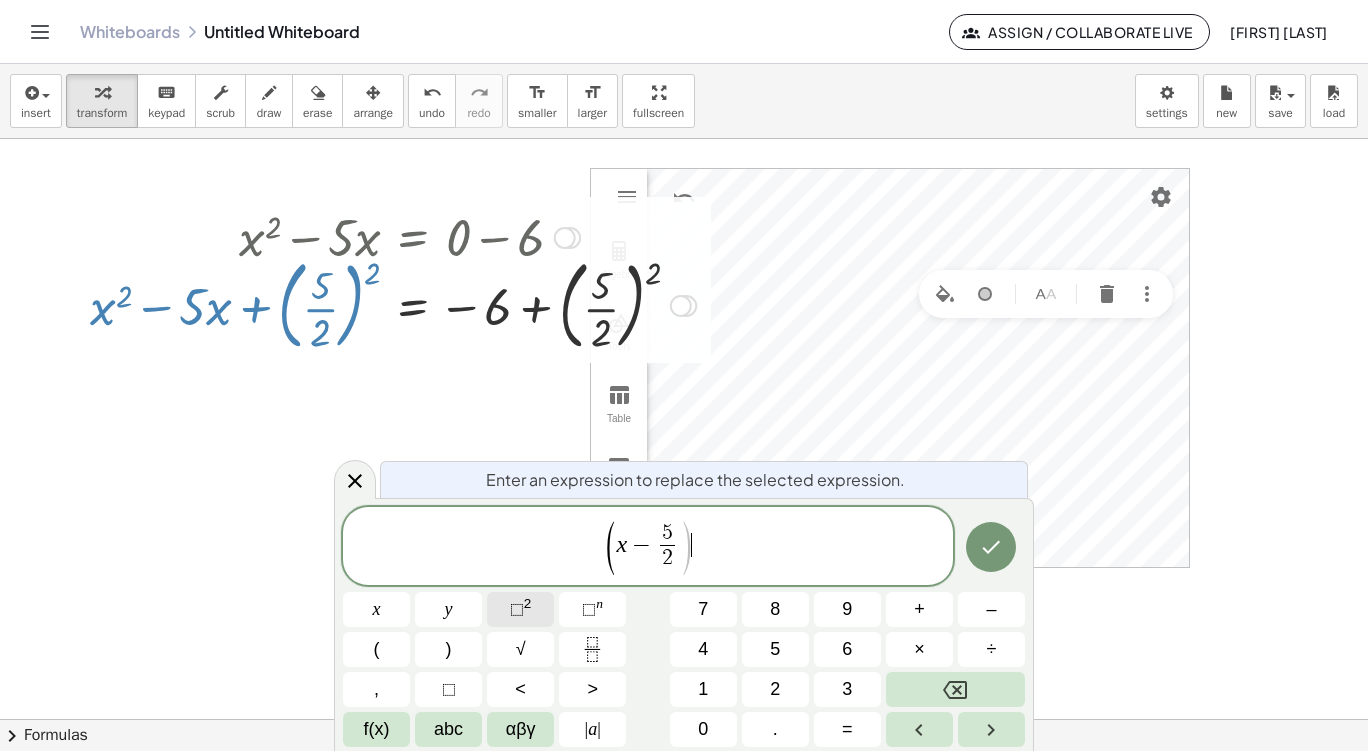 click on "⬚ 2" at bounding box center (520, 609) 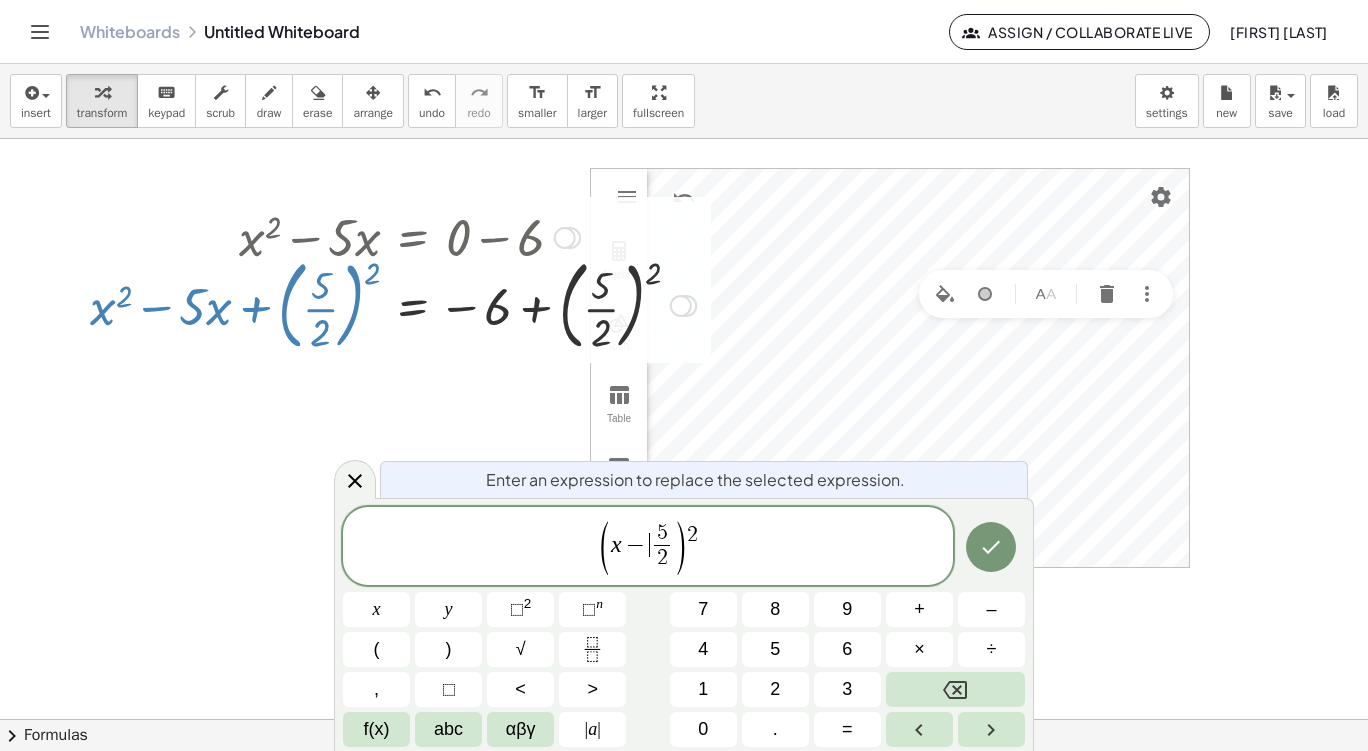 click on "−" at bounding box center (636, 545) 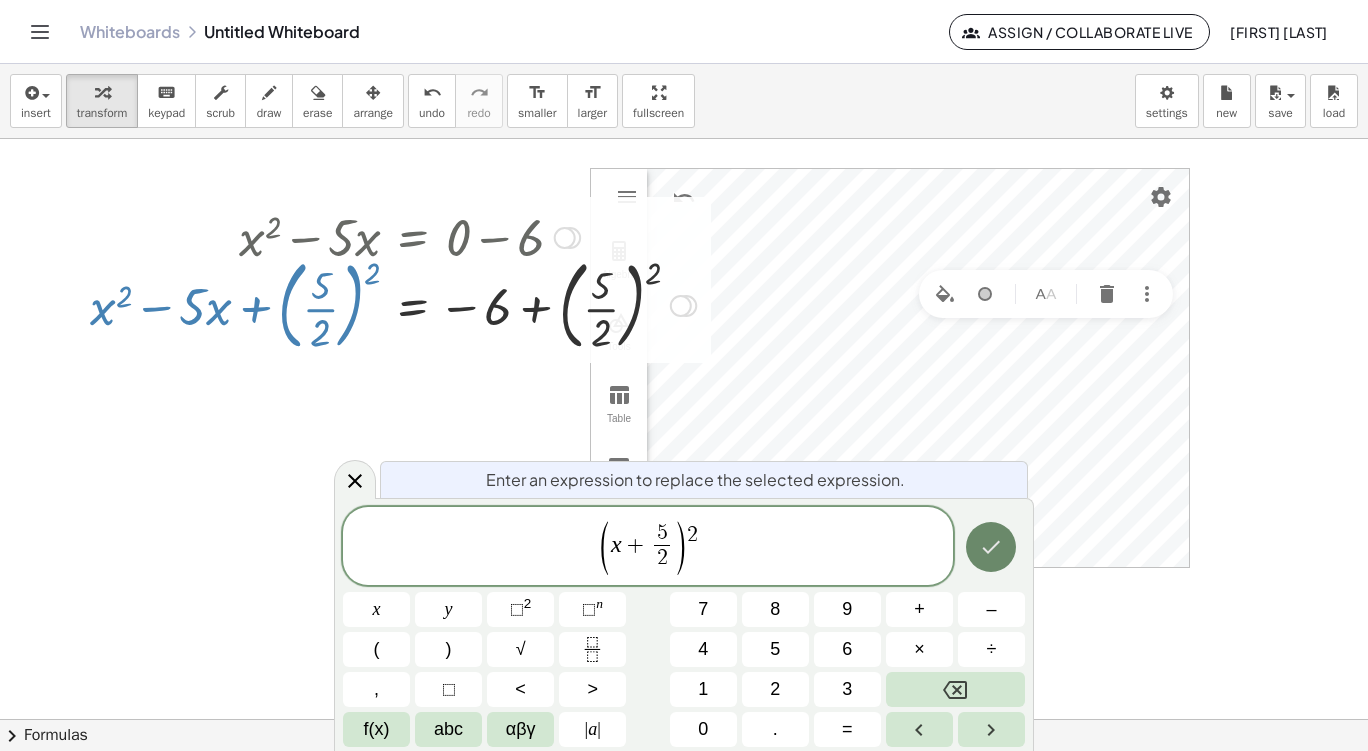 click 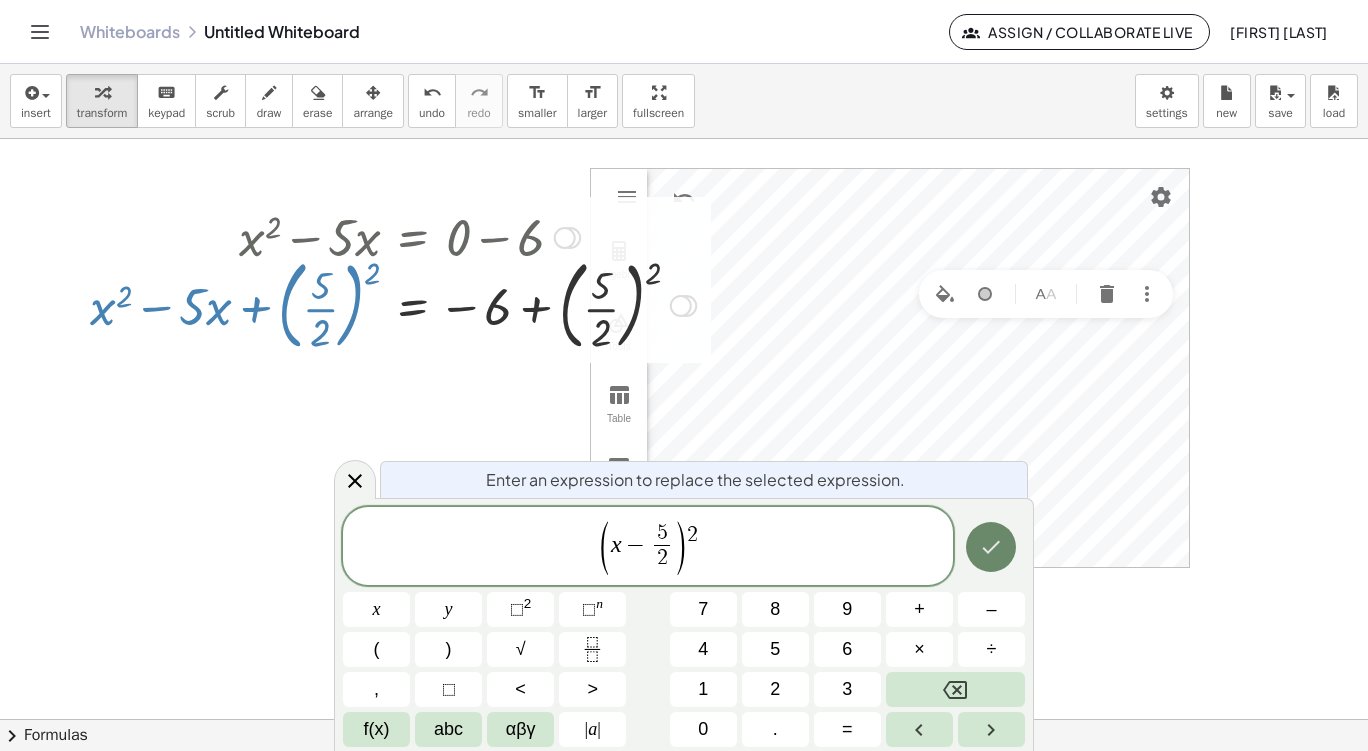 click 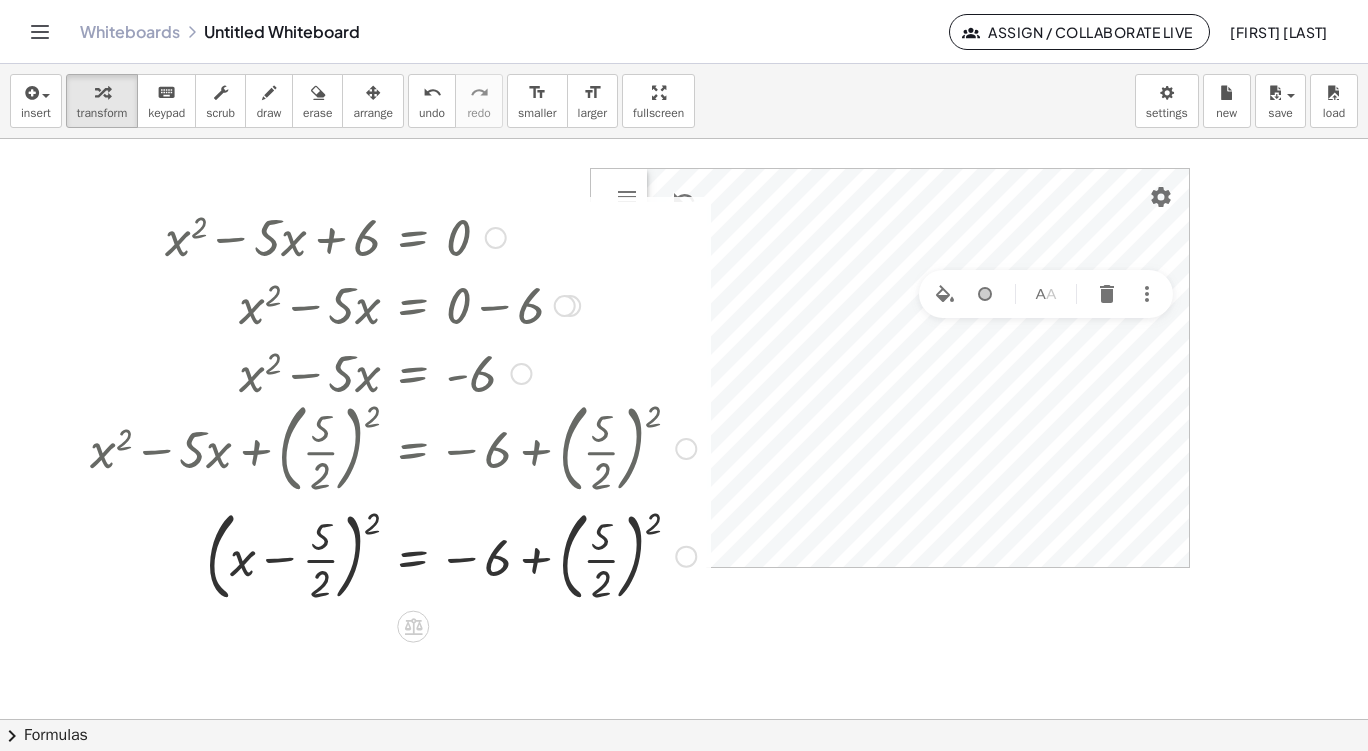 click on "+ x 2 − · 5 · x + 6 = 0 + x 2 − · 5 · x + 6 − 6 = + 0 − 6 + x 2 − · 5 · x + 0 = + 0 − 6 + x 2 − · 5 · x = + 0 − 6 + x 2 − · 5 · x = - 6 + x 2 − · 5 · x + ( · 5 · 2 ) 2 = − 6 + ( · 5 · 2 ) 2 = − 6 + ( · 5 · 2 ) 2 ( + x − · 5 · 2 ) 2     Algebra Tools Table Spreadsheet A = ([NUMBER], [NUMBER]) B = ([NUMBER], [NUMBER]) Input… GeoGebra Graphing Calculator Basic Tools Move Point Slider Intersect Extremum Roots Best Fit Line Edit Select Objects Move Graphics View Delete Show / Hide Label Show / Hide Object Copy Visual Style Media Text Points Point Intersect Point on Object Attach / Detach Point Extremum Roots Complex Number List Lines Line Ray Vector Others Pen Freehand Function Button Check Box Input Box   123 123 f(x) ABC #&¬ 𝑥 𝑦 𝜋 𝑒 7 8 9 × ÷ 4 5 6 + − < > 1 2 3 = ans , ( ) 0 . 𝑥 𝑦 𝑧 𝜋 7 8 9 × ÷ 𝑒 4 5 6 + − < > 1 2 3 = ( ) , 0 ." at bounding box center [684, 719] 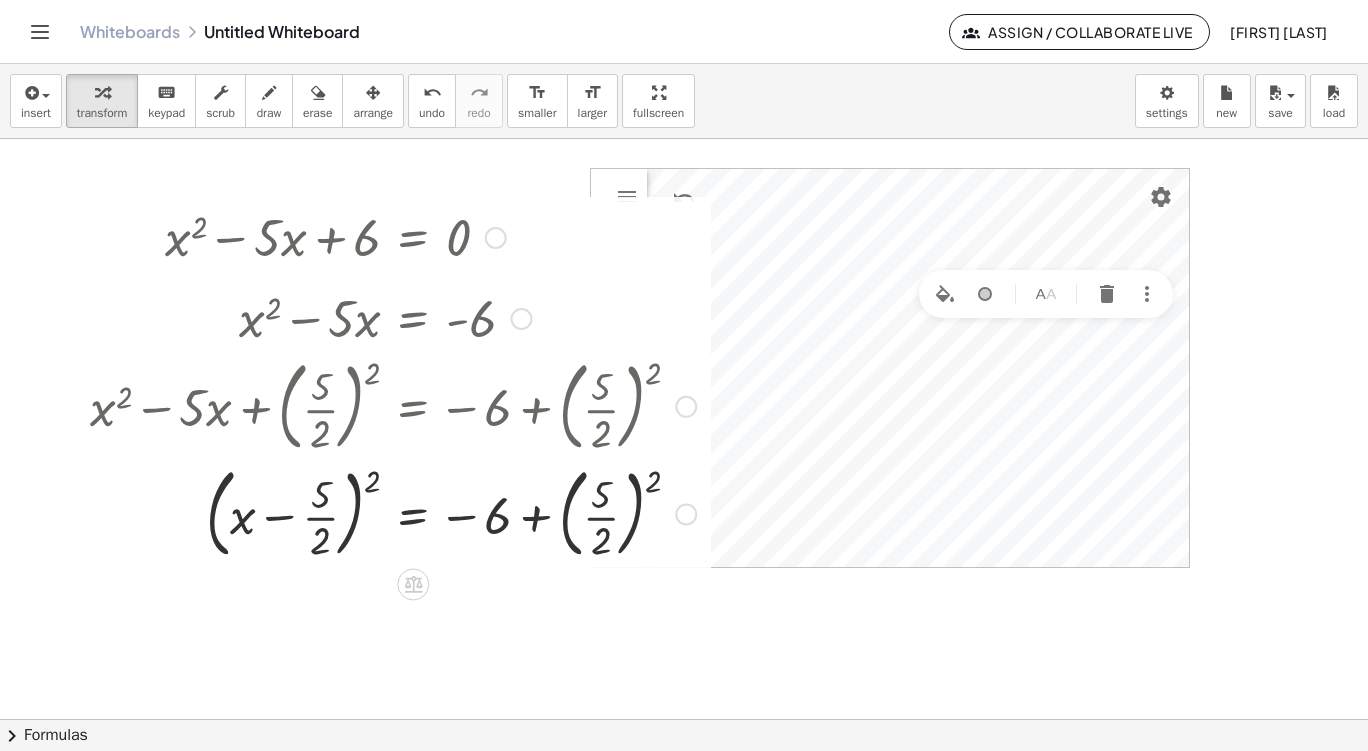 drag, startPoint x: 521, startPoint y: 370, endPoint x: 516, endPoint y: 310, distance: 60.207973 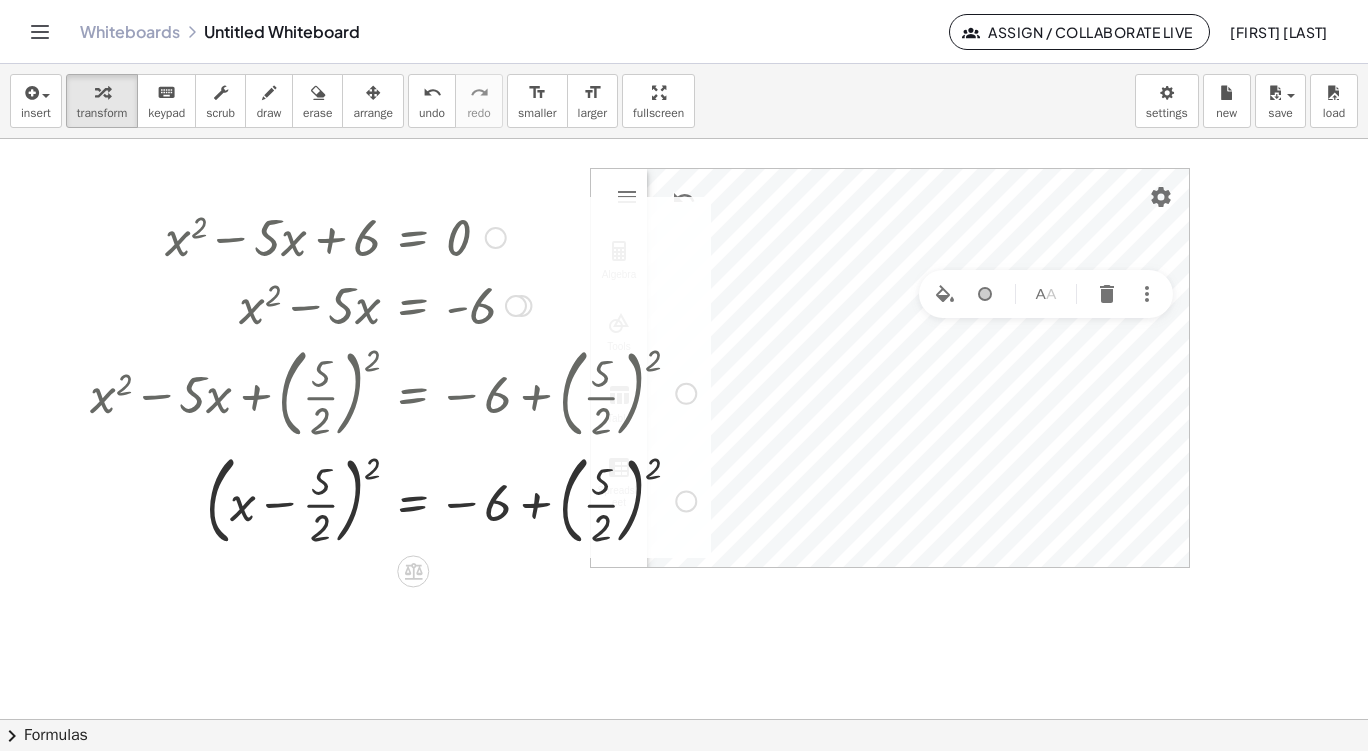 click at bounding box center [393, 500] 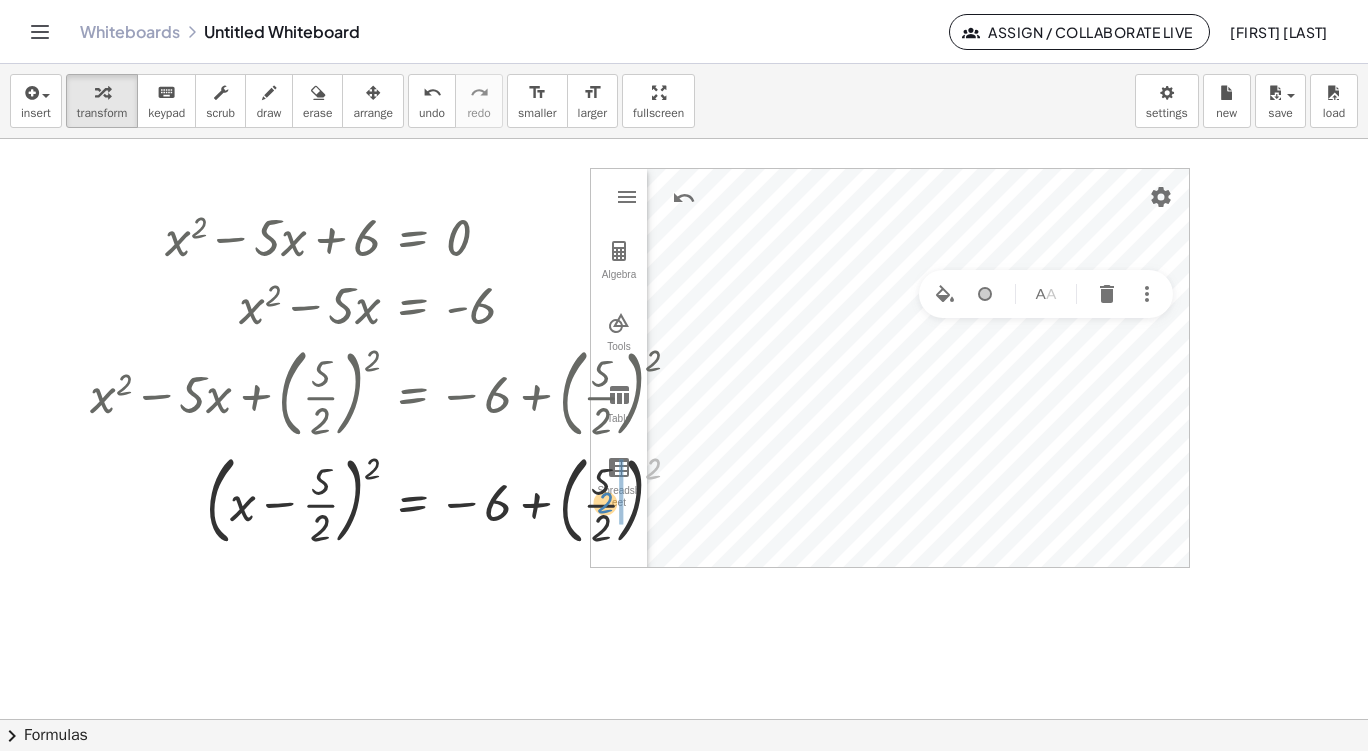 drag, startPoint x: 652, startPoint y: 469, endPoint x: 604, endPoint y: 503, distance: 58.821766 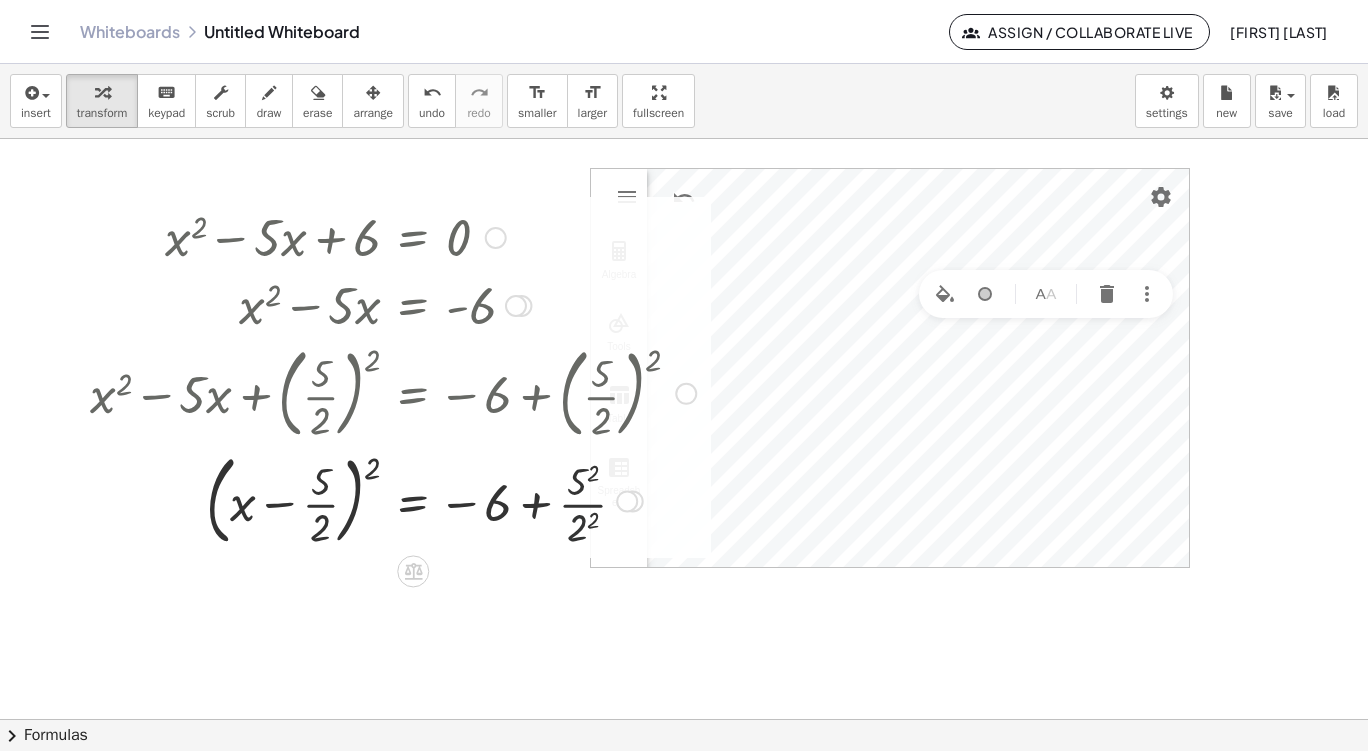 click at bounding box center [393, 500] 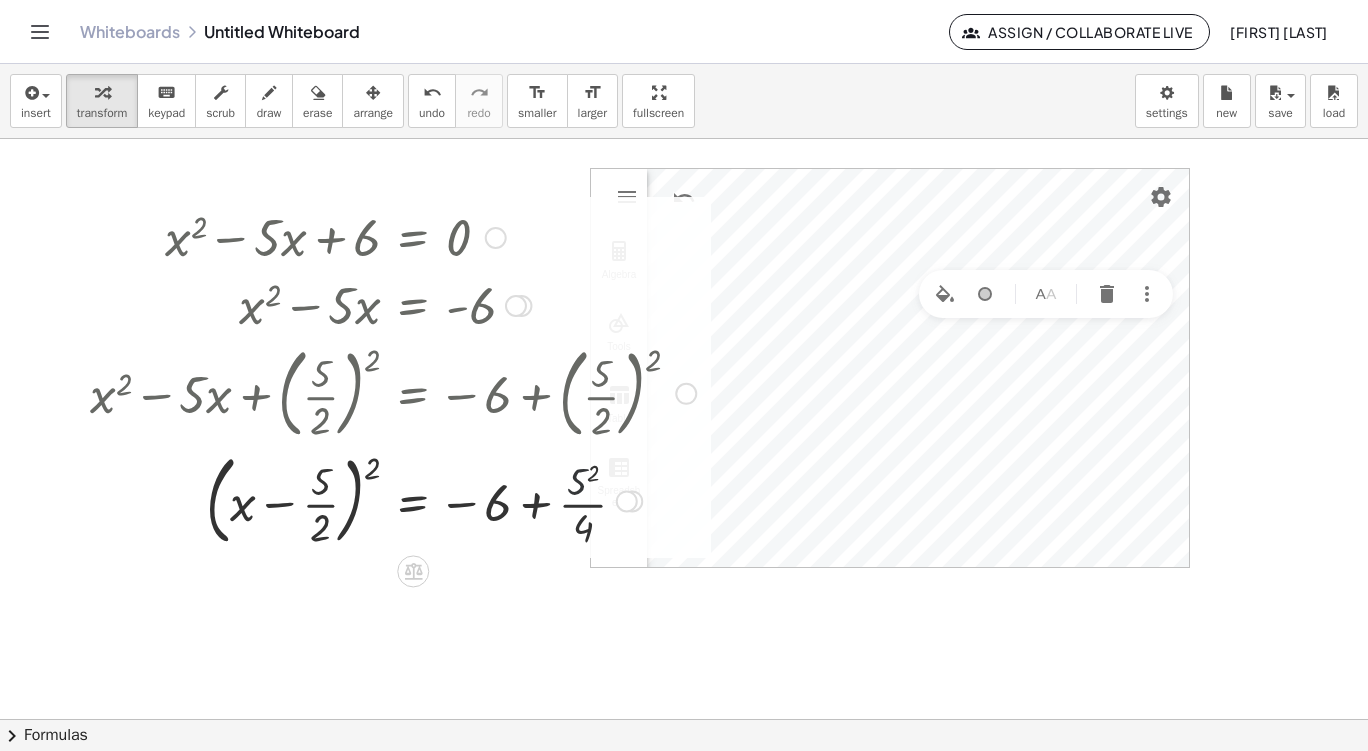 click at bounding box center (393, 500) 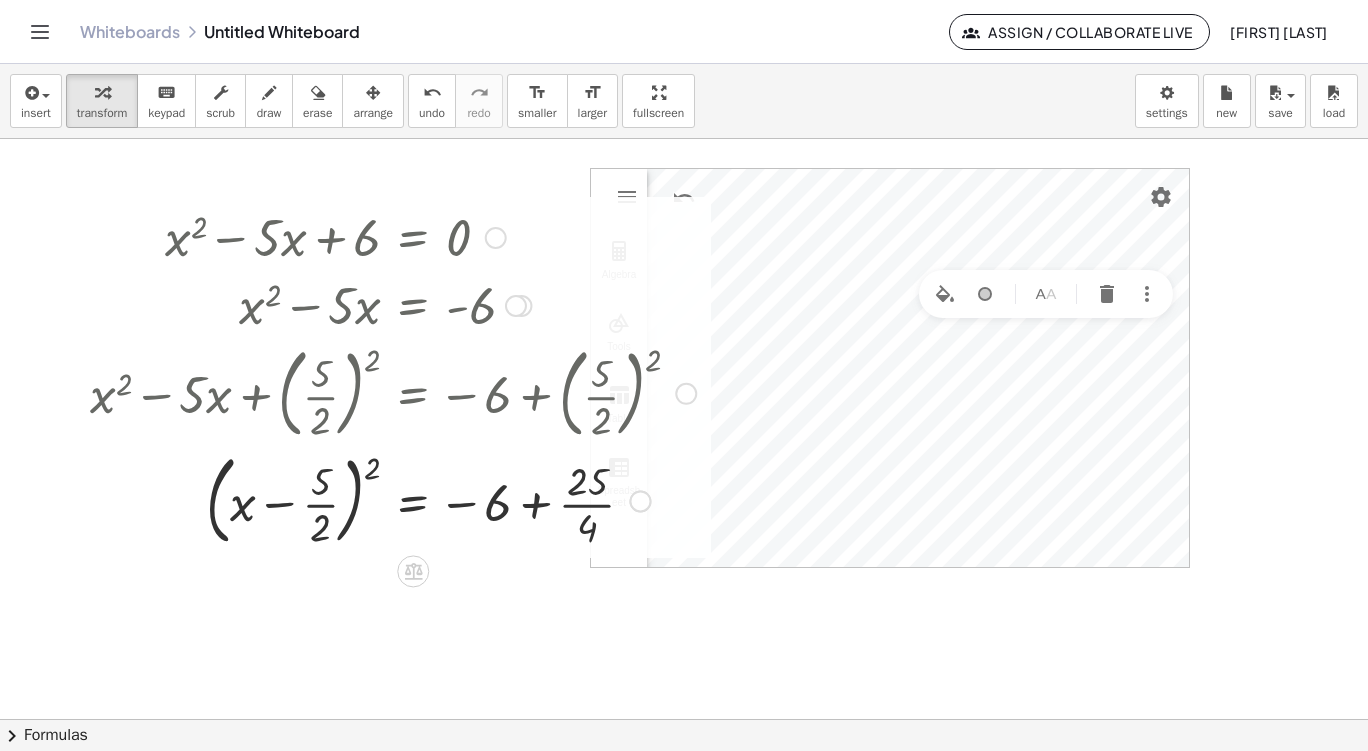 click at bounding box center (393, 500) 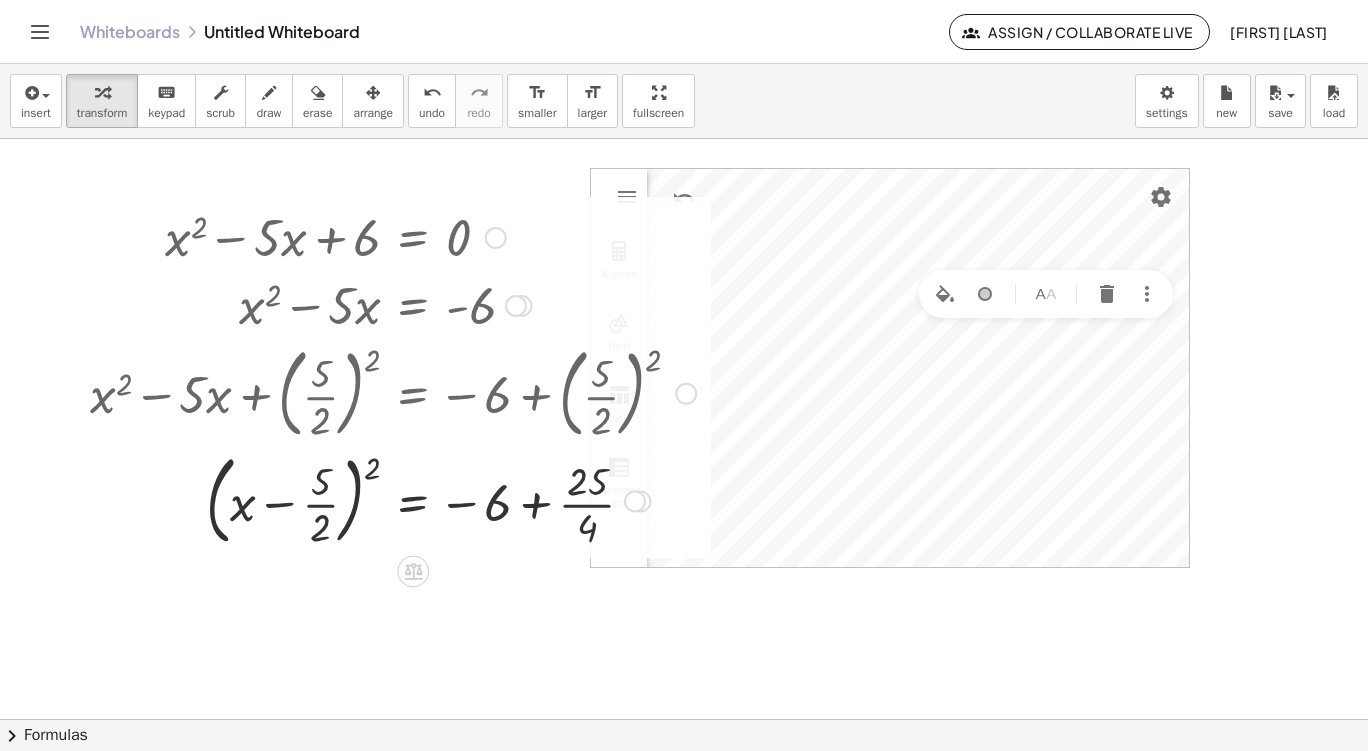click at bounding box center [393, 500] 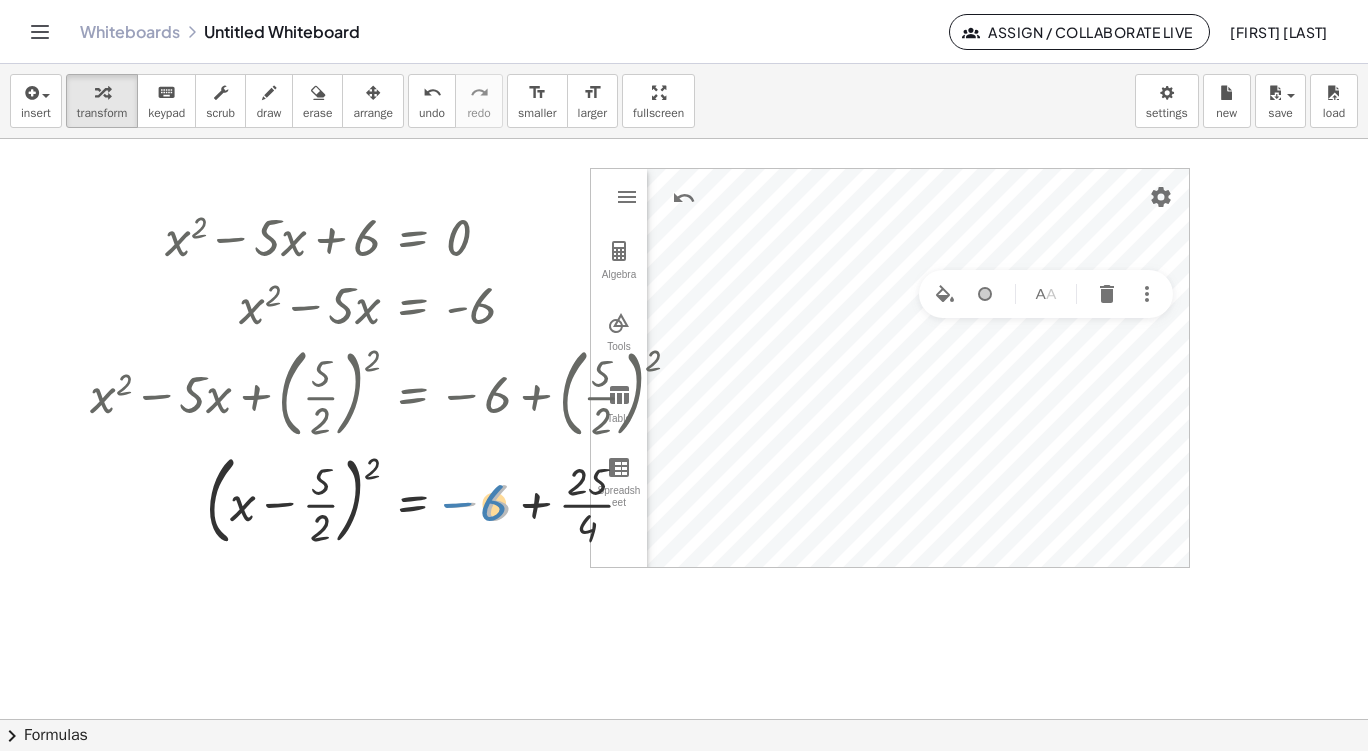 click at bounding box center [393, 500] 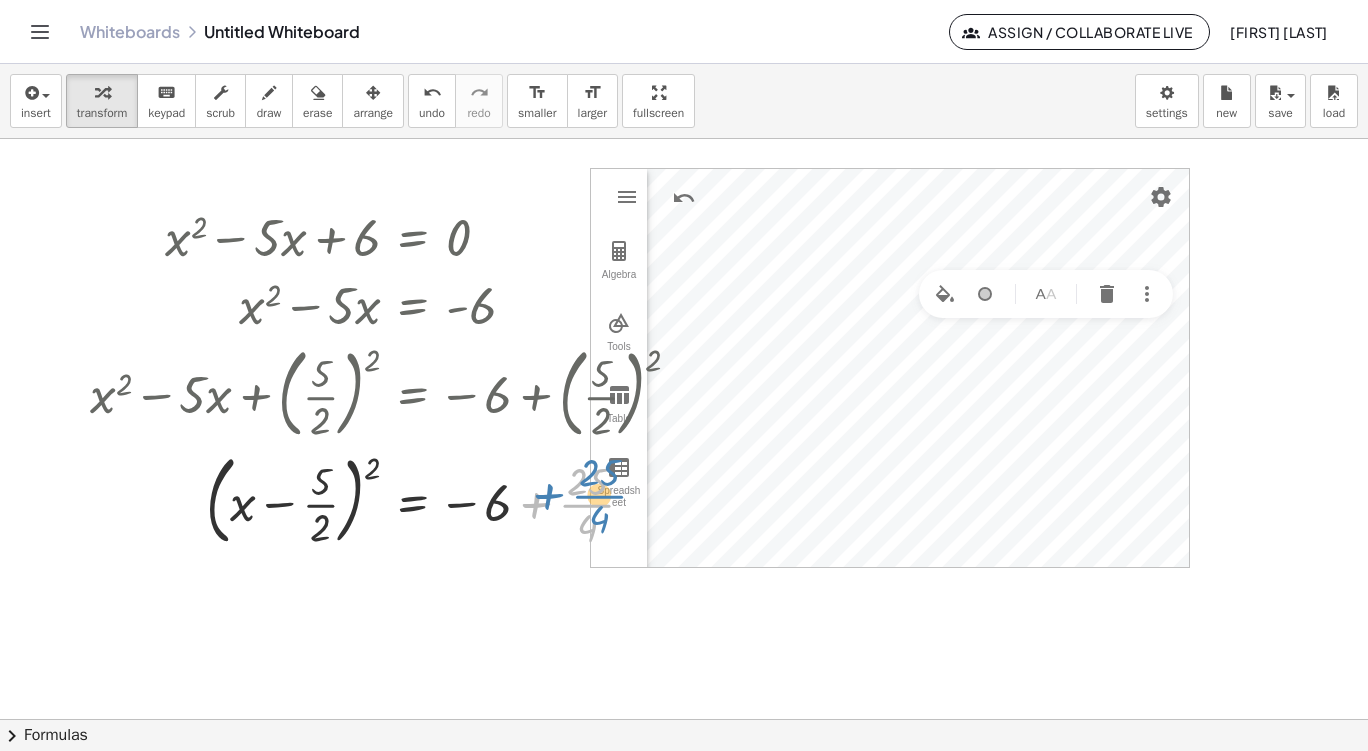 drag, startPoint x: 590, startPoint y: 501, endPoint x: 603, endPoint y: 495, distance: 14.3178215 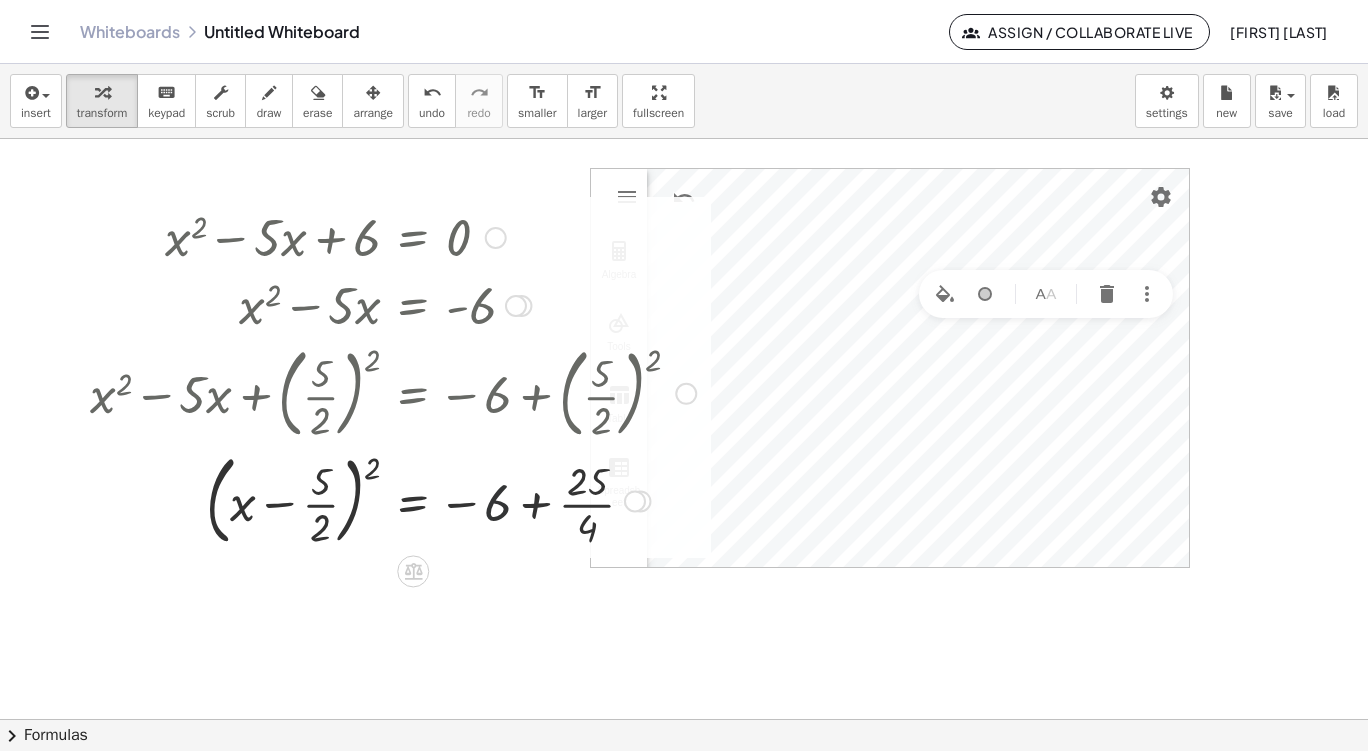 click at bounding box center [393, 500] 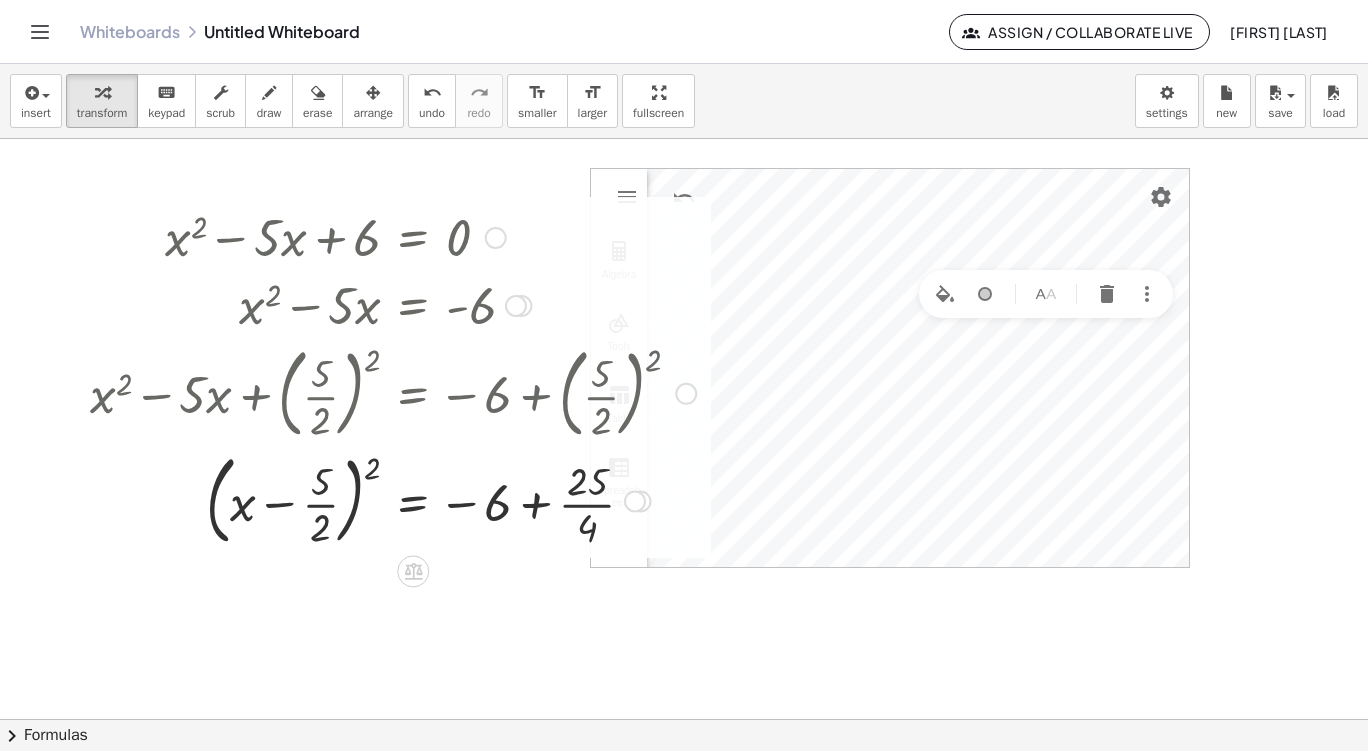 click at bounding box center [393, 500] 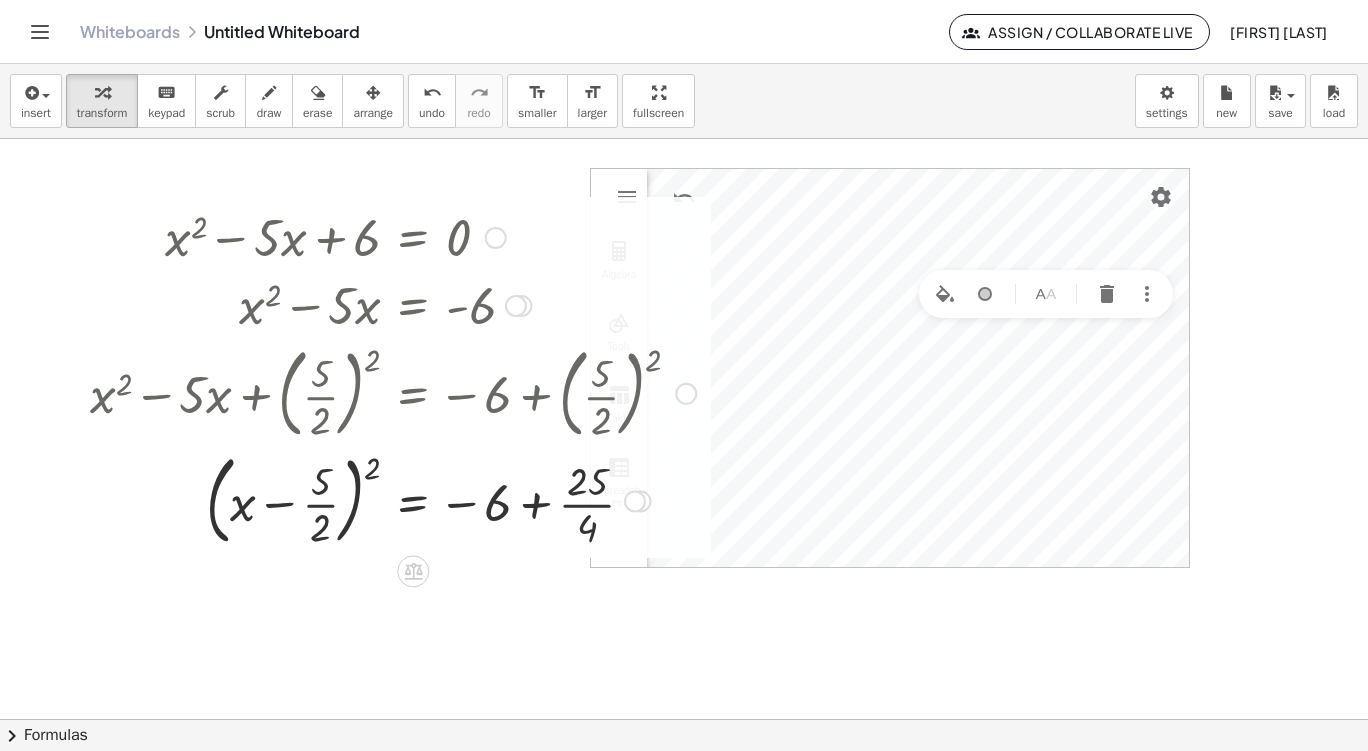 click at bounding box center [393, 500] 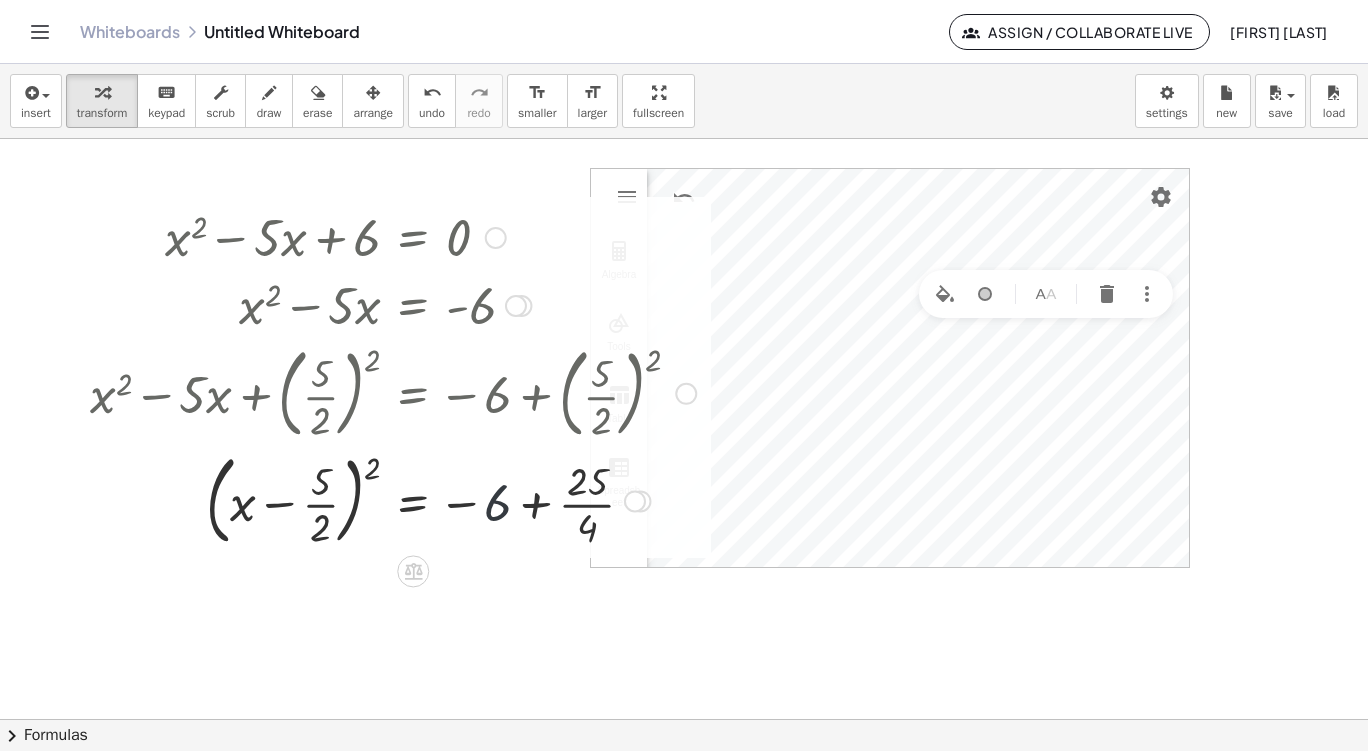 click at bounding box center (393, 500) 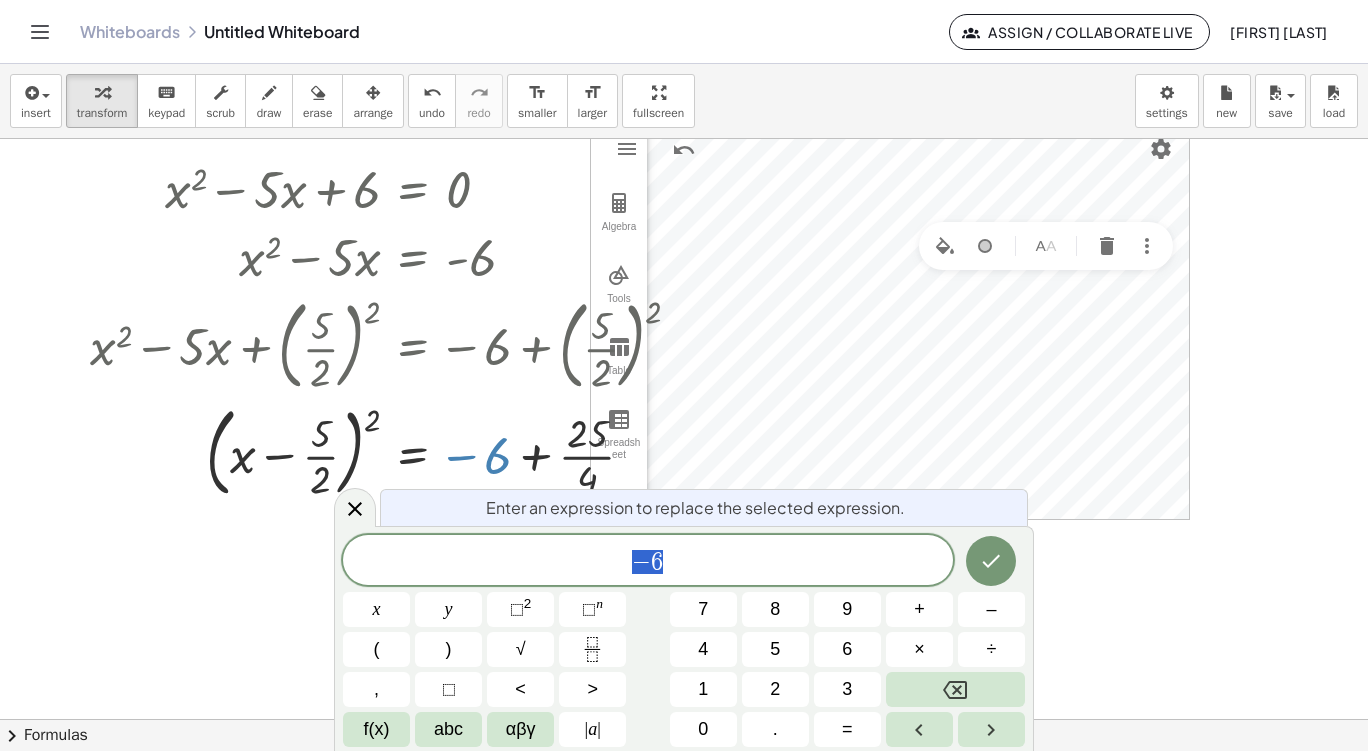 drag, startPoint x: 492, startPoint y: 509, endPoint x: 502, endPoint y: 543, distance: 35.44009 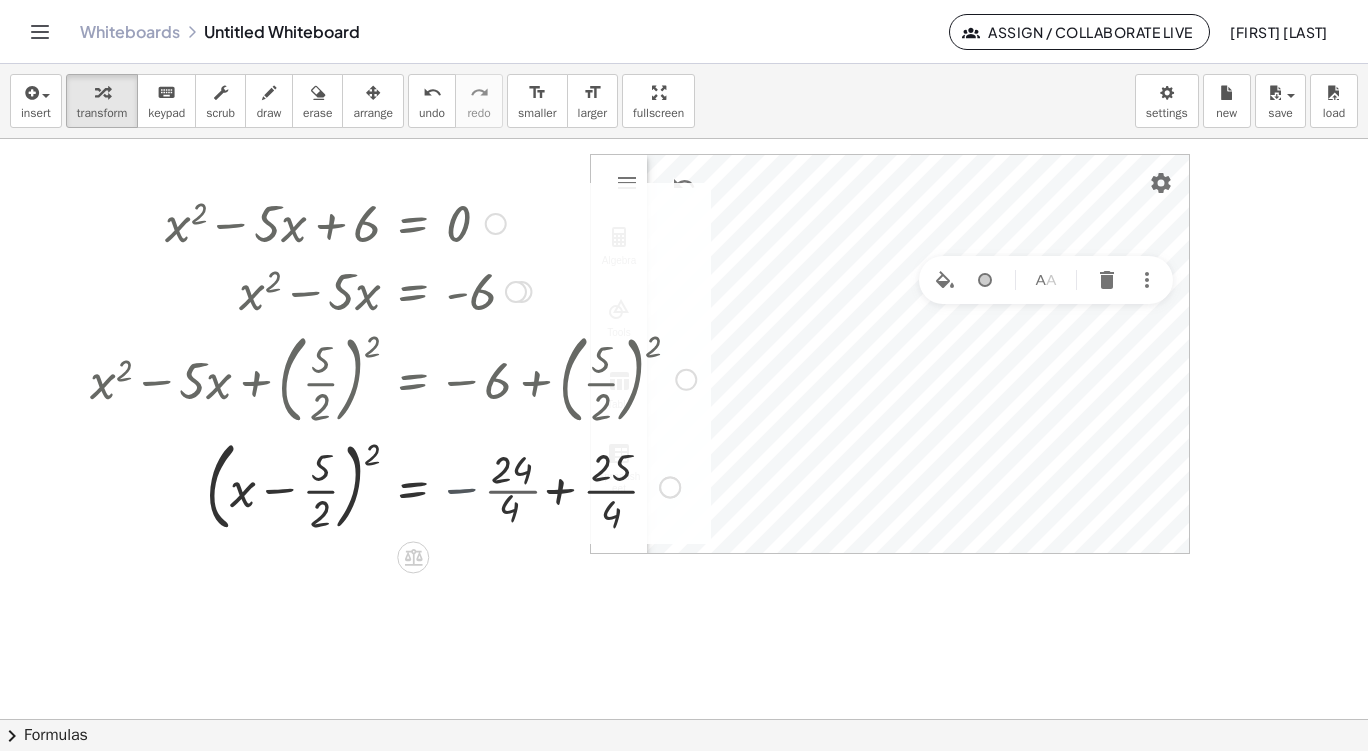 scroll, scrollTop: 0, scrollLeft: 0, axis: both 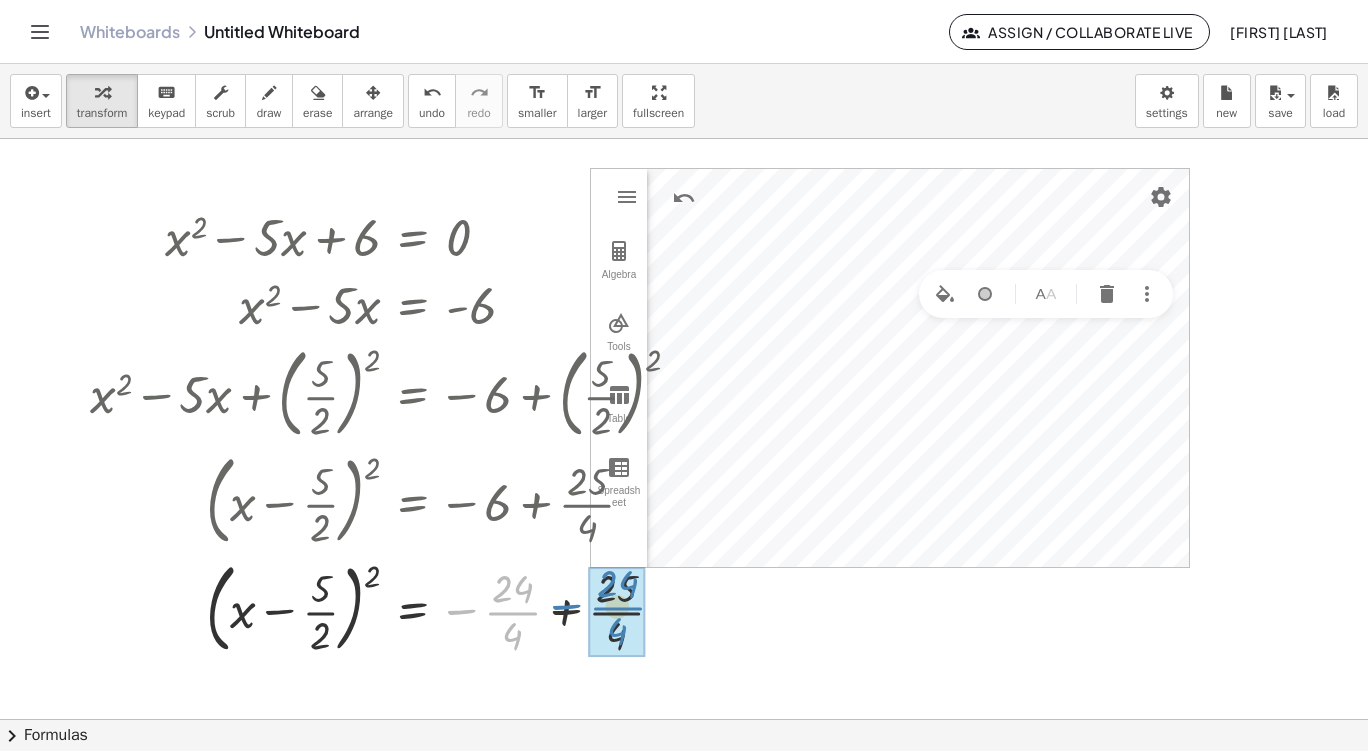 drag, startPoint x: 498, startPoint y: 612, endPoint x: 603, endPoint y: 607, distance: 105.11898 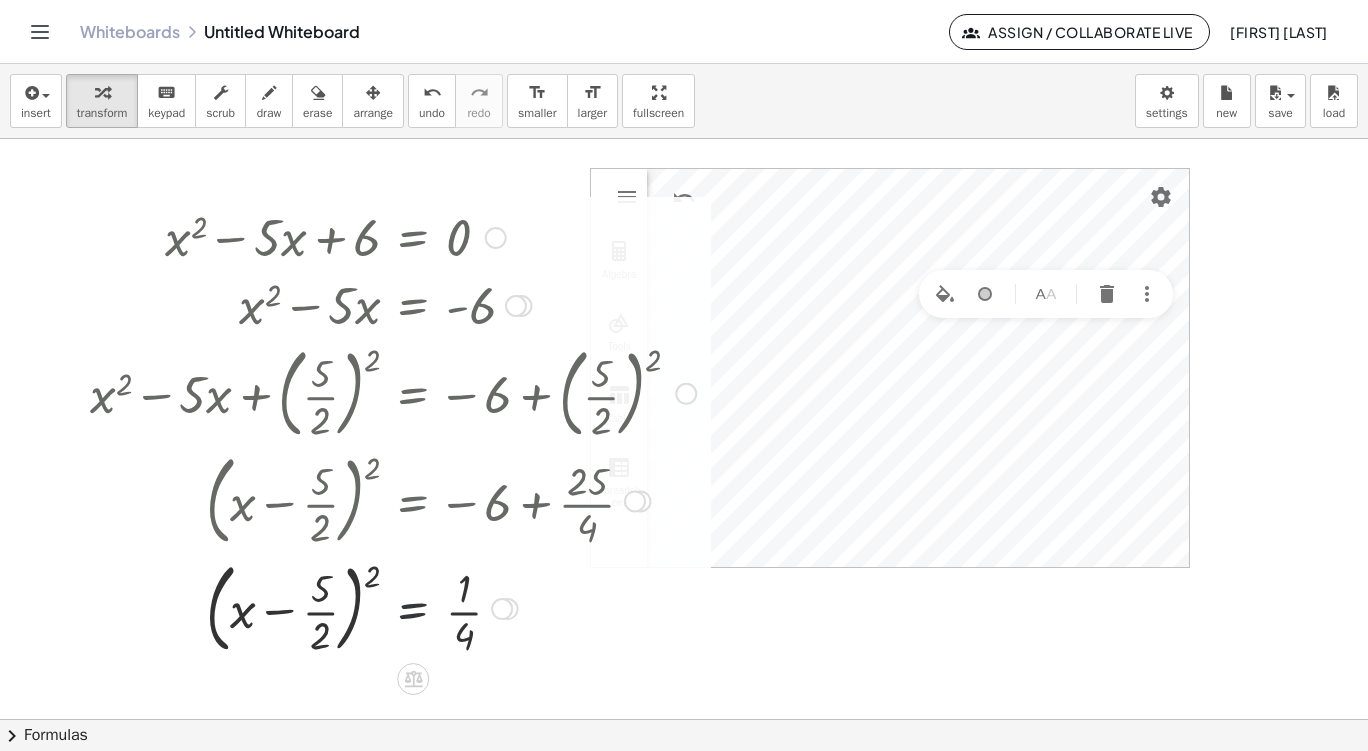 click at bounding box center (393, 607) 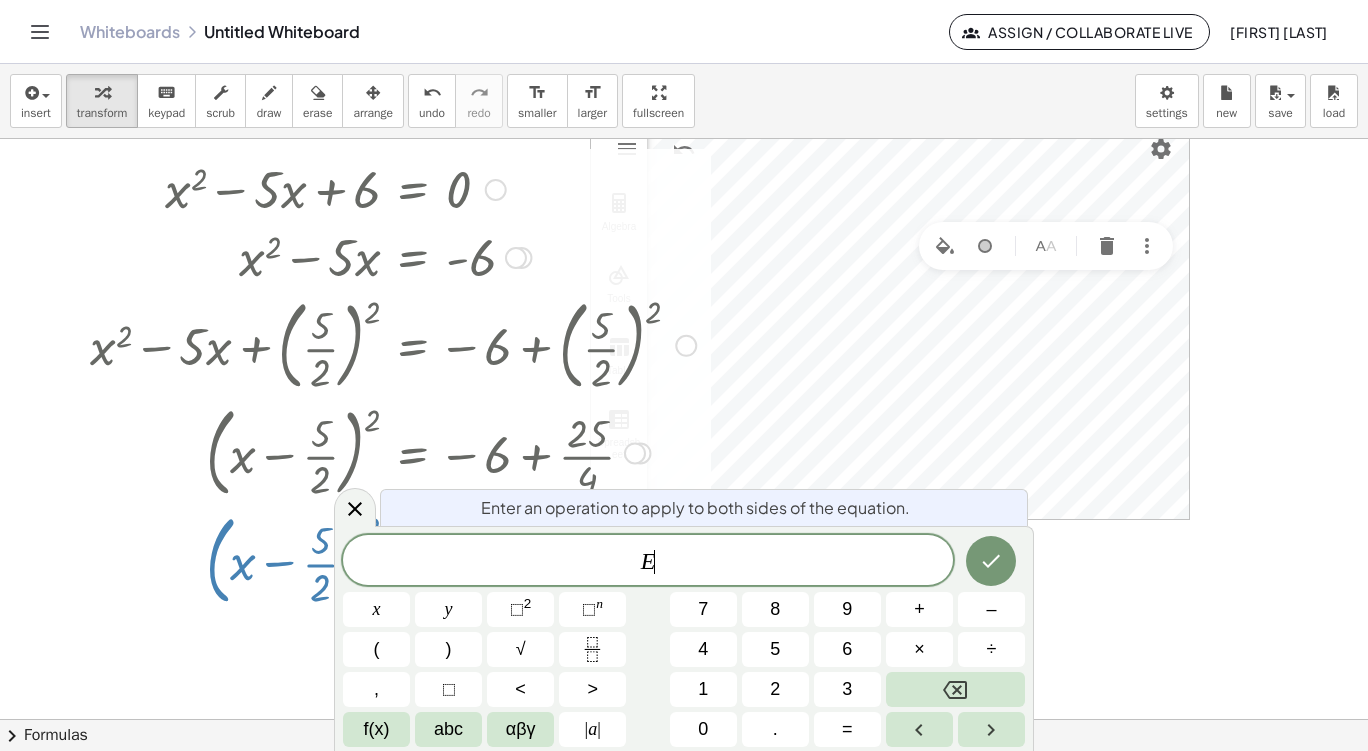 scroll, scrollTop: 48, scrollLeft: 0, axis: vertical 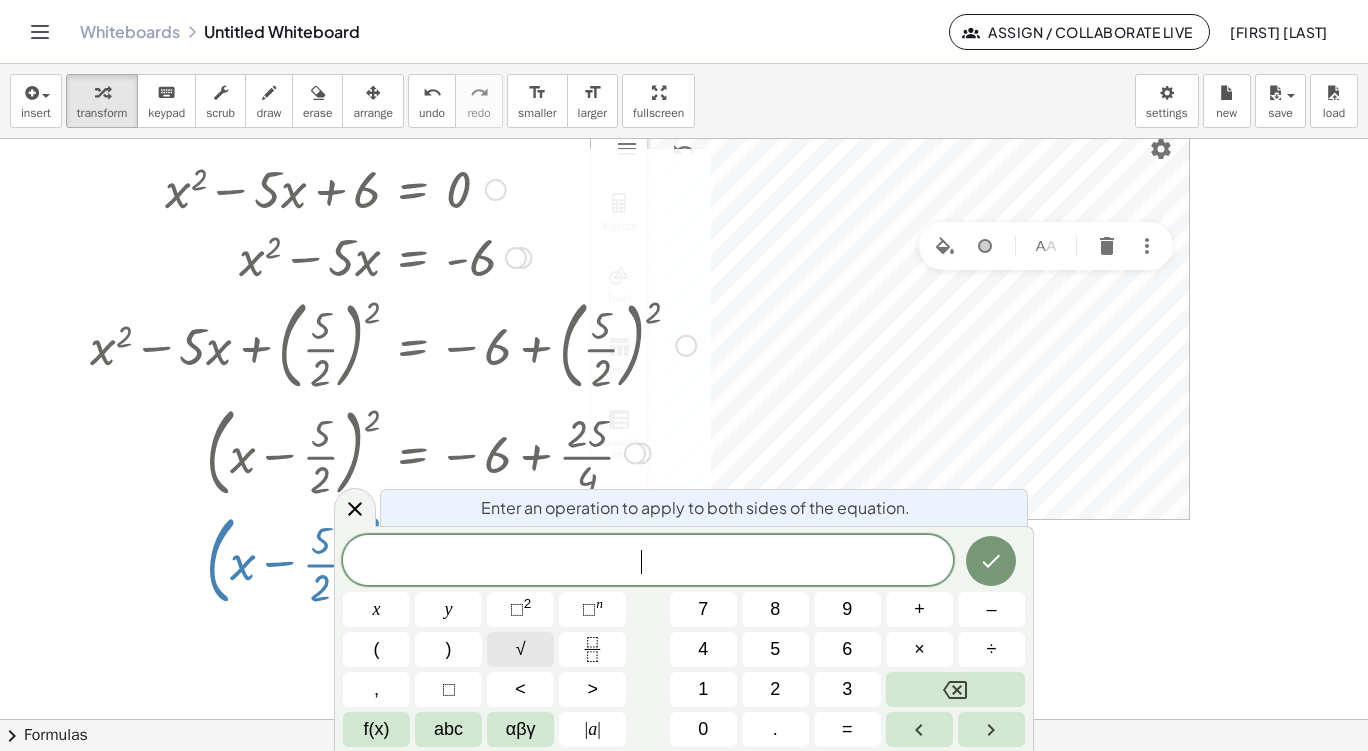 click on "√" at bounding box center [520, 649] 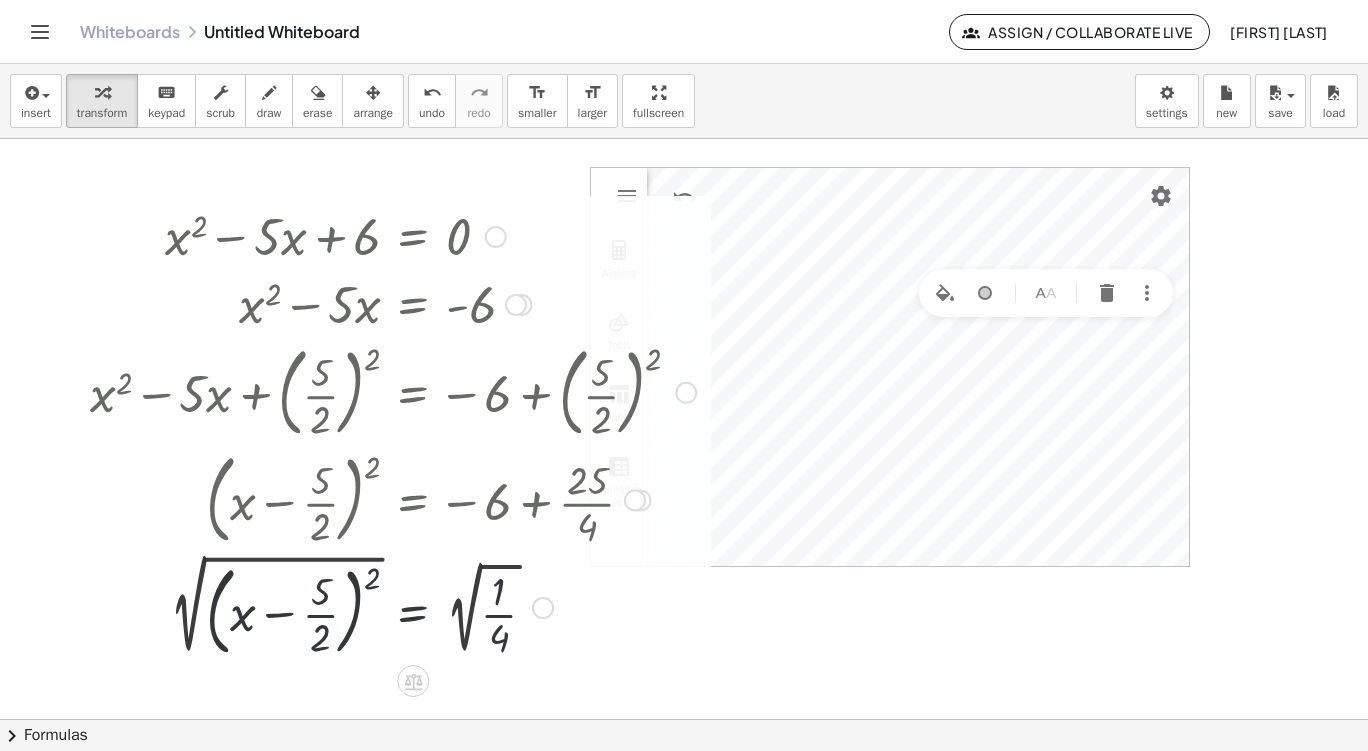 scroll, scrollTop: 0, scrollLeft: 0, axis: both 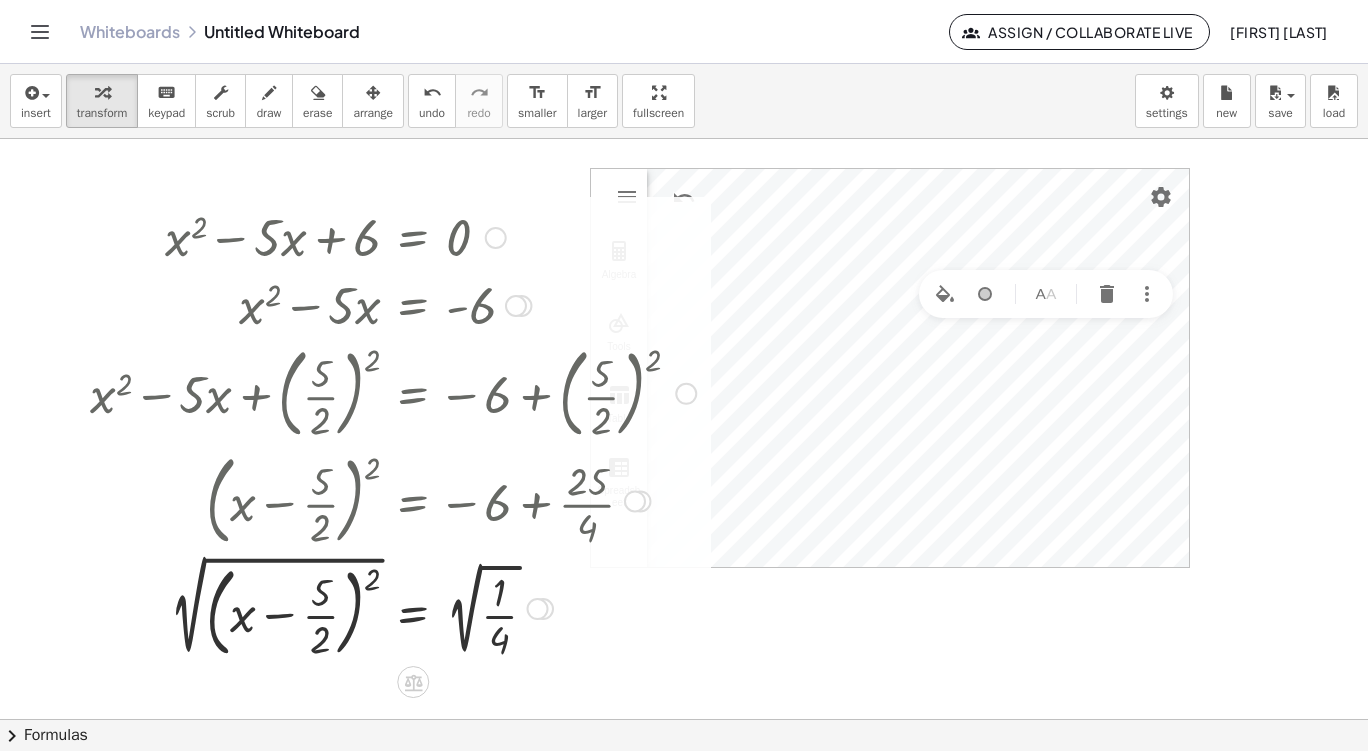 click at bounding box center [393, 607] 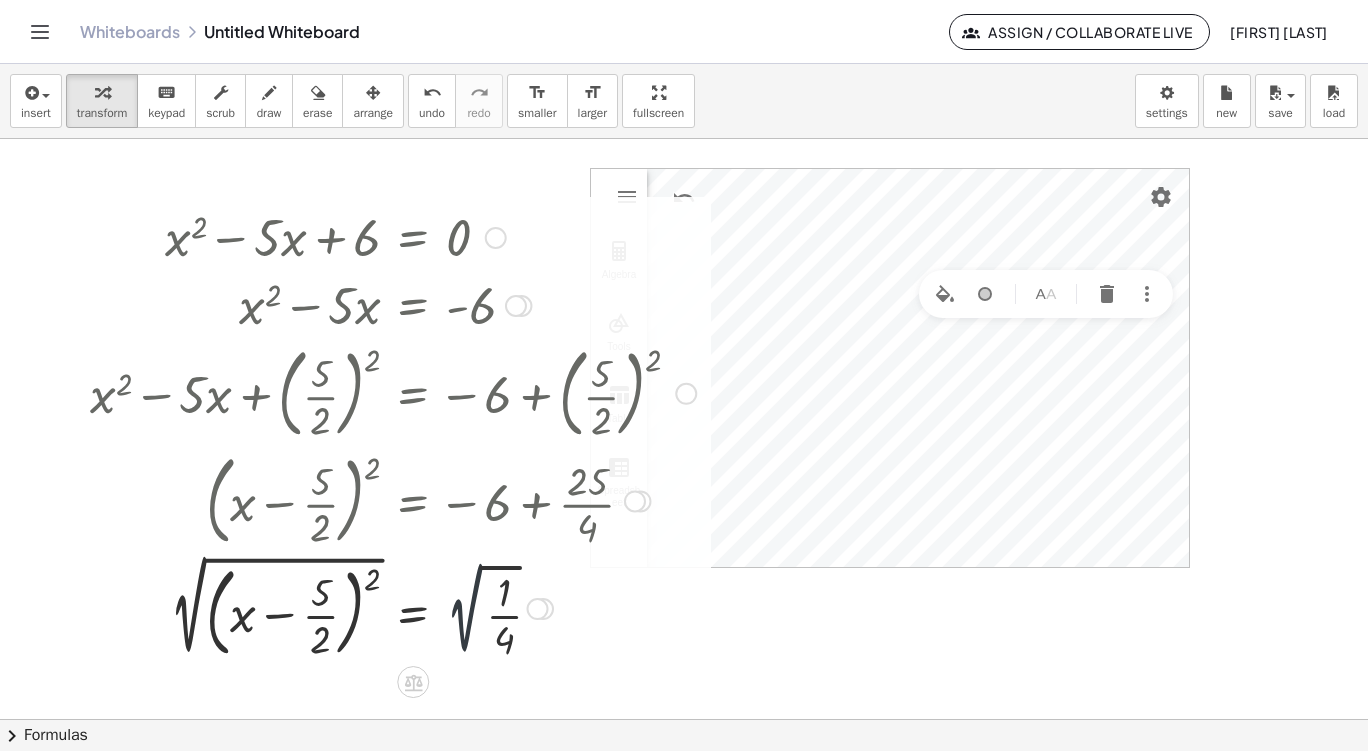 click at bounding box center (393, 607) 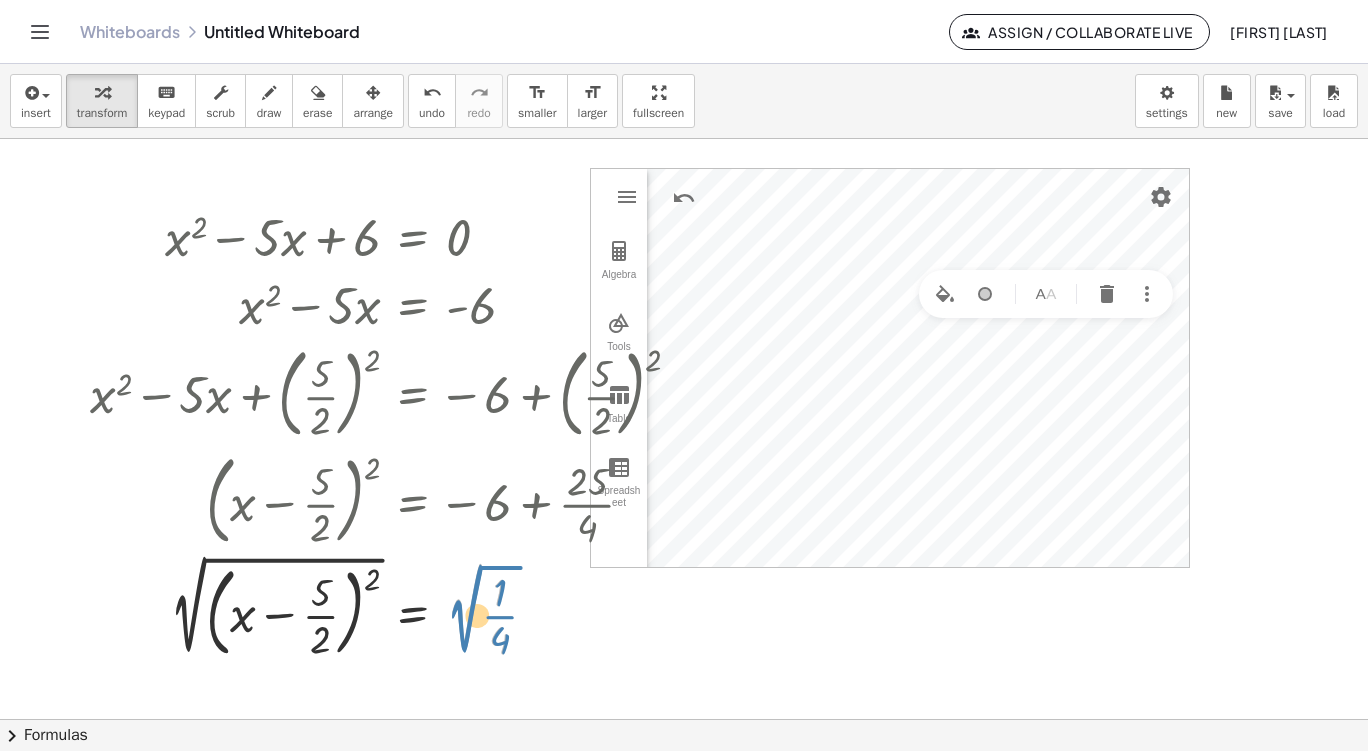 click at bounding box center [393, 607] 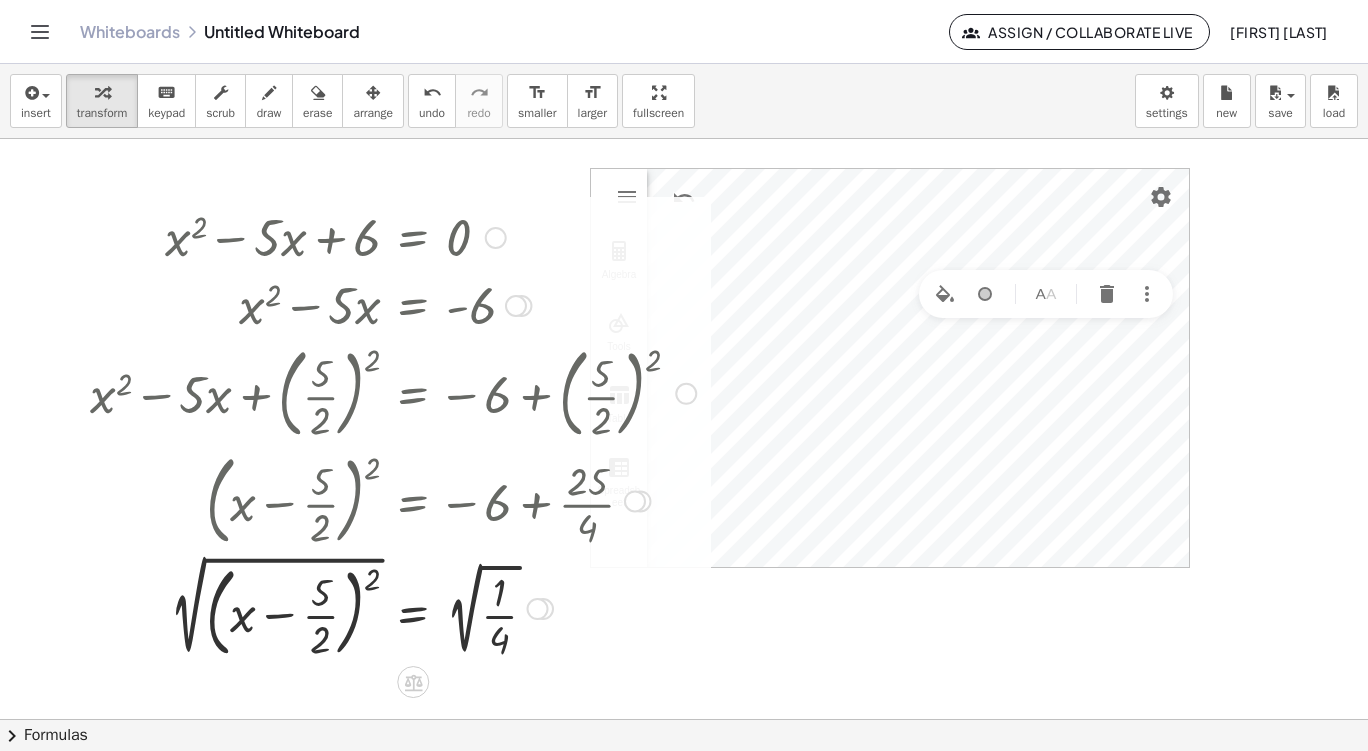 click at bounding box center [393, 607] 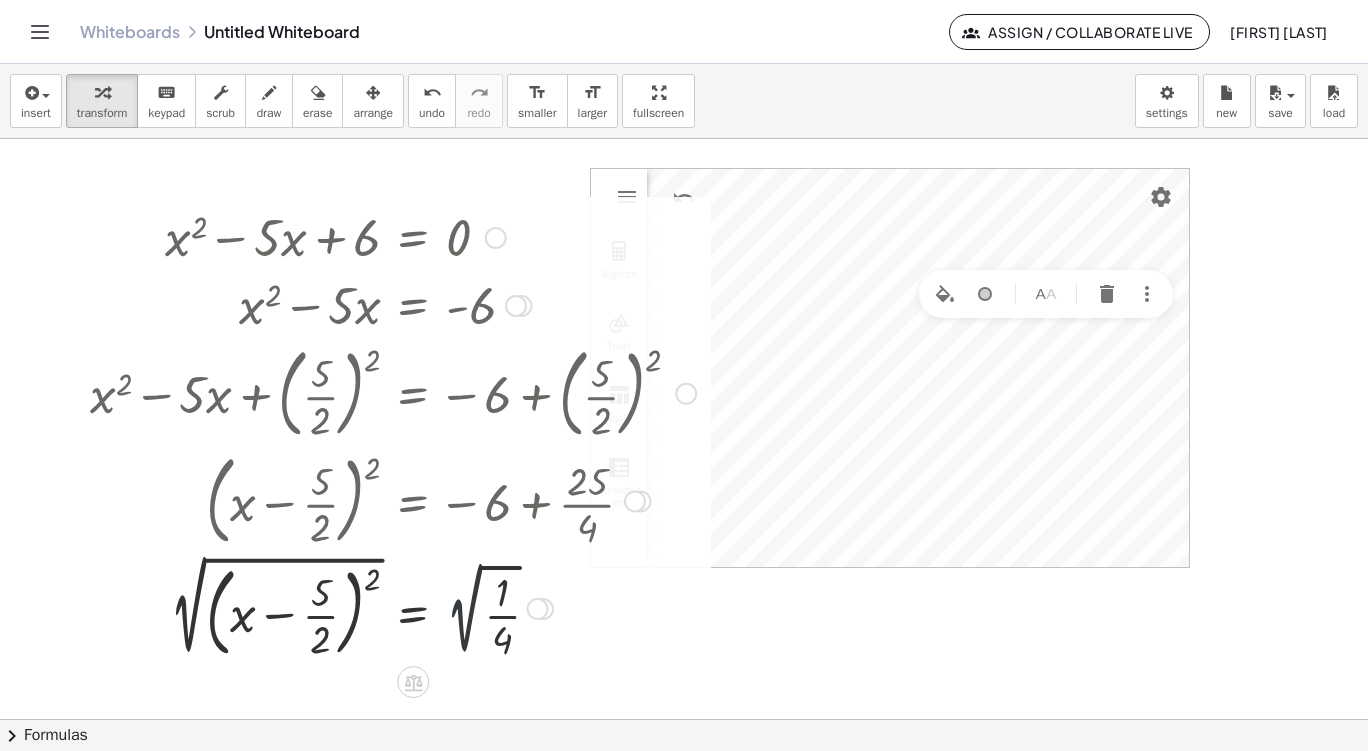 click at bounding box center [393, 607] 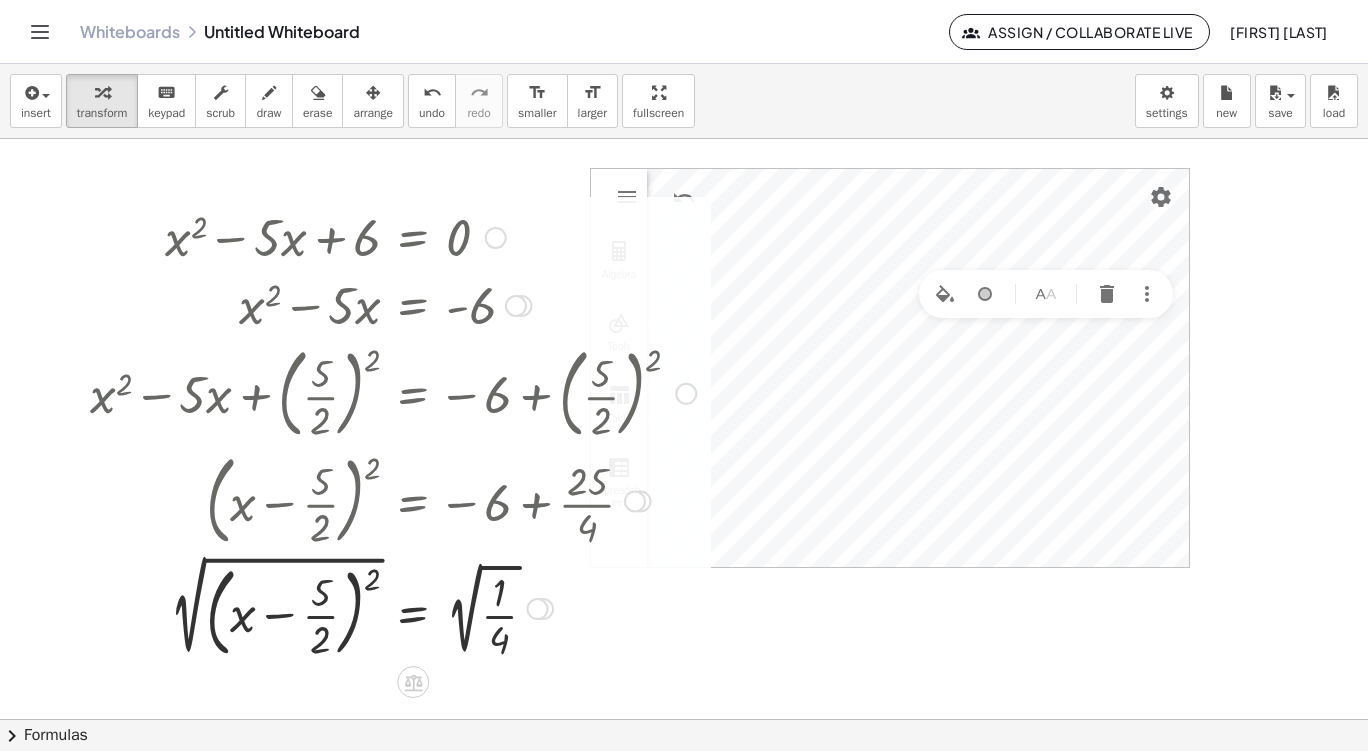 click at bounding box center [393, 607] 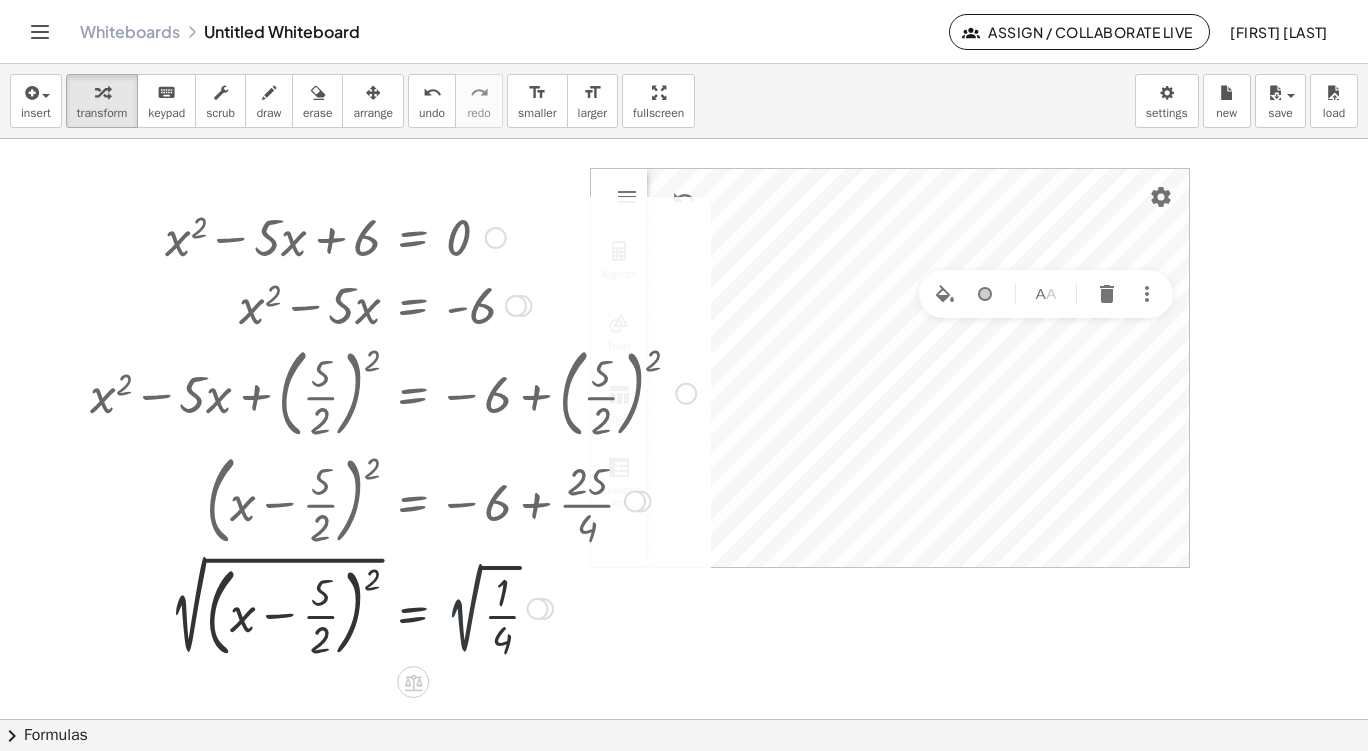 click at bounding box center (393, 607) 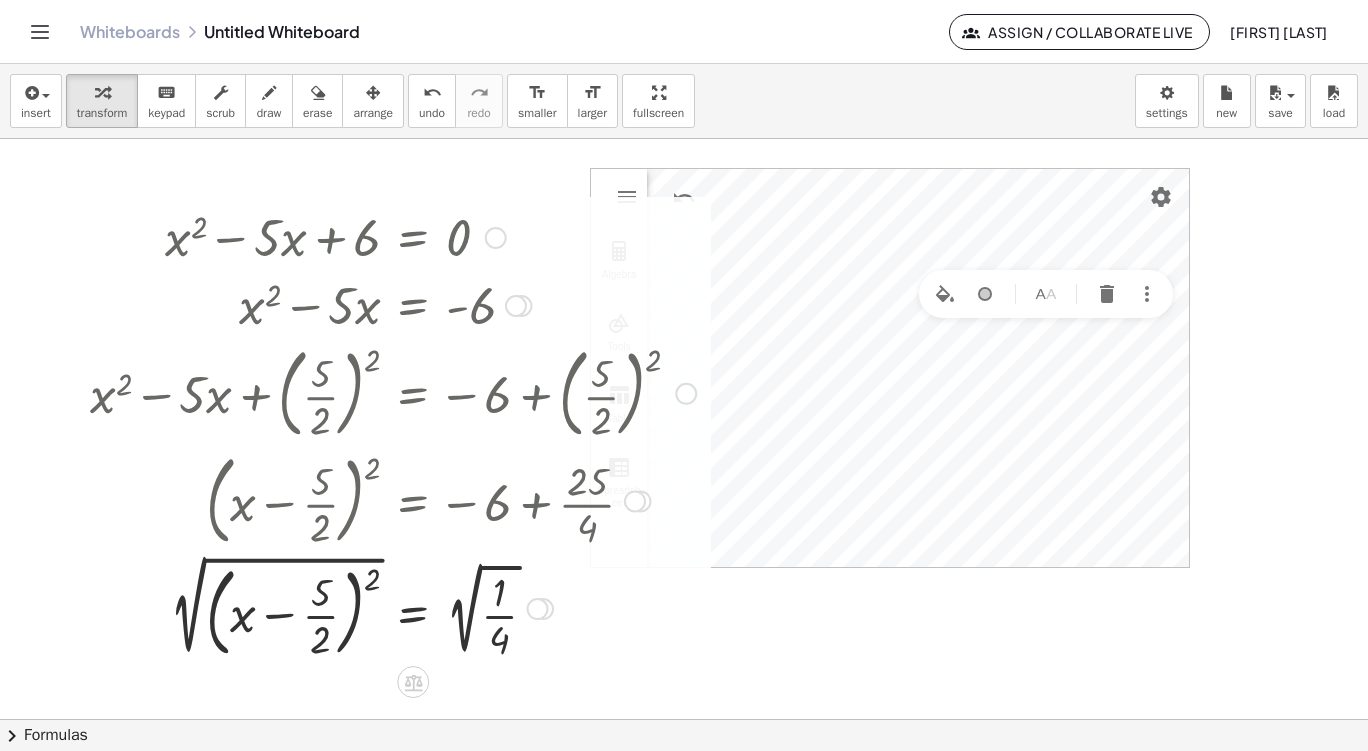 click at bounding box center [393, 607] 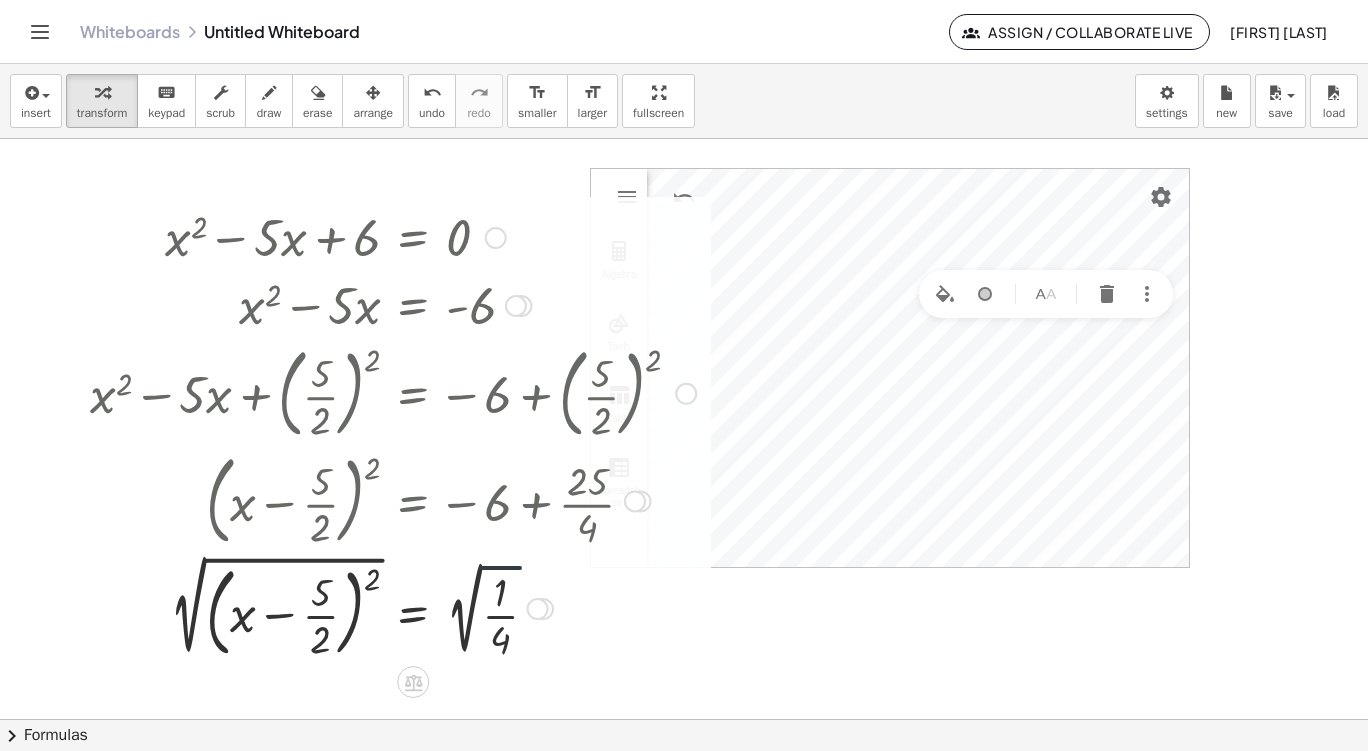 click at bounding box center [393, 607] 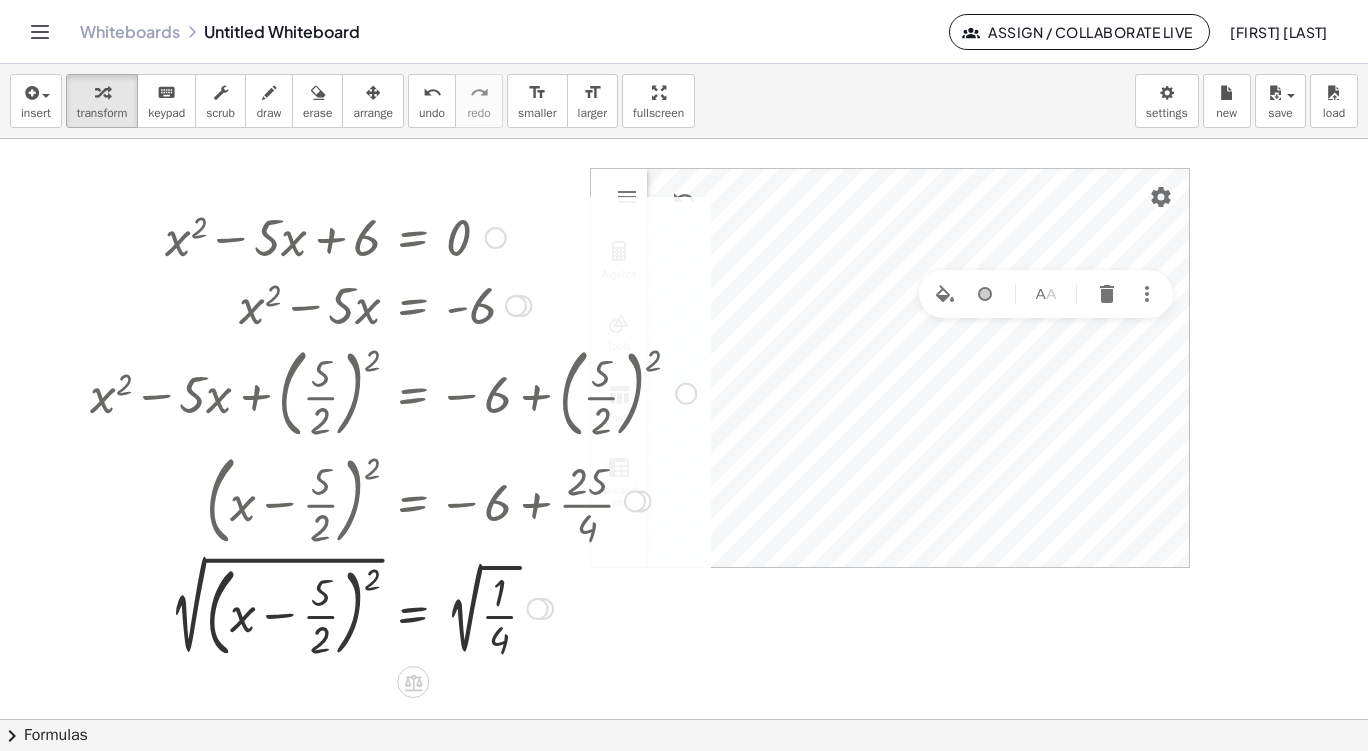 click at bounding box center [393, 607] 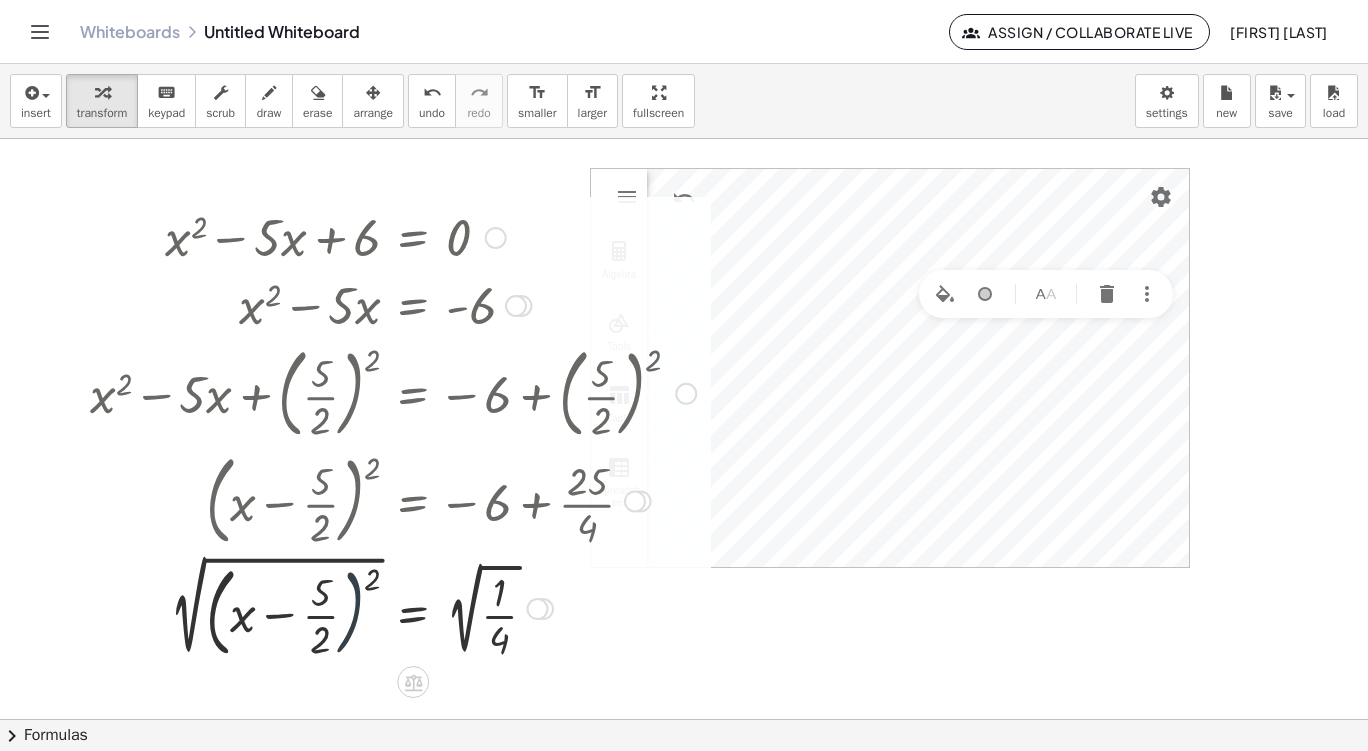 click at bounding box center [393, 607] 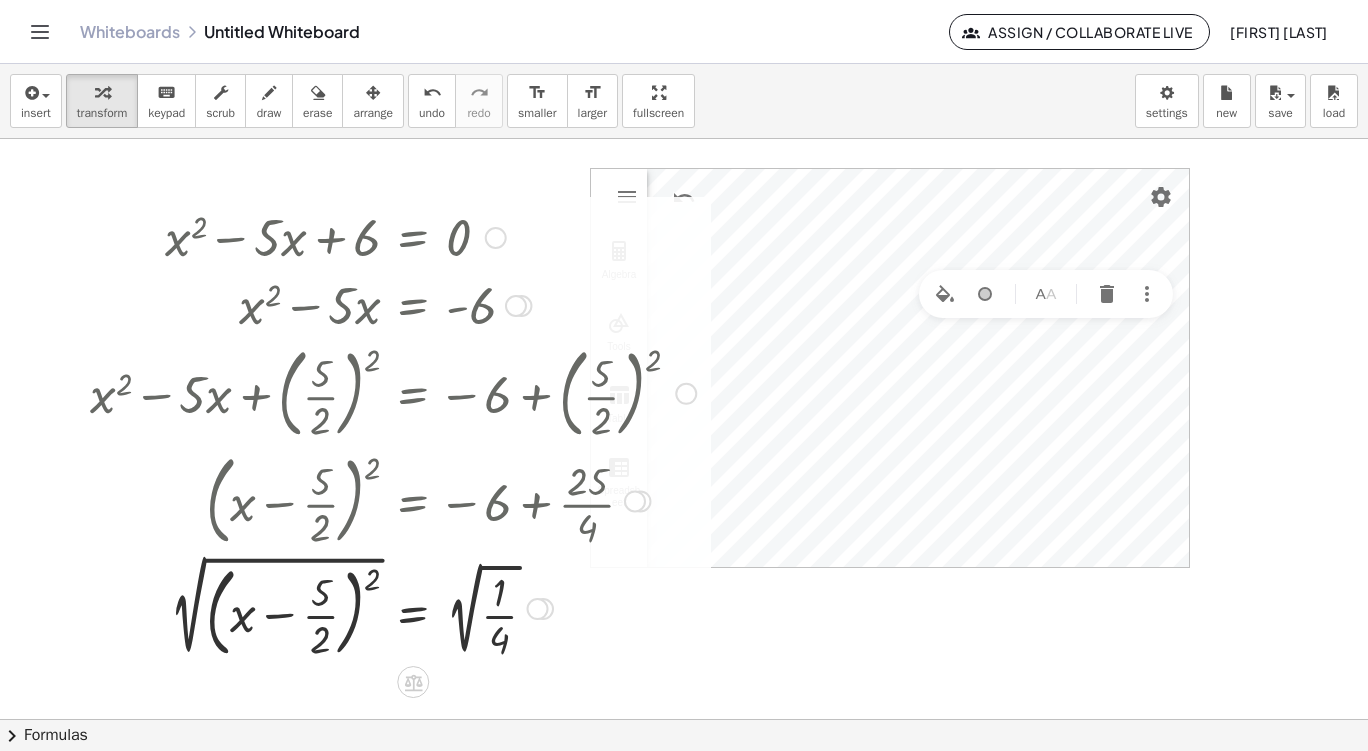 click at bounding box center (393, 607) 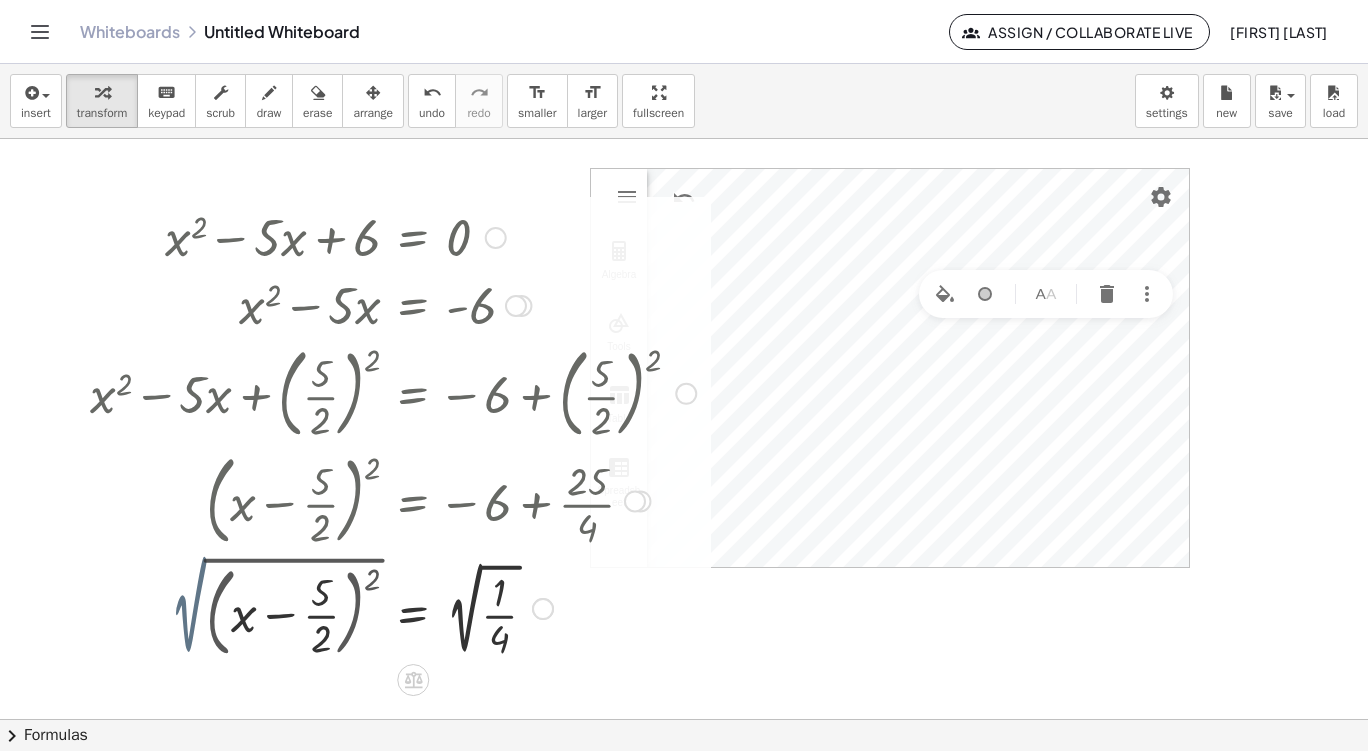 click at bounding box center [393, 607] 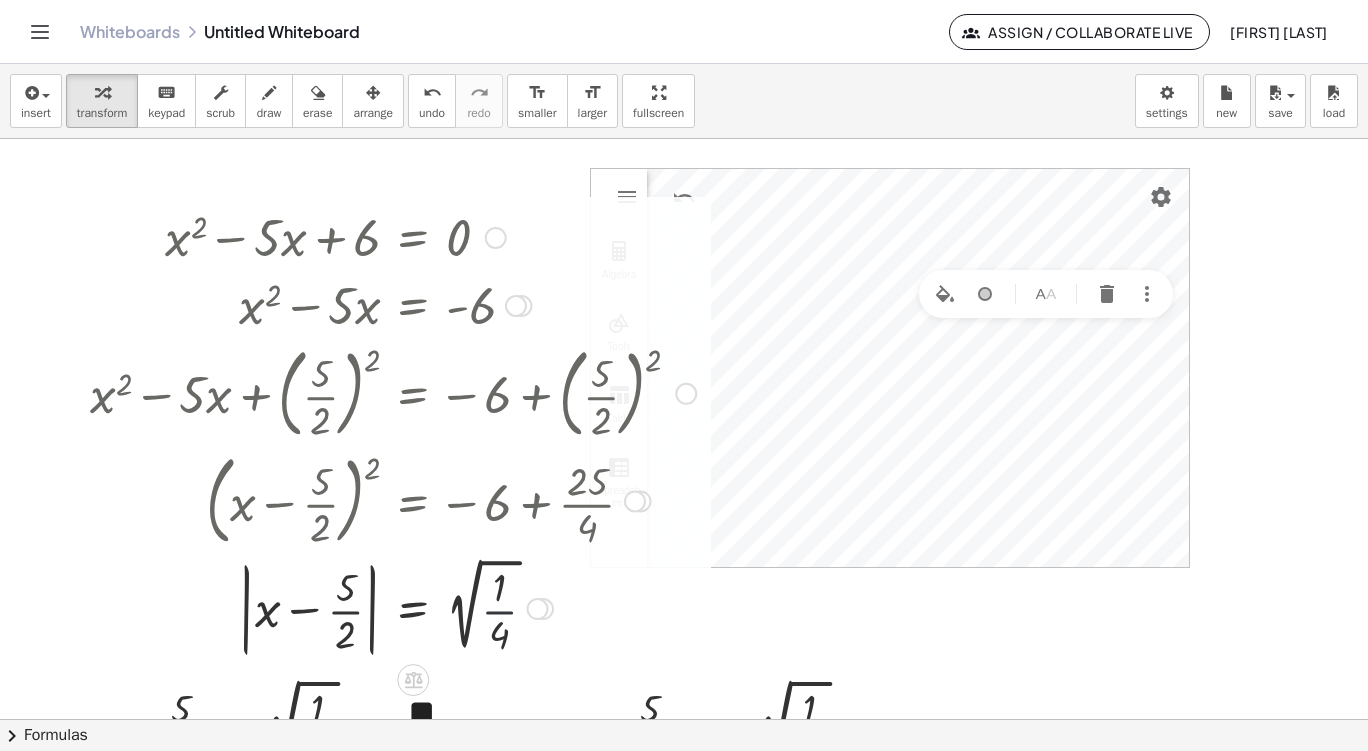 click at bounding box center (393, 607) 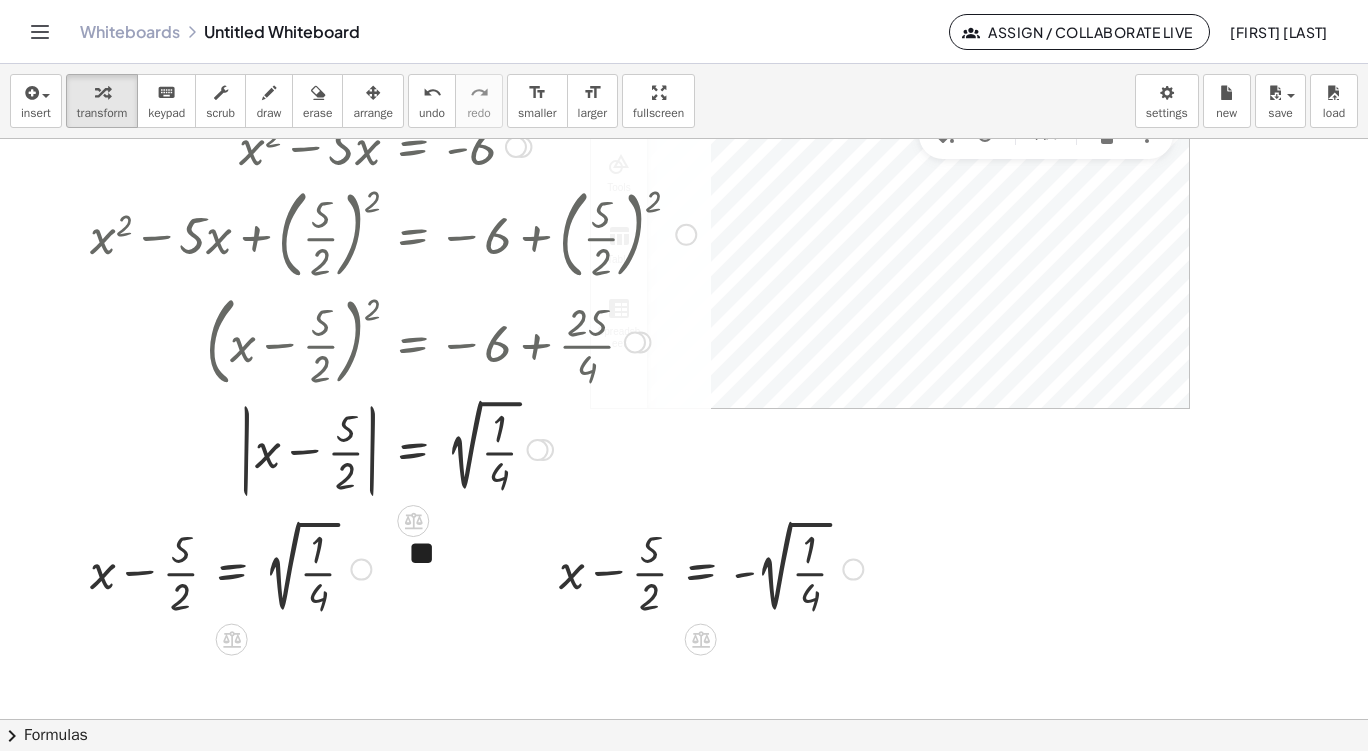 scroll, scrollTop: 158, scrollLeft: 0, axis: vertical 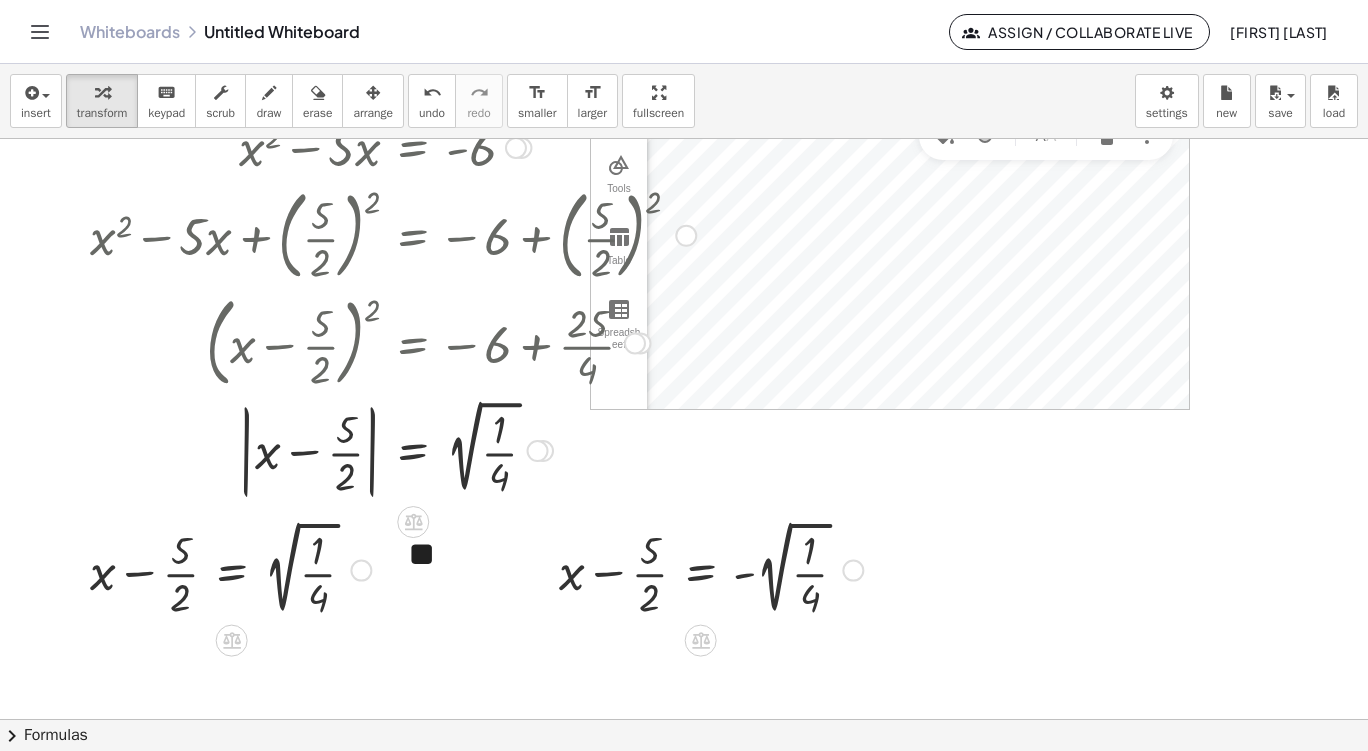 click at bounding box center (230, 568) 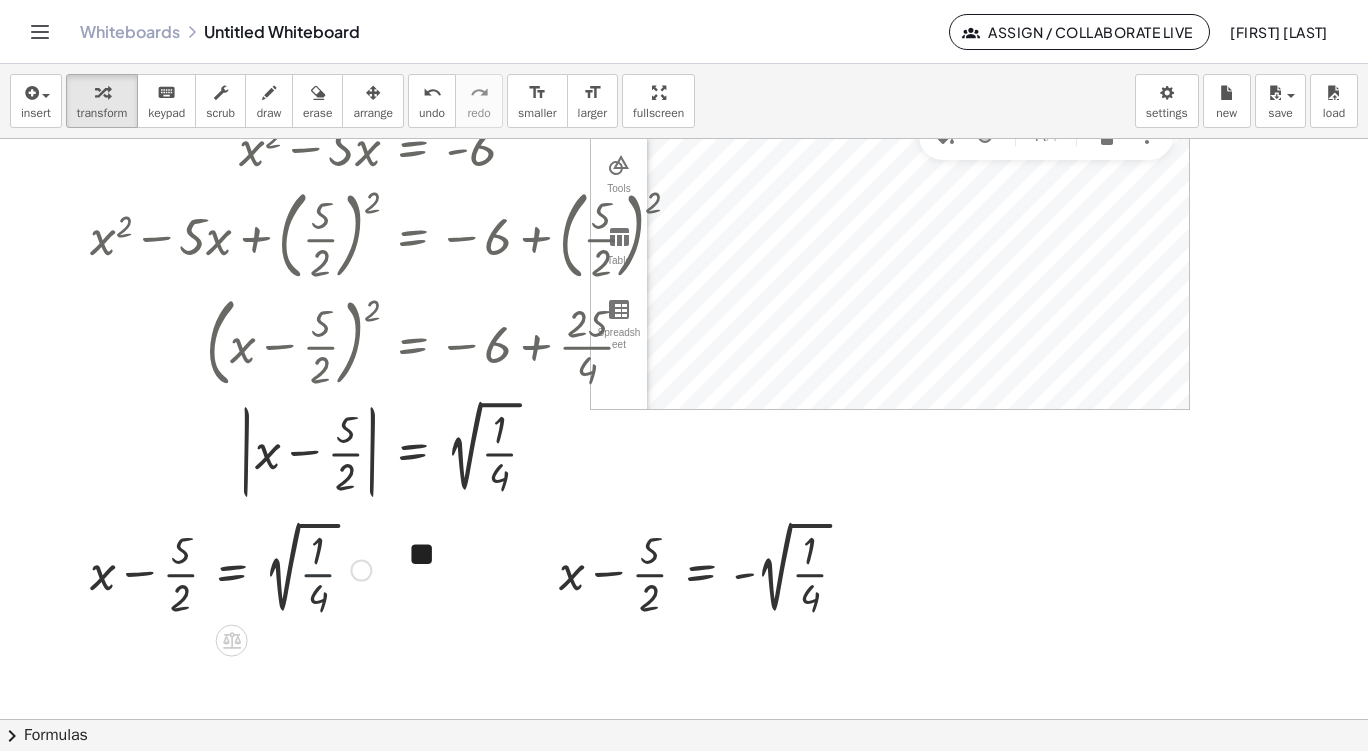 click at bounding box center [230, 568] 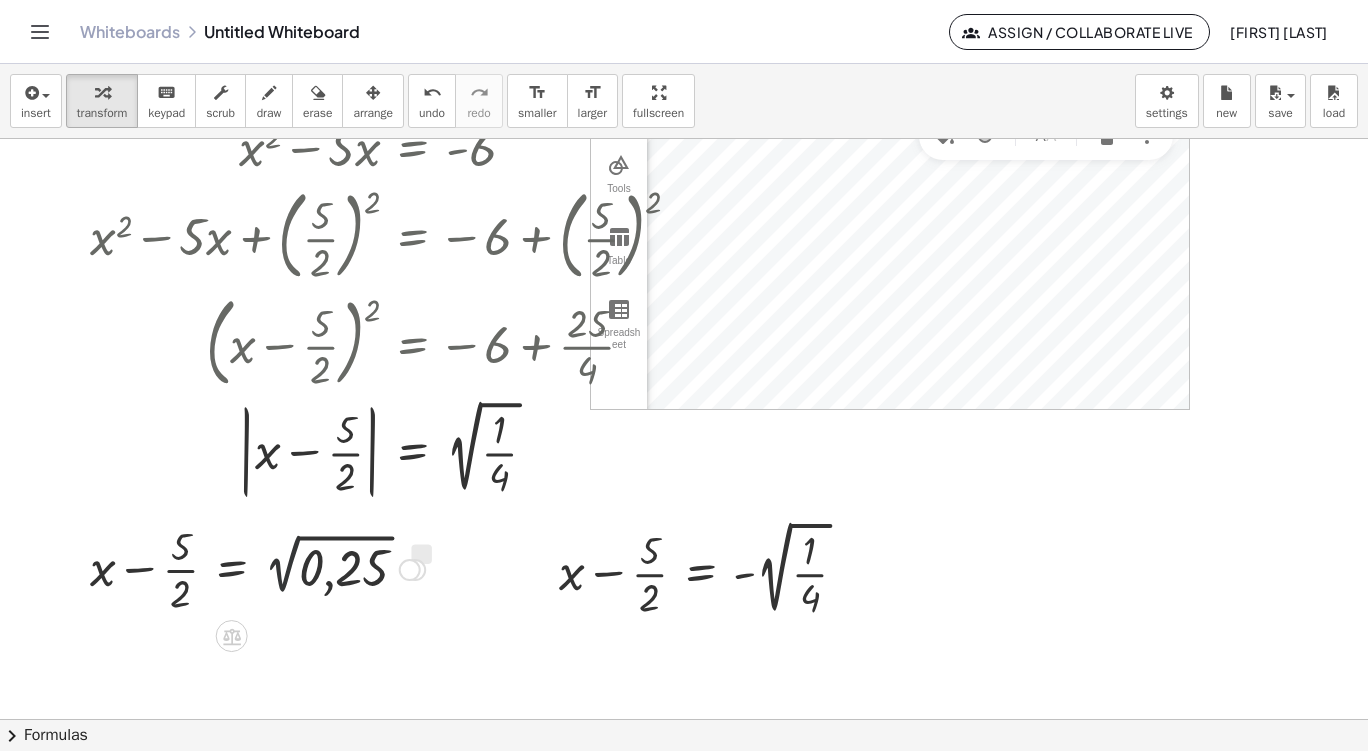 click at bounding box center (257, 568) 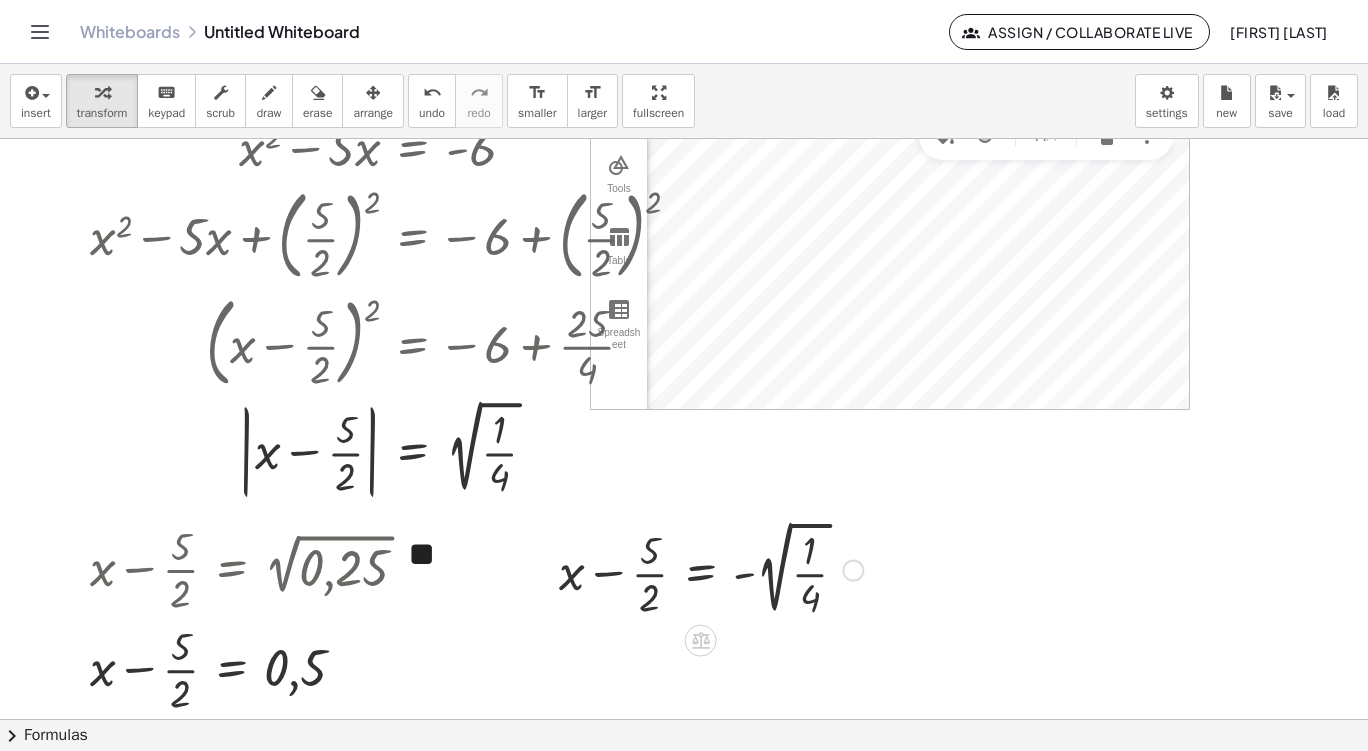 click at bounding box center (711, 568) 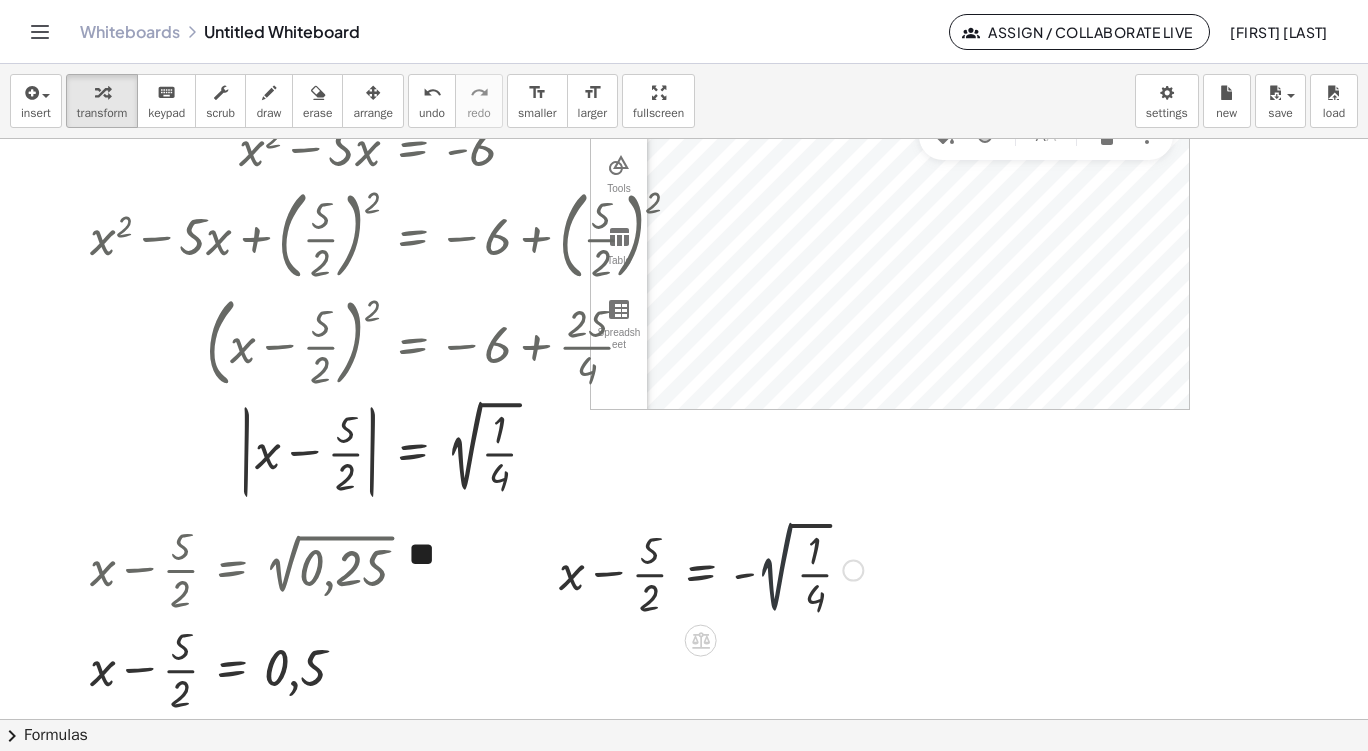 click at bounding box center [711, 568] 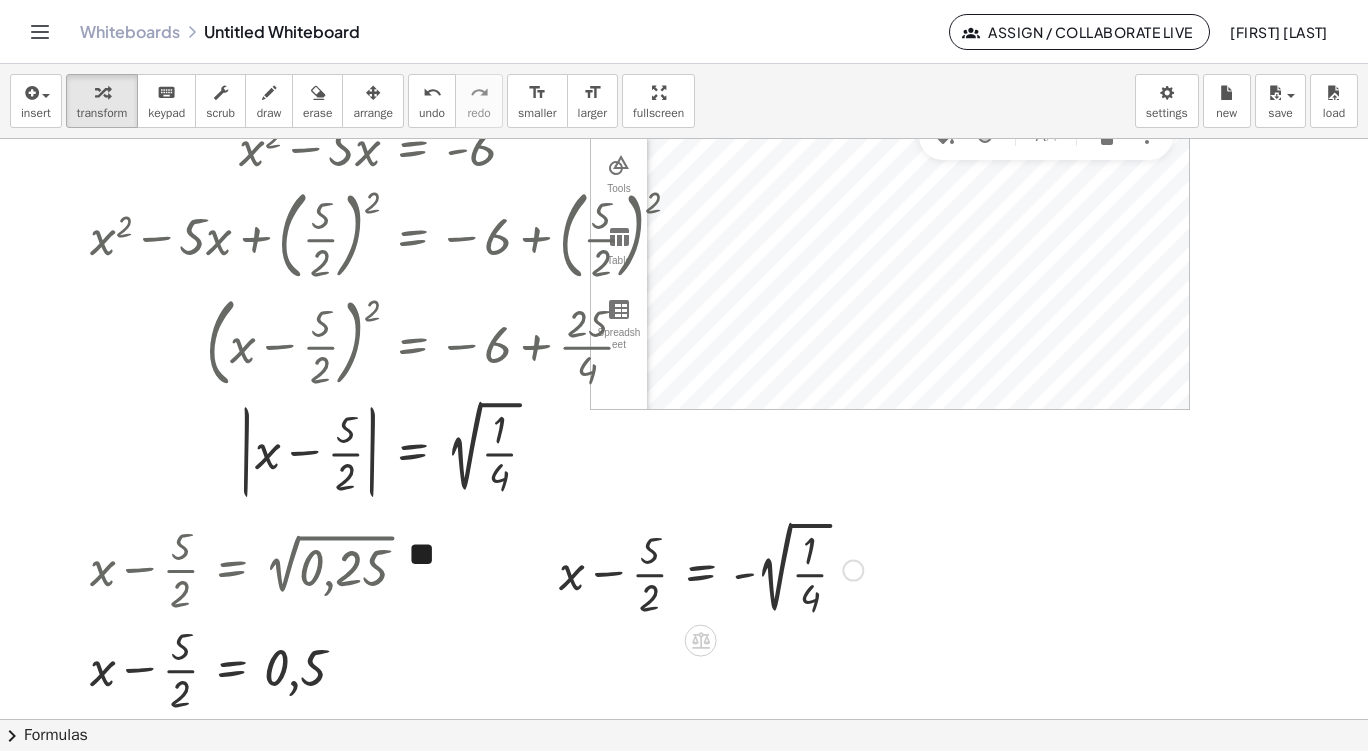 click at bounding box center [711, 568] 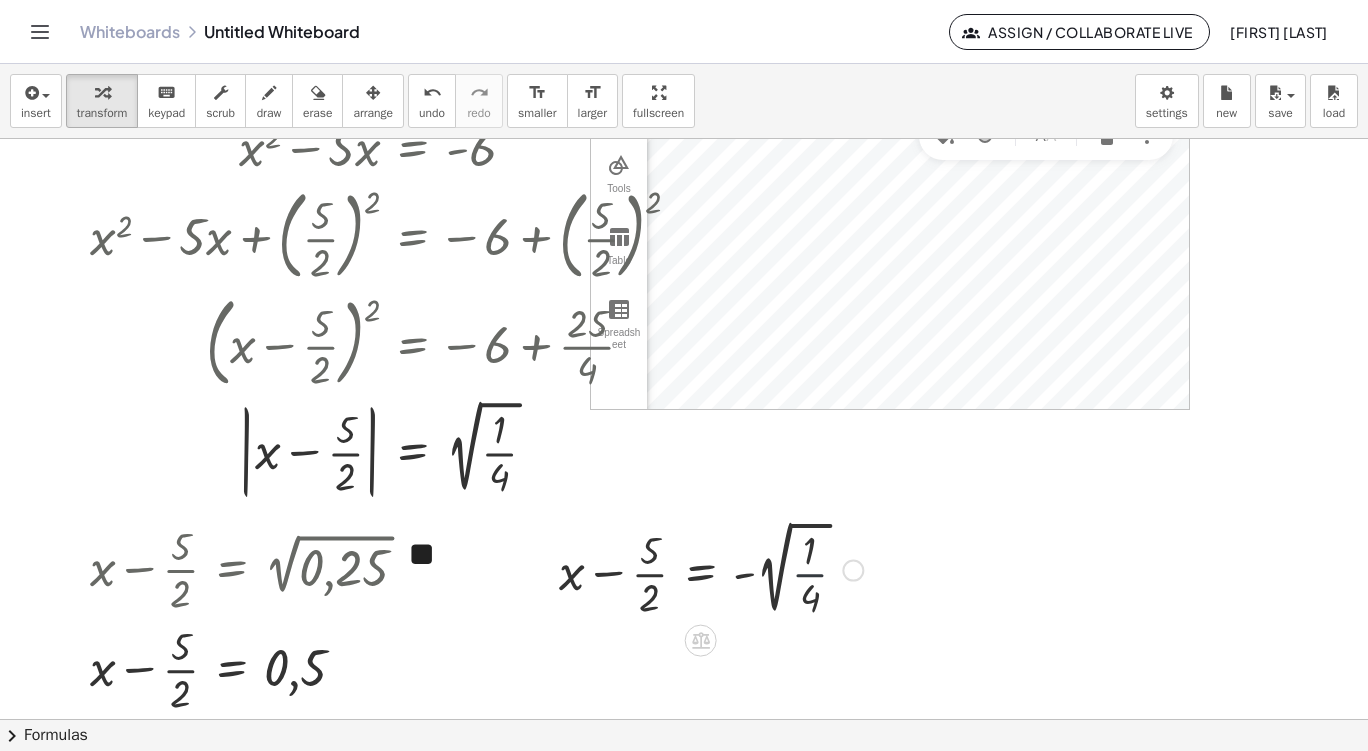 click at bounding box center (711, 568) 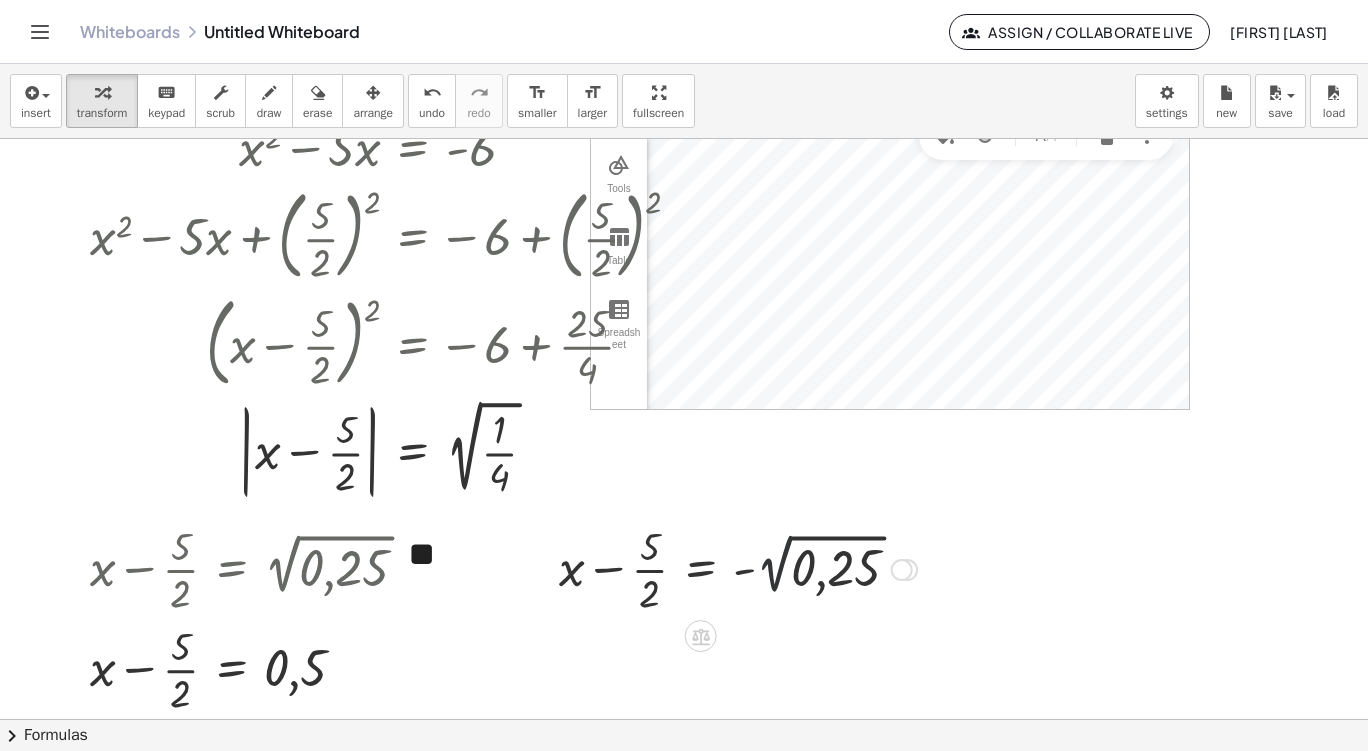 click at bounding box center [738, 568] 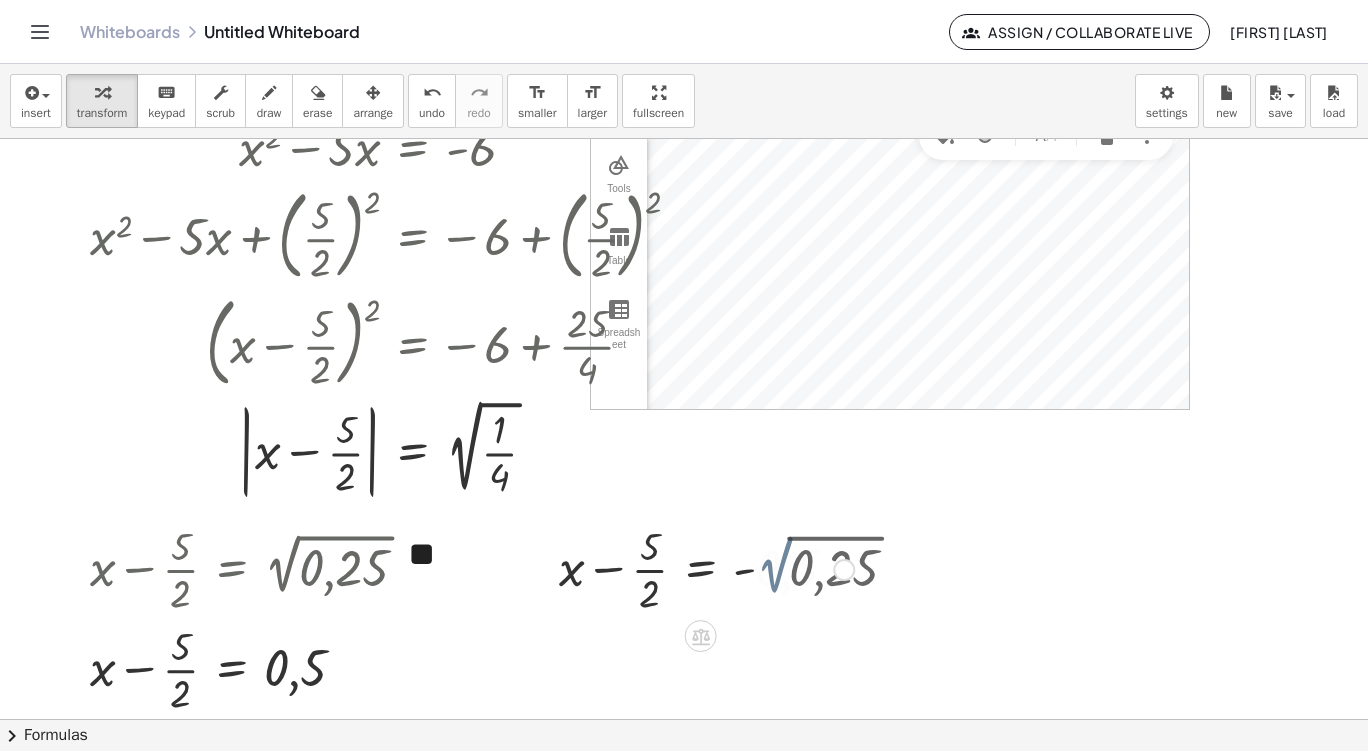 click at bounding box center (706, 568) 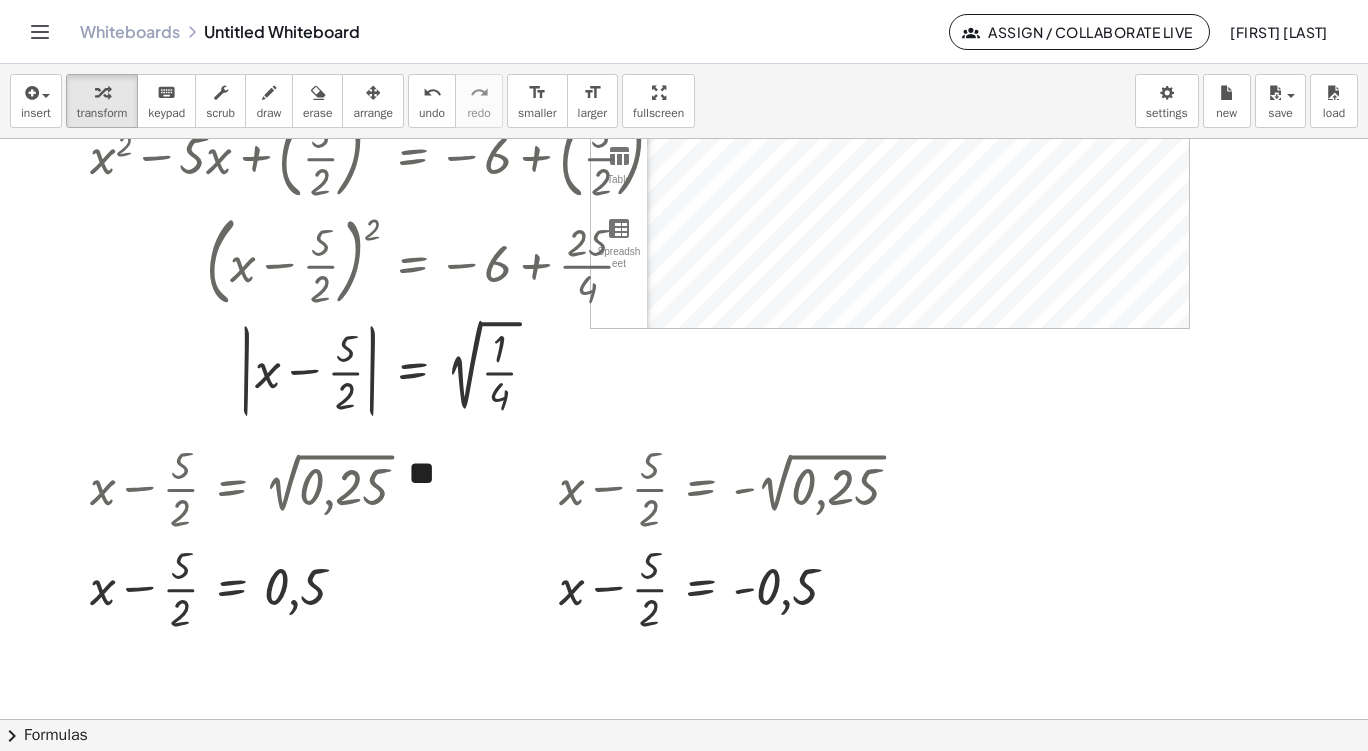scroll, scrollTop: 249, scrollLeft: 0, axis: vertical 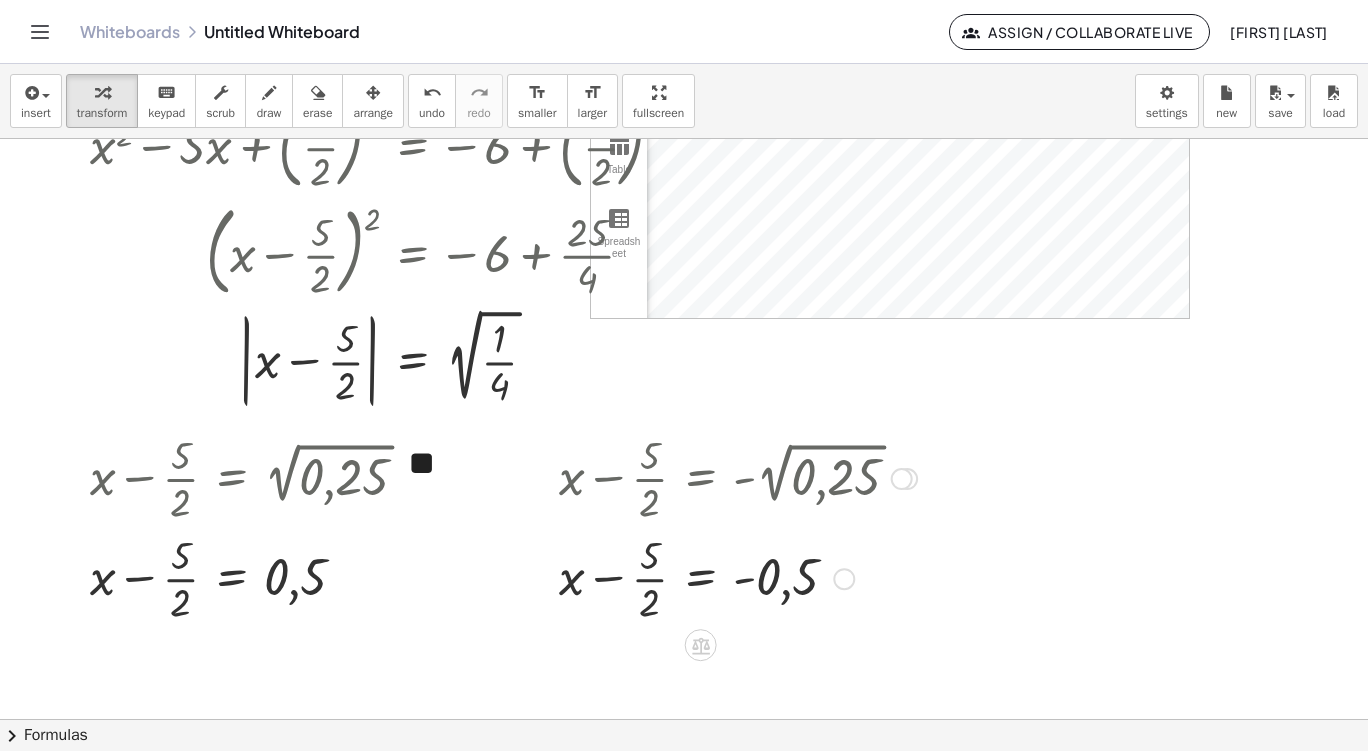 click at bounding box center (544, 527) 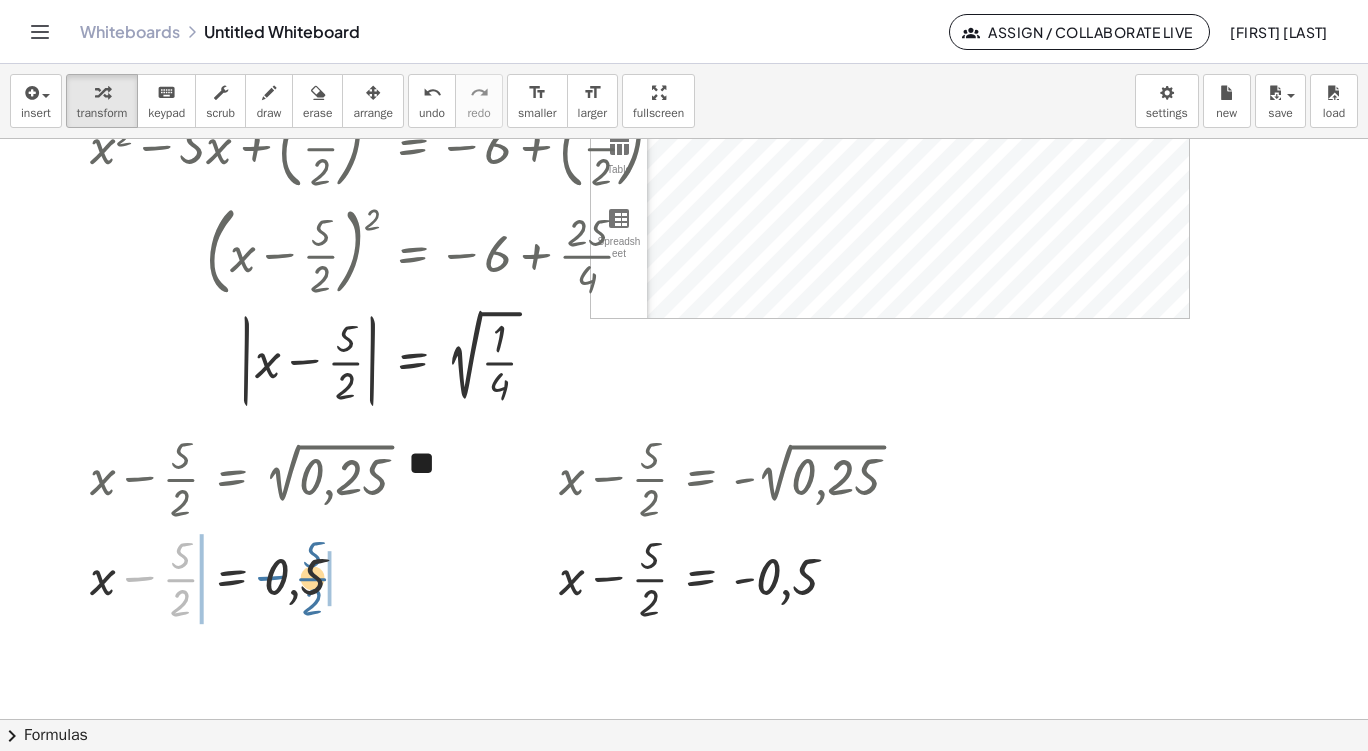 drag, startPoint x: 147, startPoint y: 578, endPoint x: 279, endPoint y: 577, distance: 132.00378 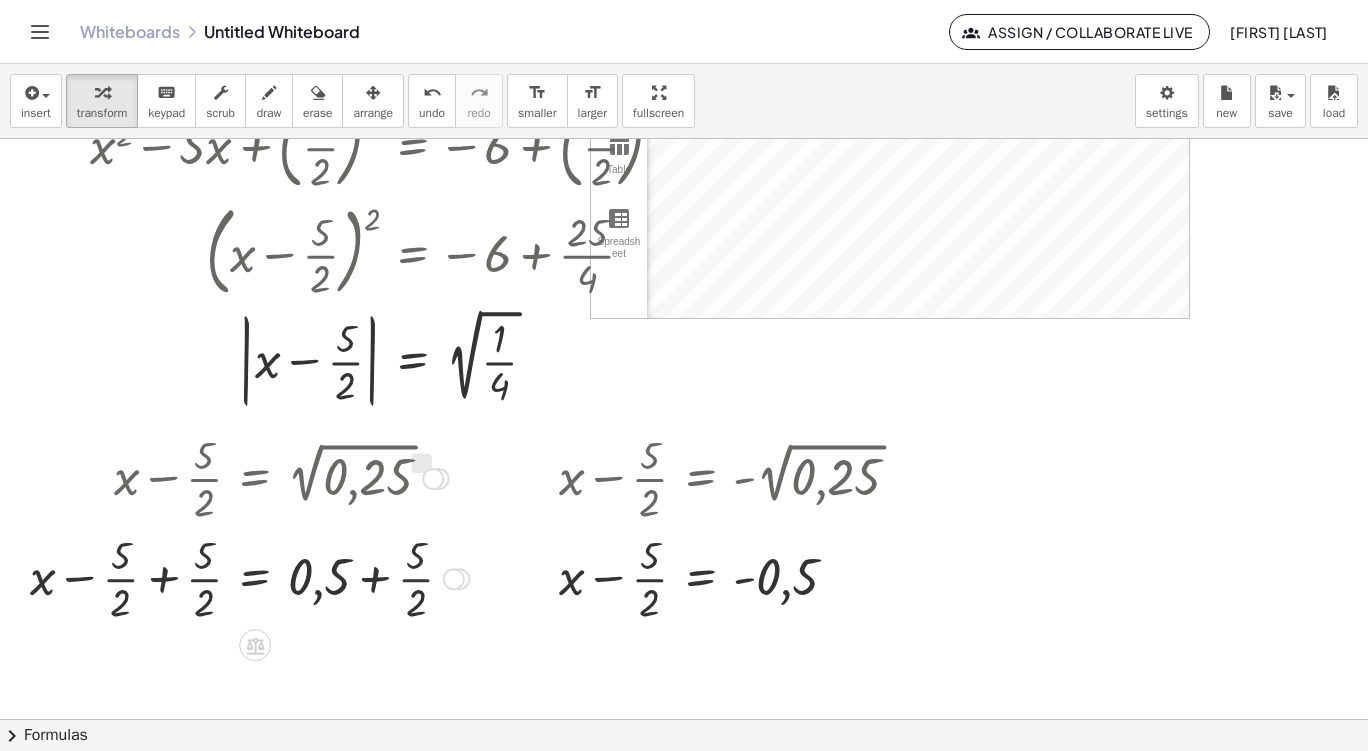 click at bounding box center [249, 577] 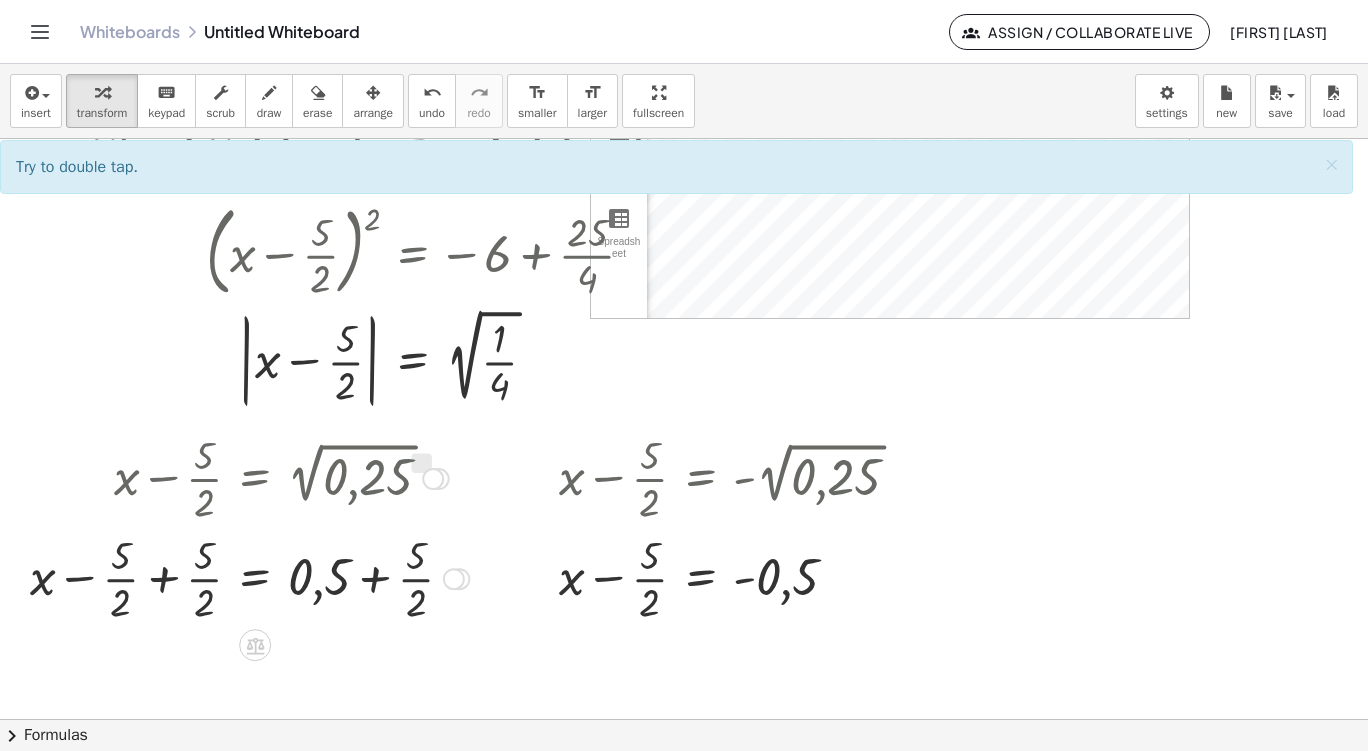 click at bounding box center (249, 577) 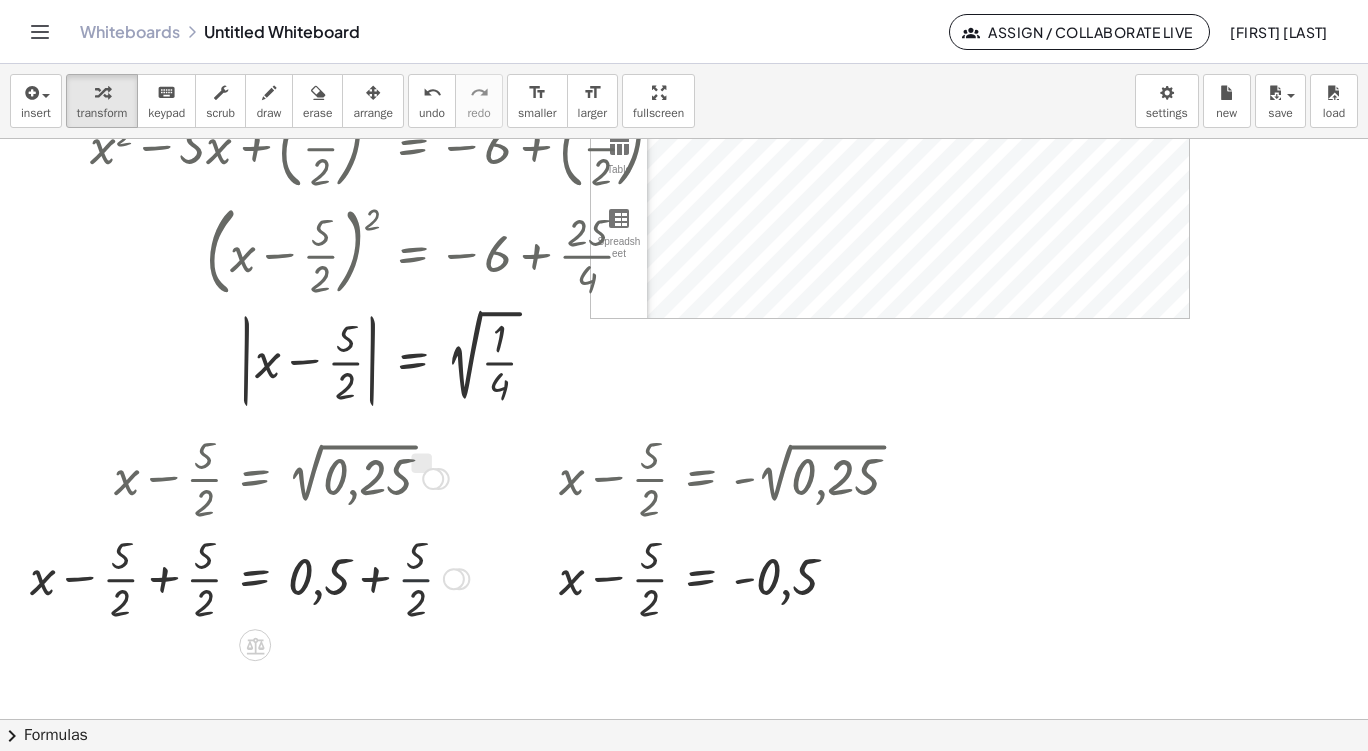 click at bounding box center (249, 577) 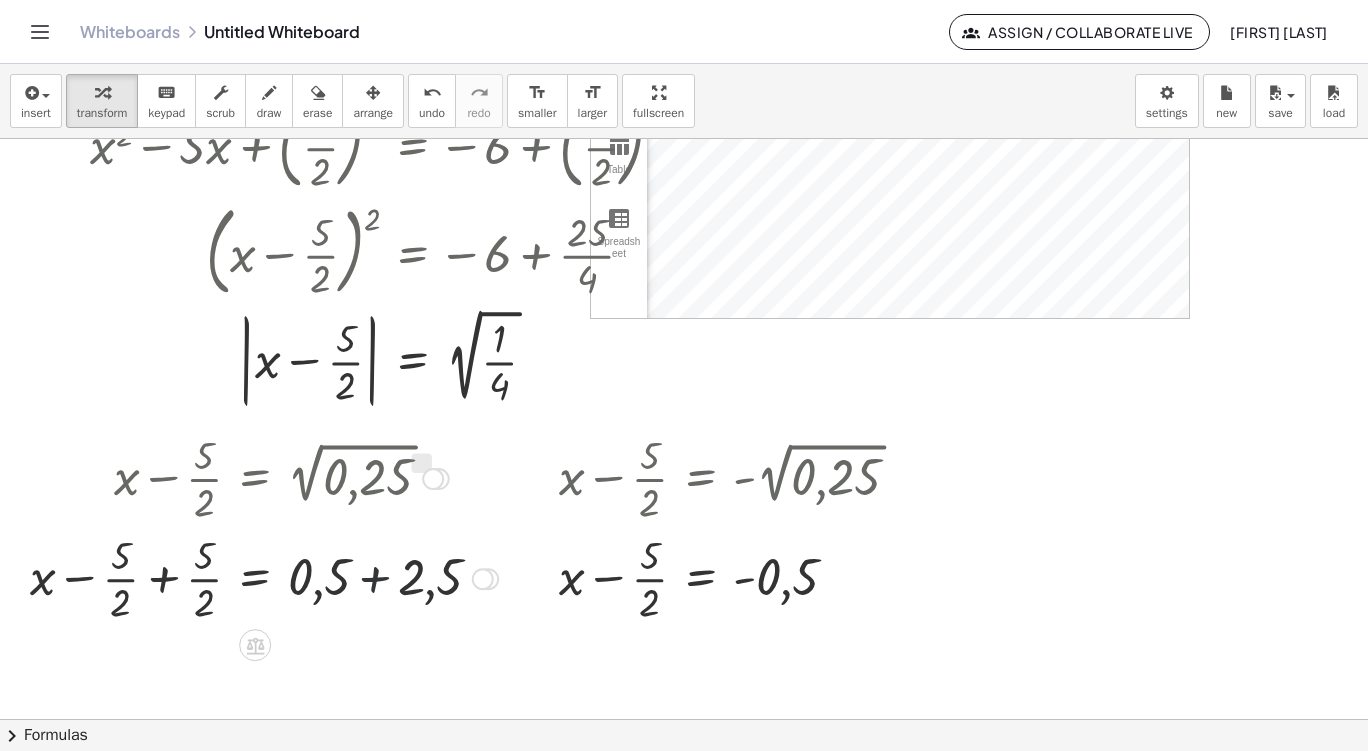 click at bounding box center [264, 577] 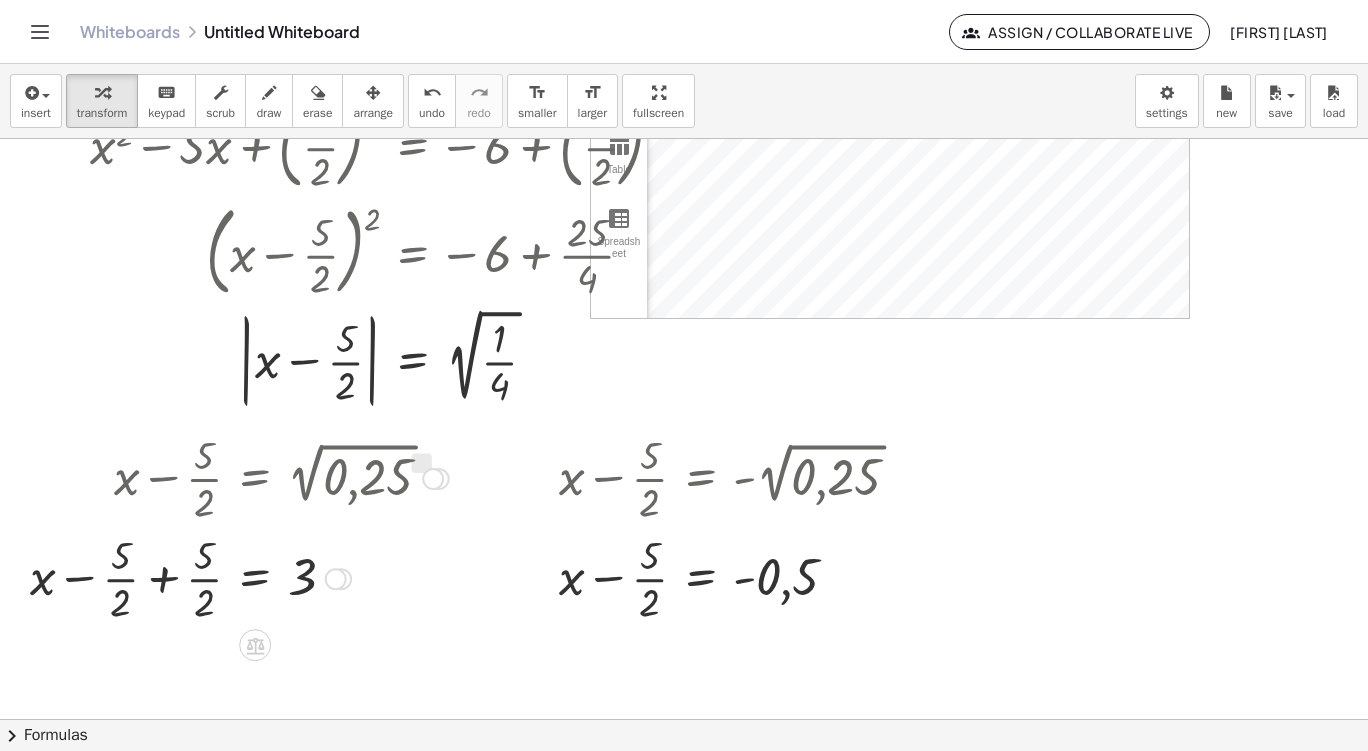 click at bounding box center [239, 577] 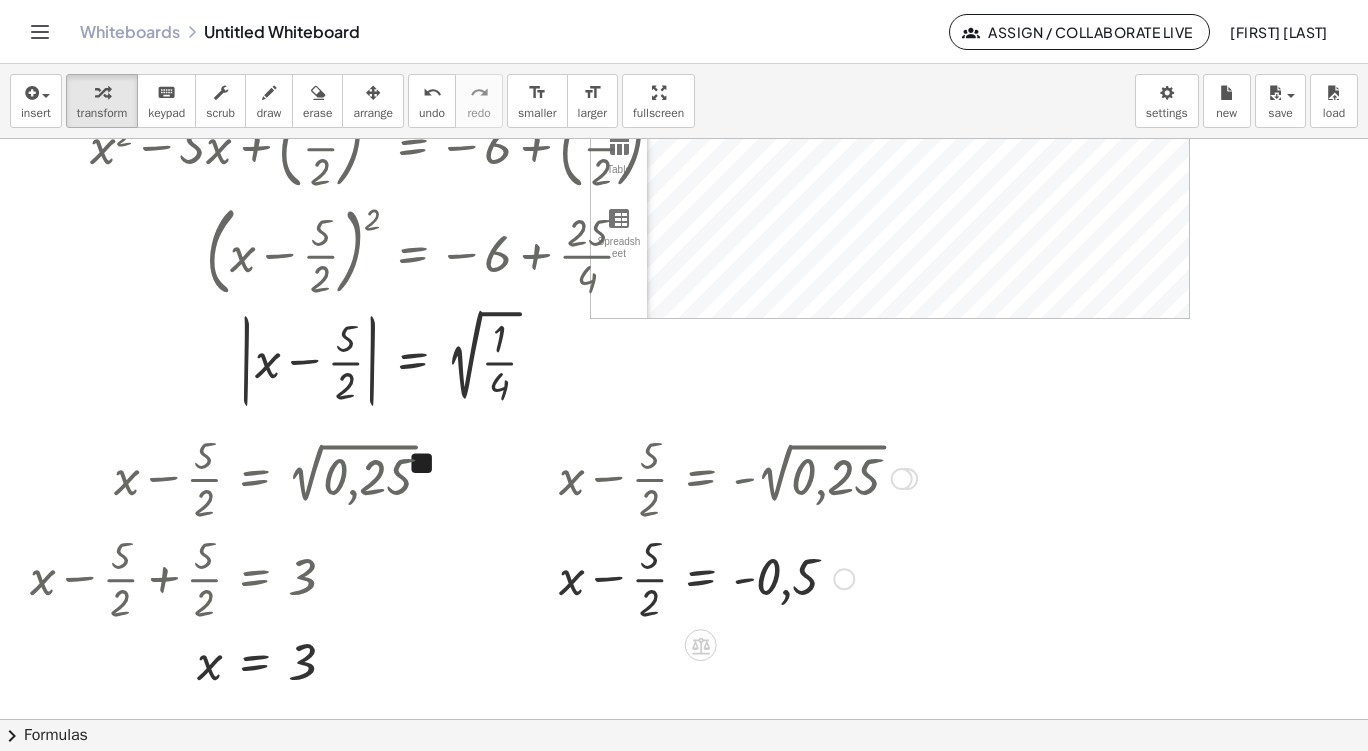 click at bounding box center (738, 577) 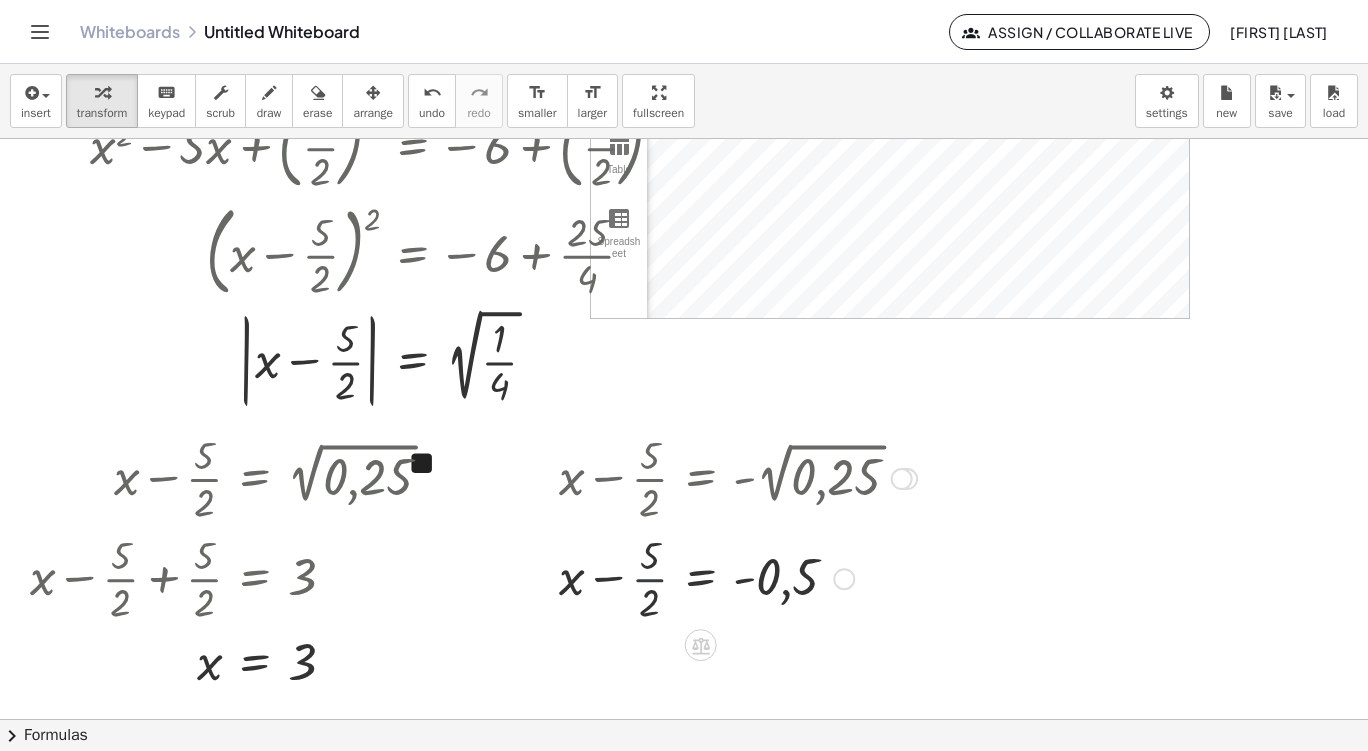 click at bounding box center [738, 577] 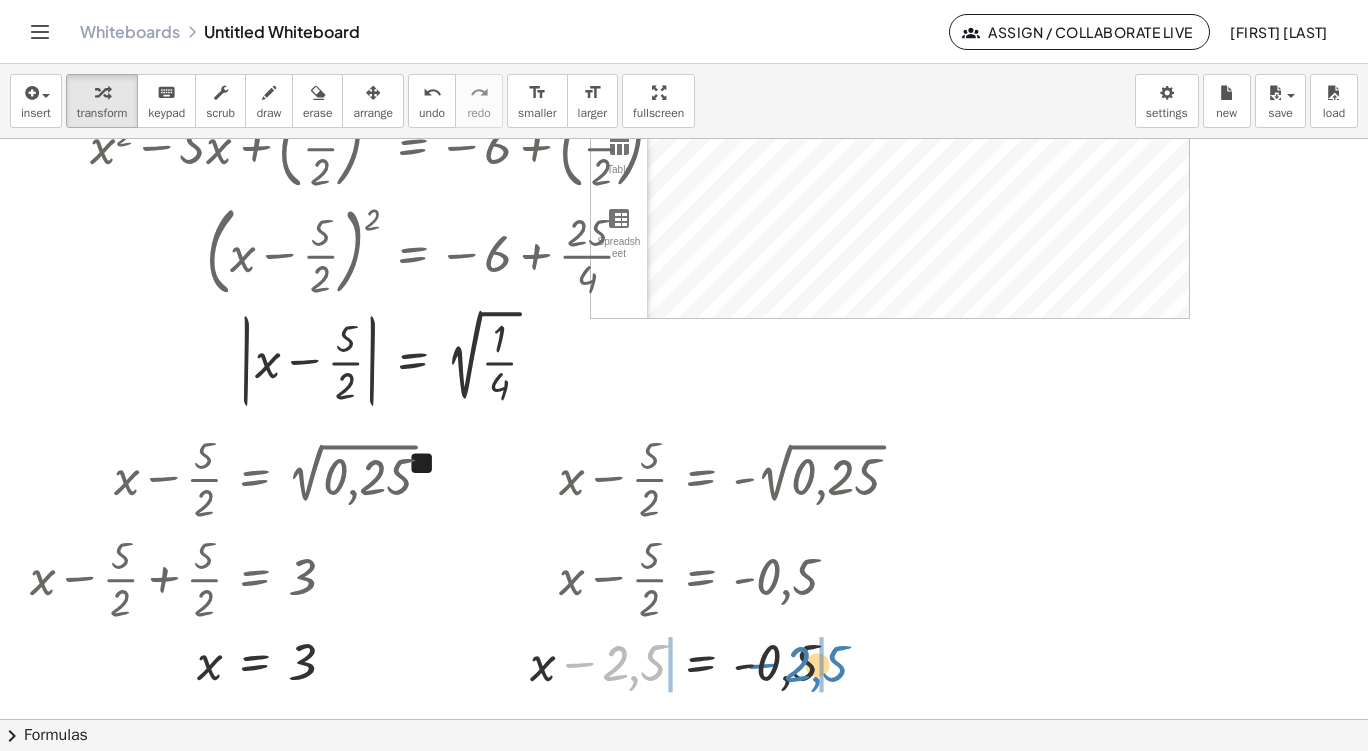 drag, startPoint x: 588, startPoint y: 666, endPoint x: 770, endPoint y: 667, distance: 182.00275 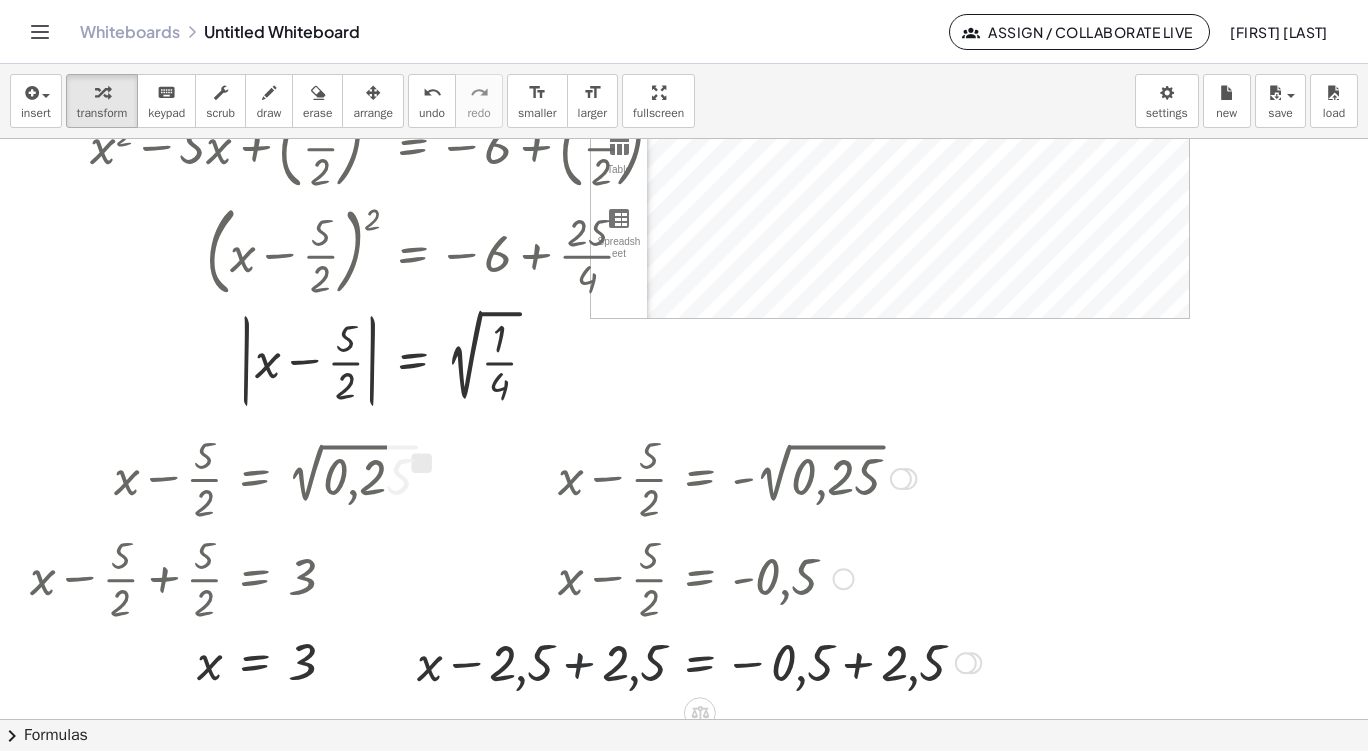 click at bounding box center (699, 661) 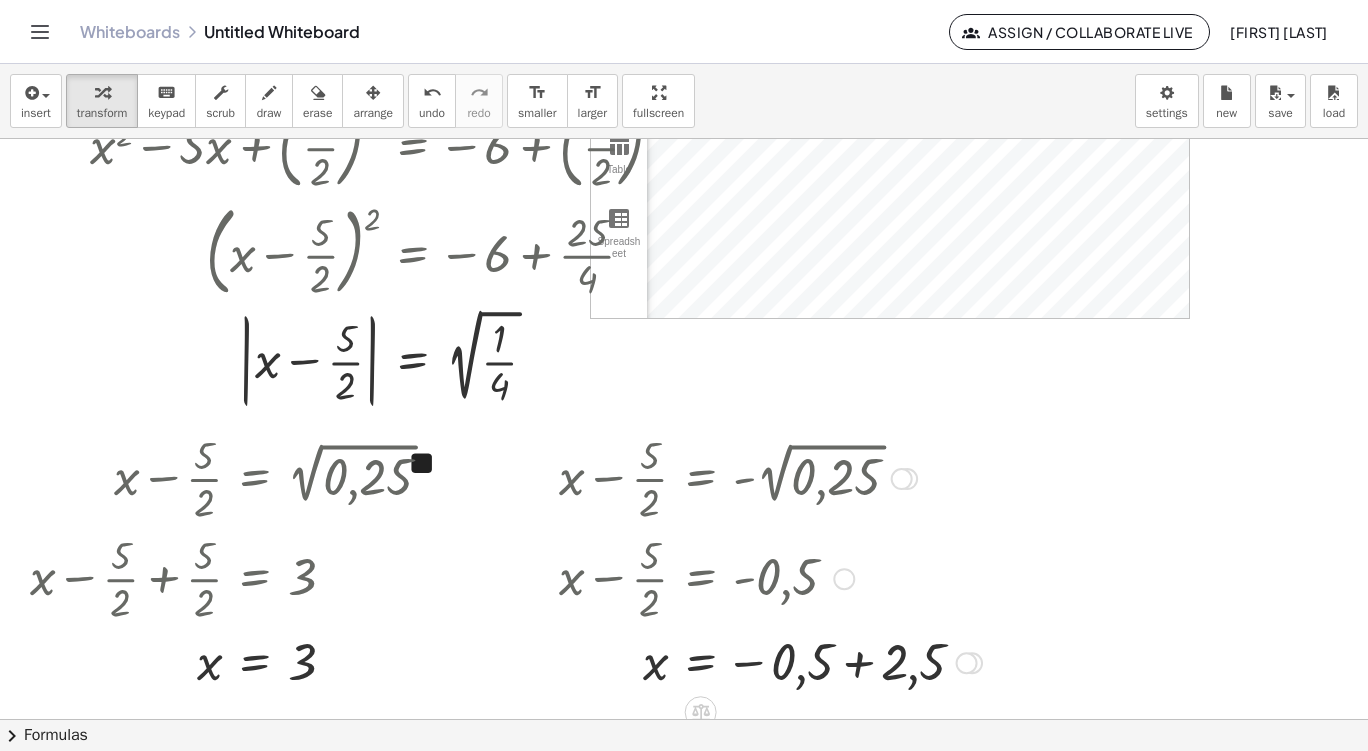 click at bounding box center [770, 662] 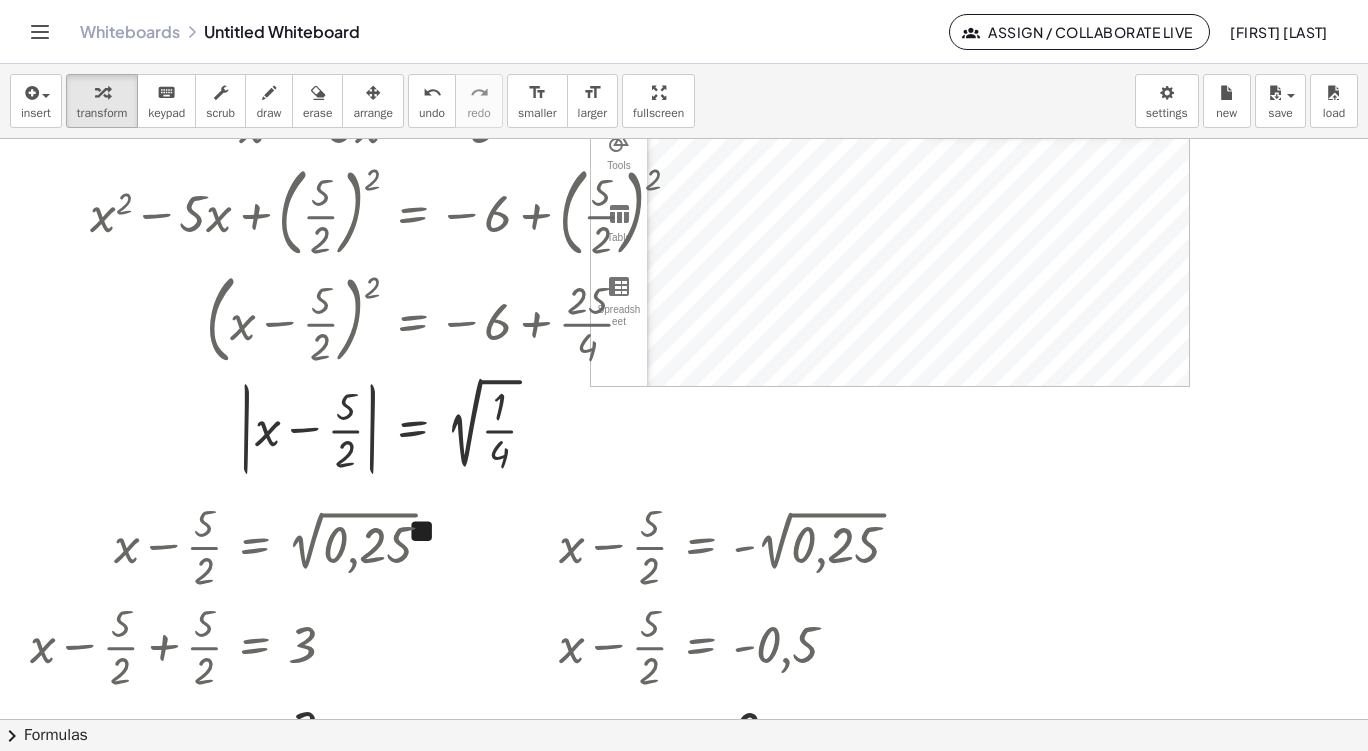 scroll, scrollTop: 0, scrollLeft: 0, axis: both 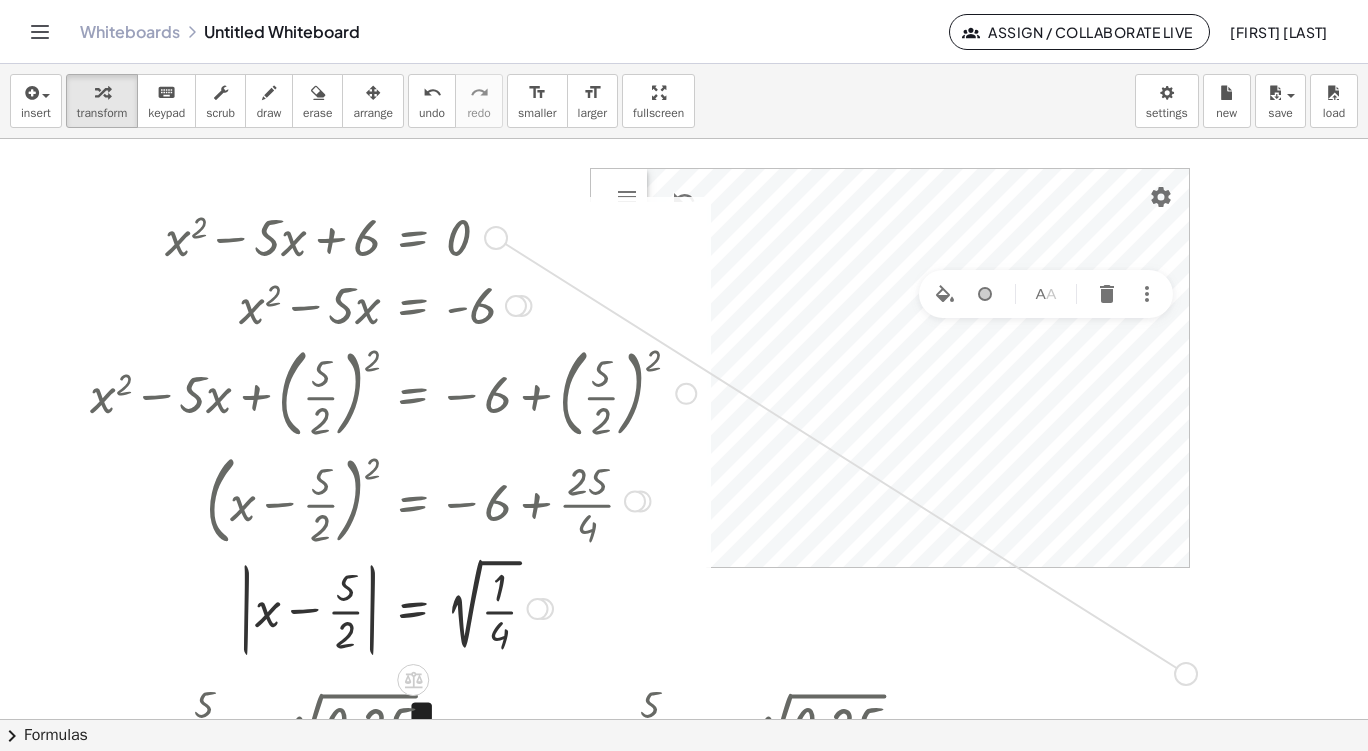 drag, startPoint x: 497, startPoint y: 238, endPoint x: 1196, endPoint y: 674, distance: 823.8307 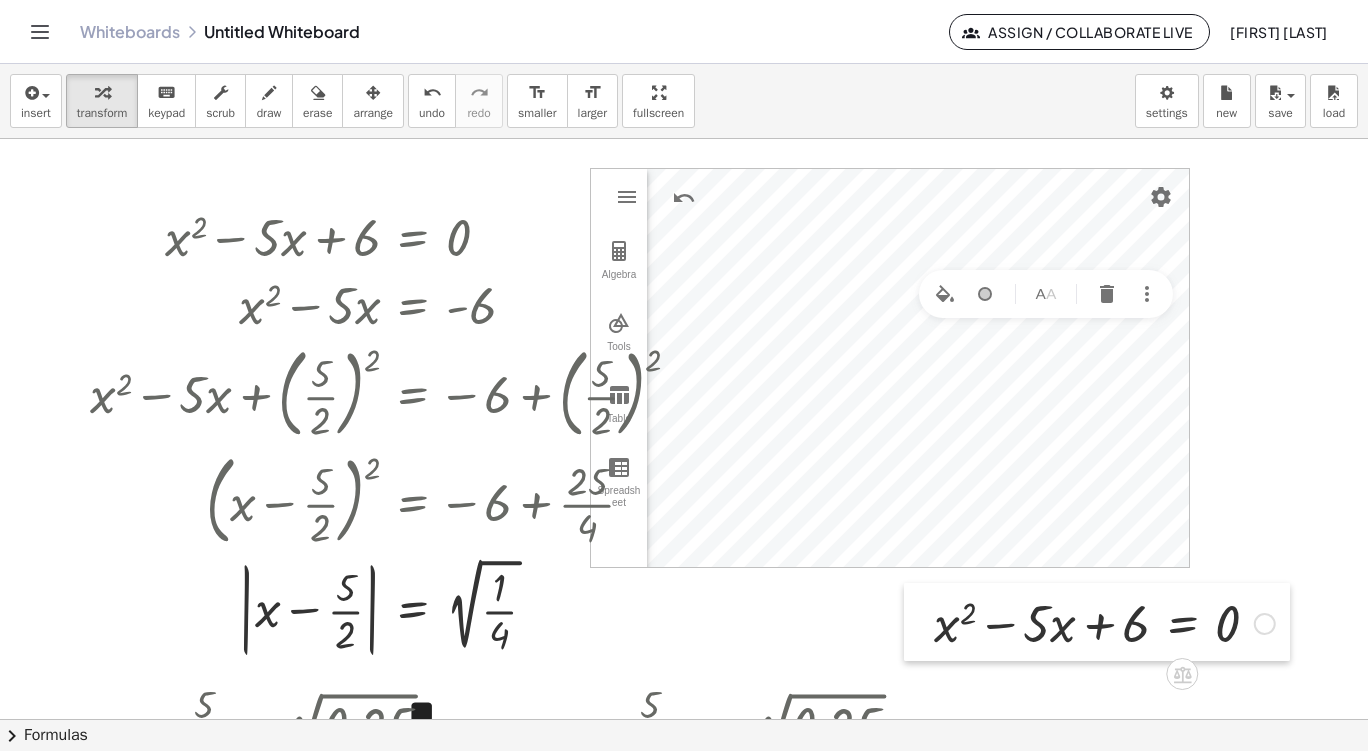 drag, startPoint x: 827, startPoint y: 643, endPoint x: 922, endPoint y: 602, distance: 103.4698 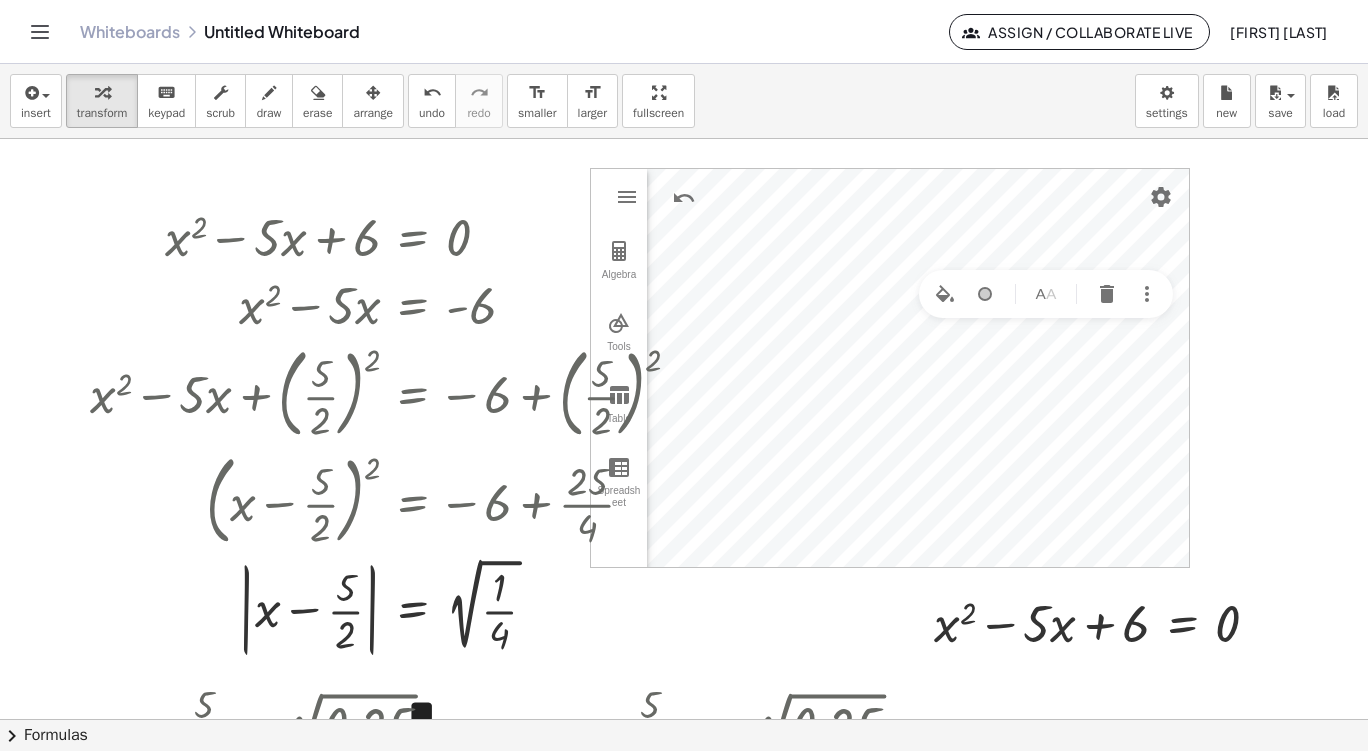 click at bounding box center [684, 719] 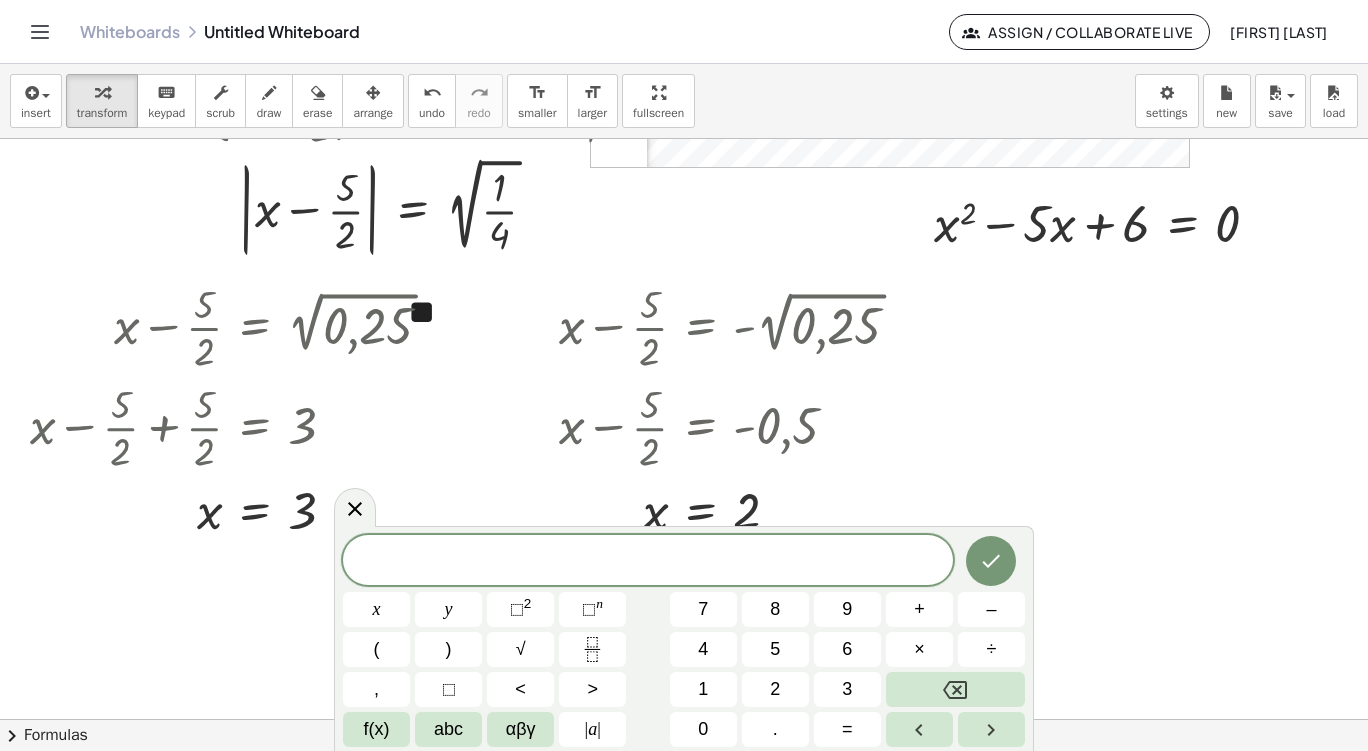 scroll, scrollTop: 416, scrollLeft: 0, axis: vertical 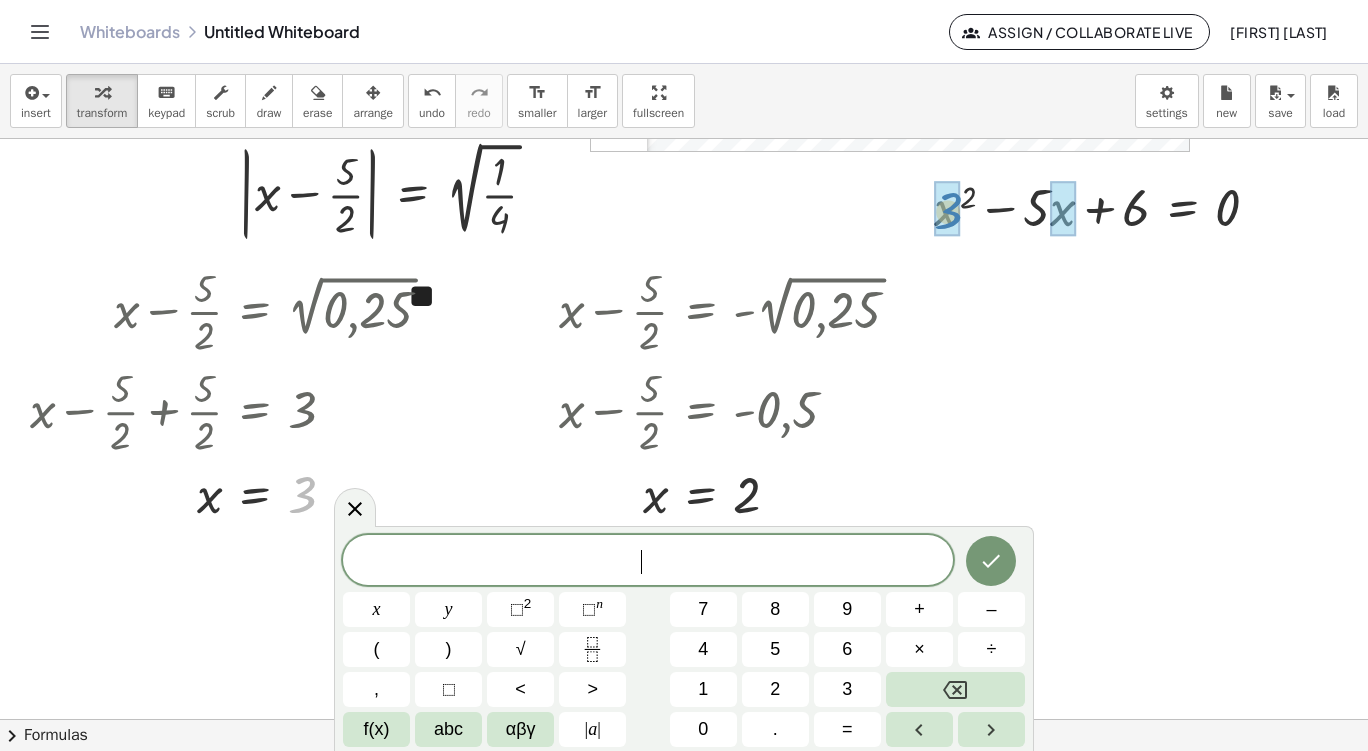 drag, startPoint x: 303, startPoint y: 503, endPoint x: 949, endPoint y: 219, distance: 705.6713 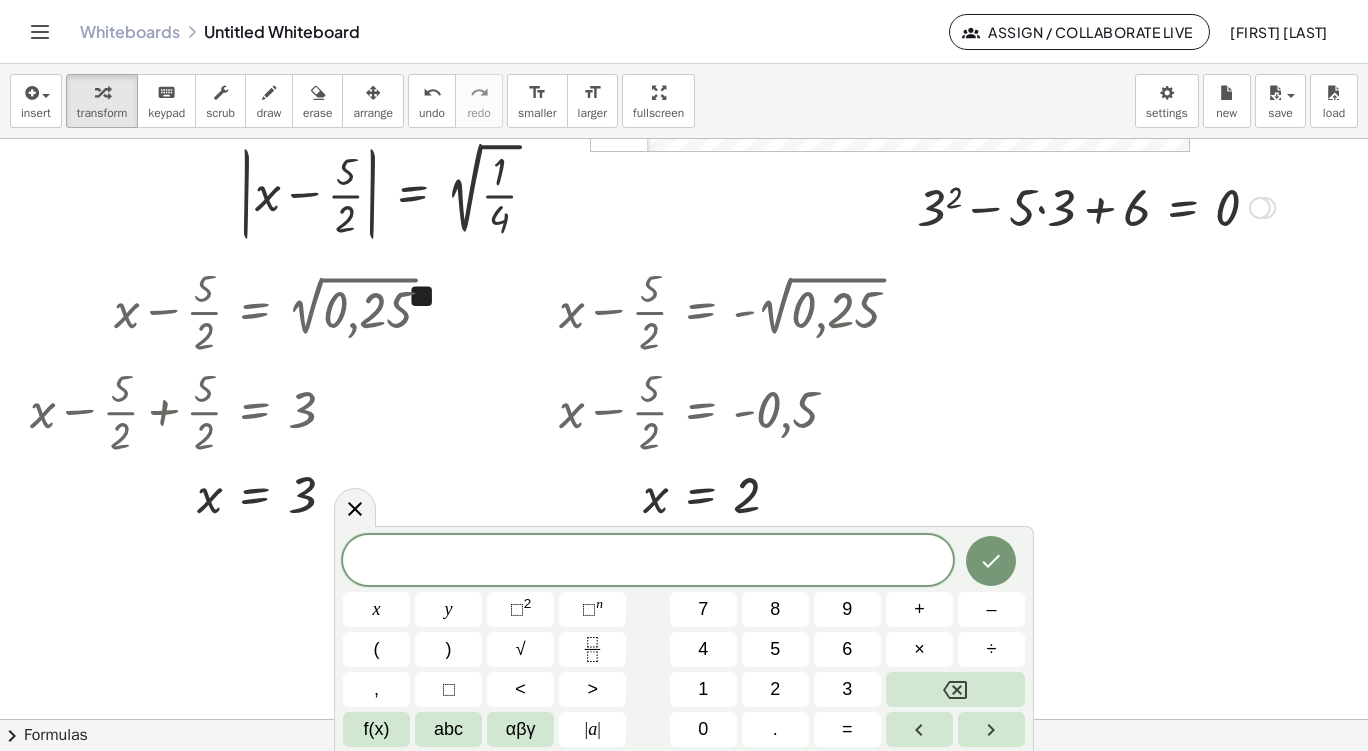 click at bounding box center [1096, 206] 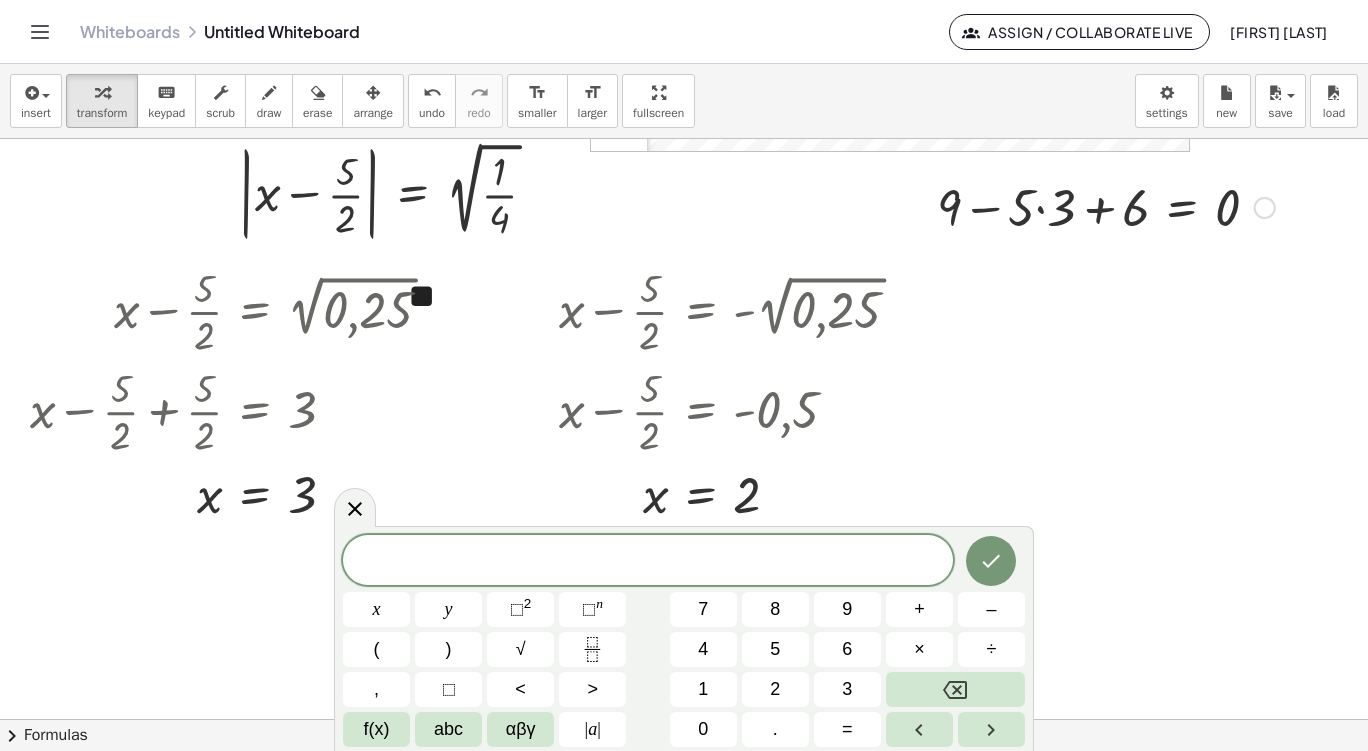 click at bounding box center [1106, 206] 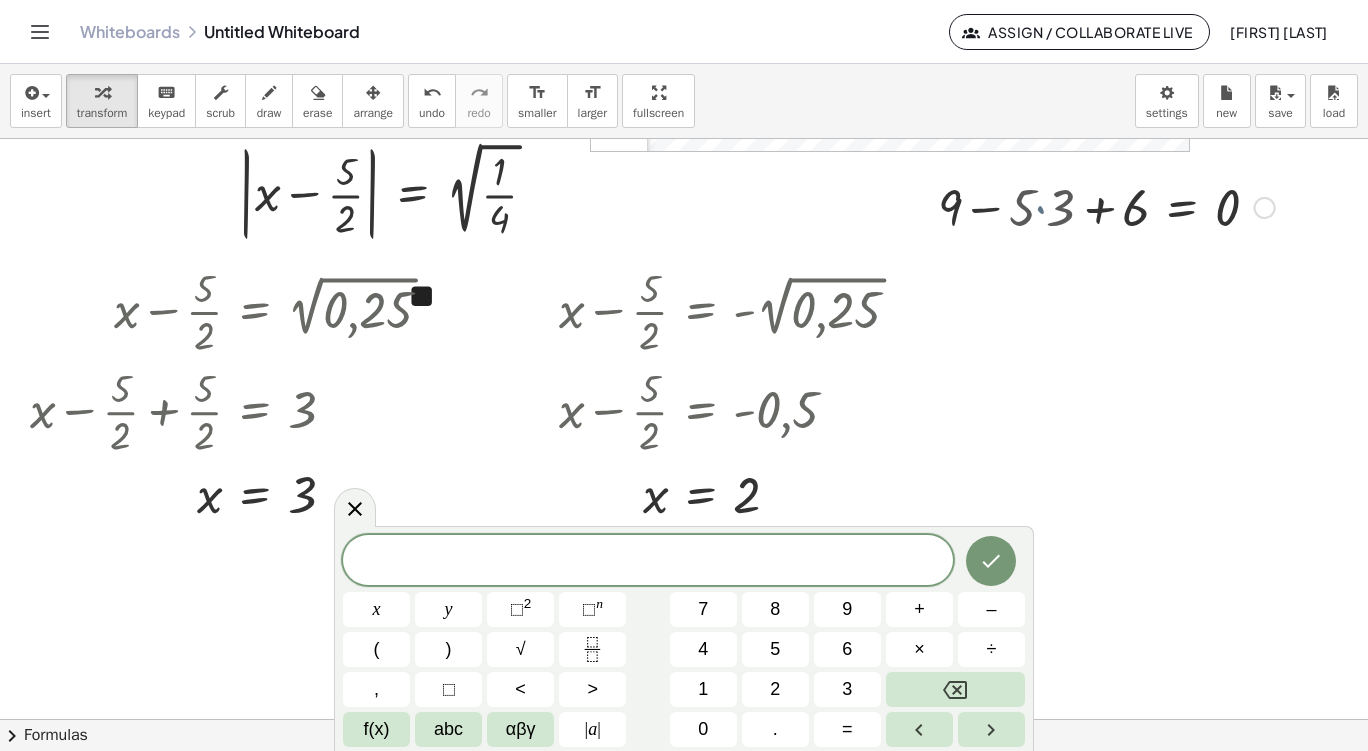 click at bounding box center (1117, 206) 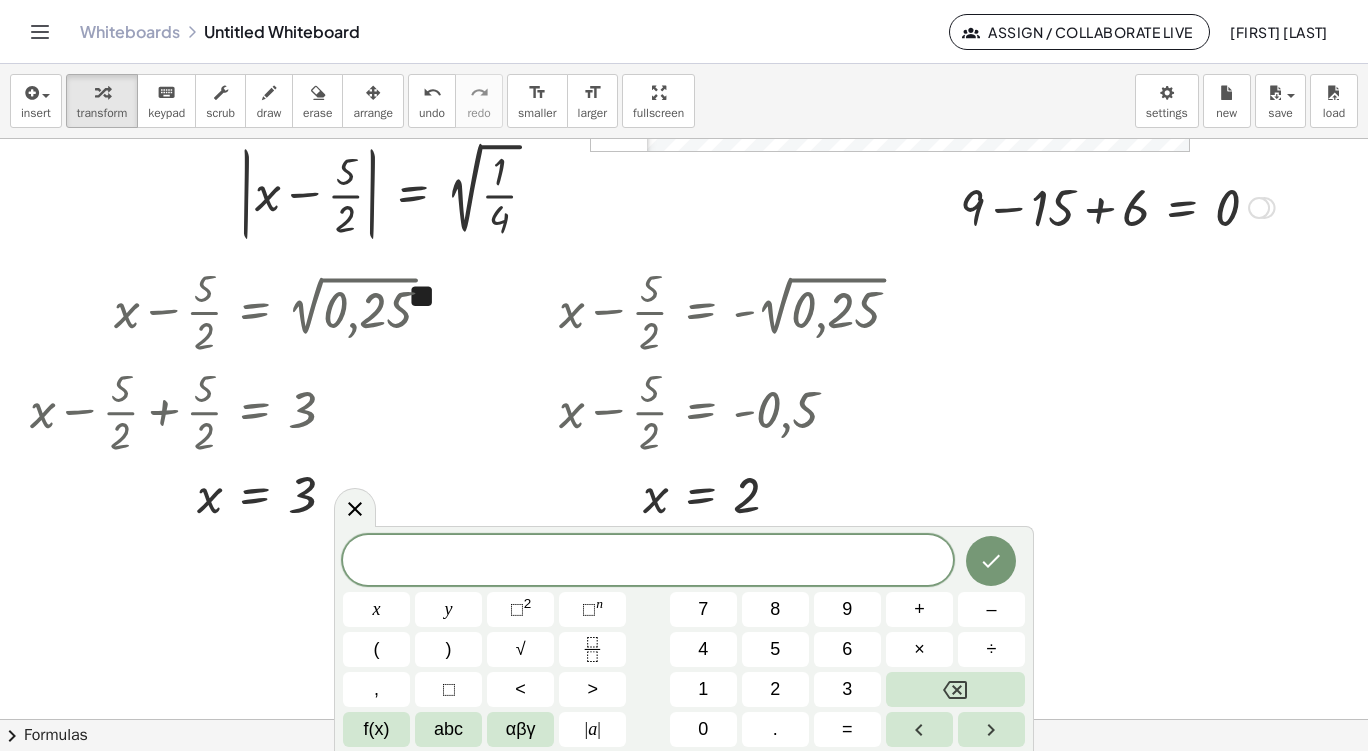 click at bounding box center (1117, 206) 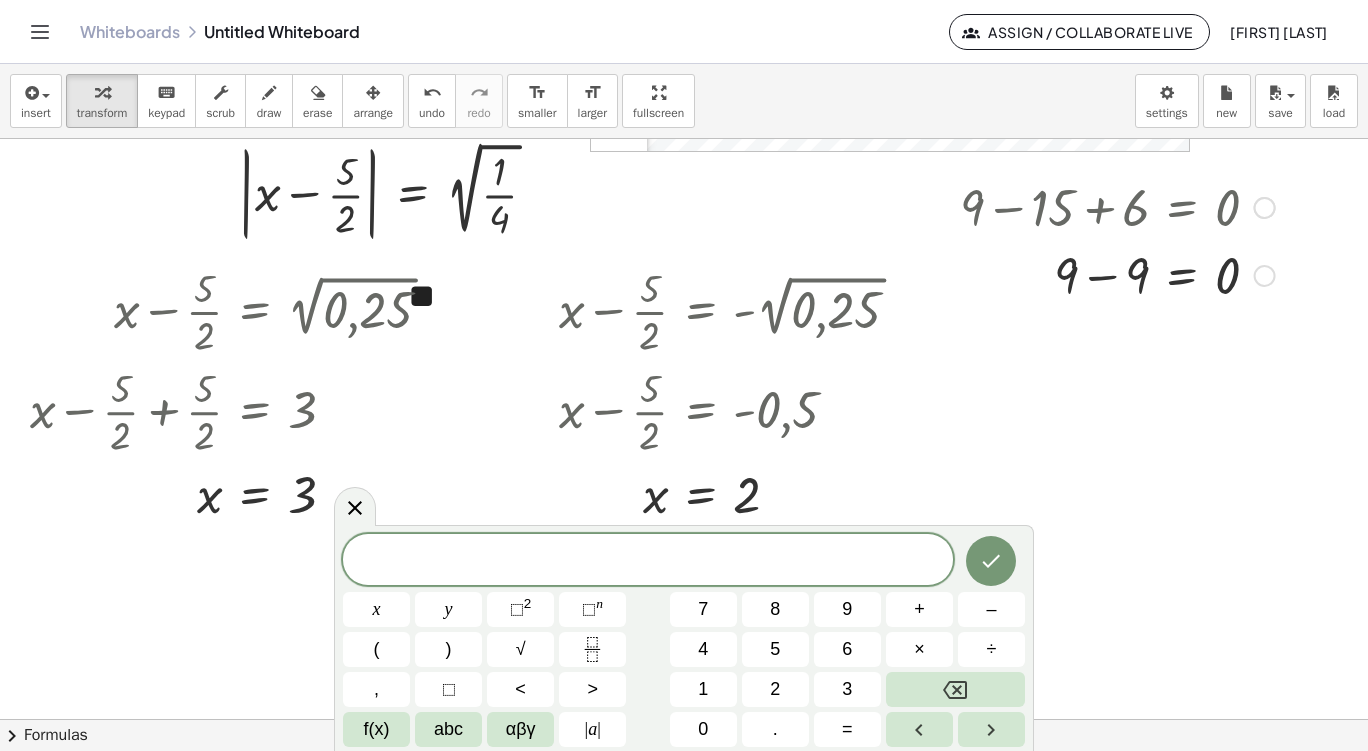 click at bounding box center (1117, 206) 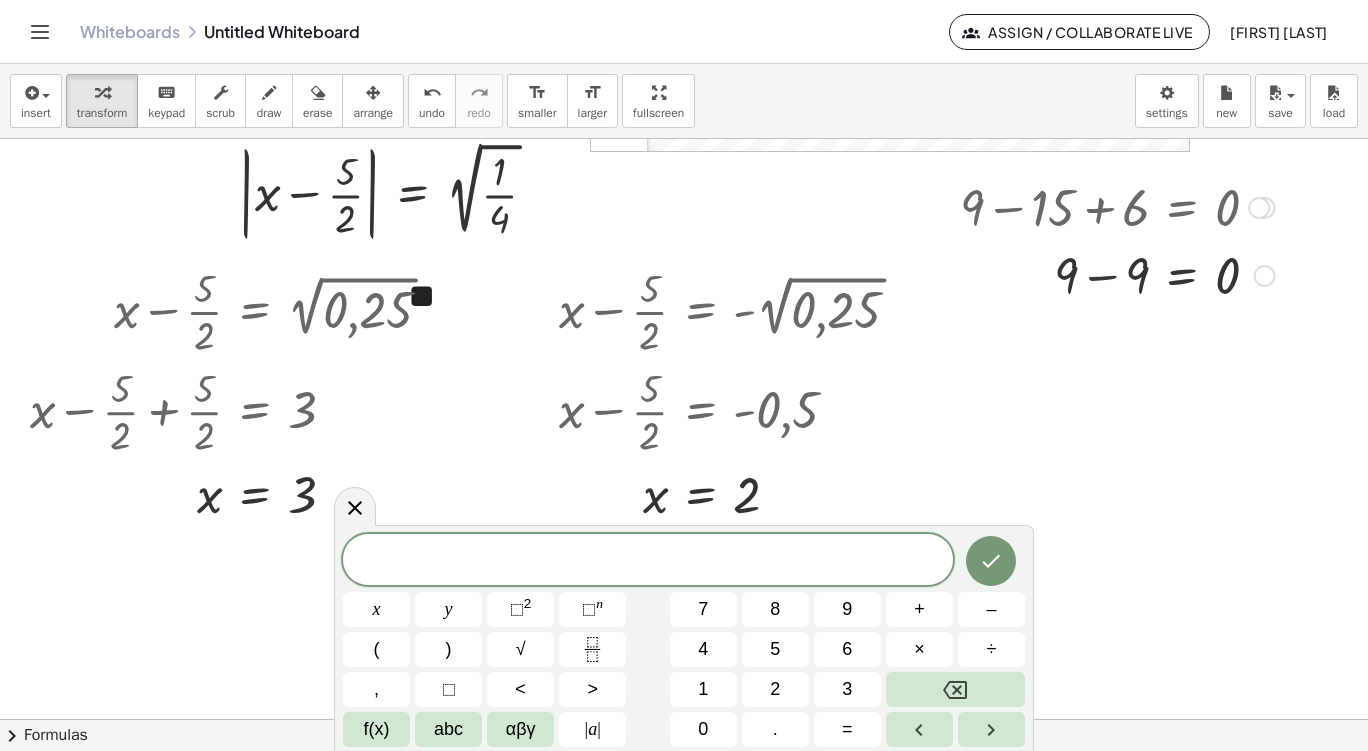 click at bounding box center (1117, 274) 